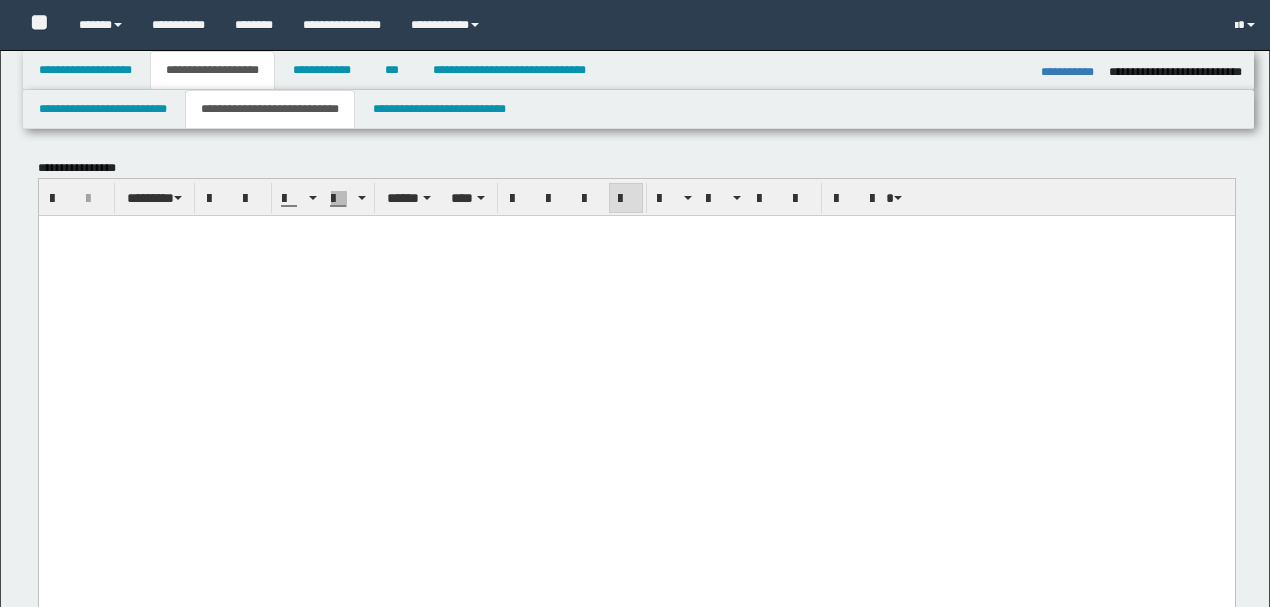select on "*" 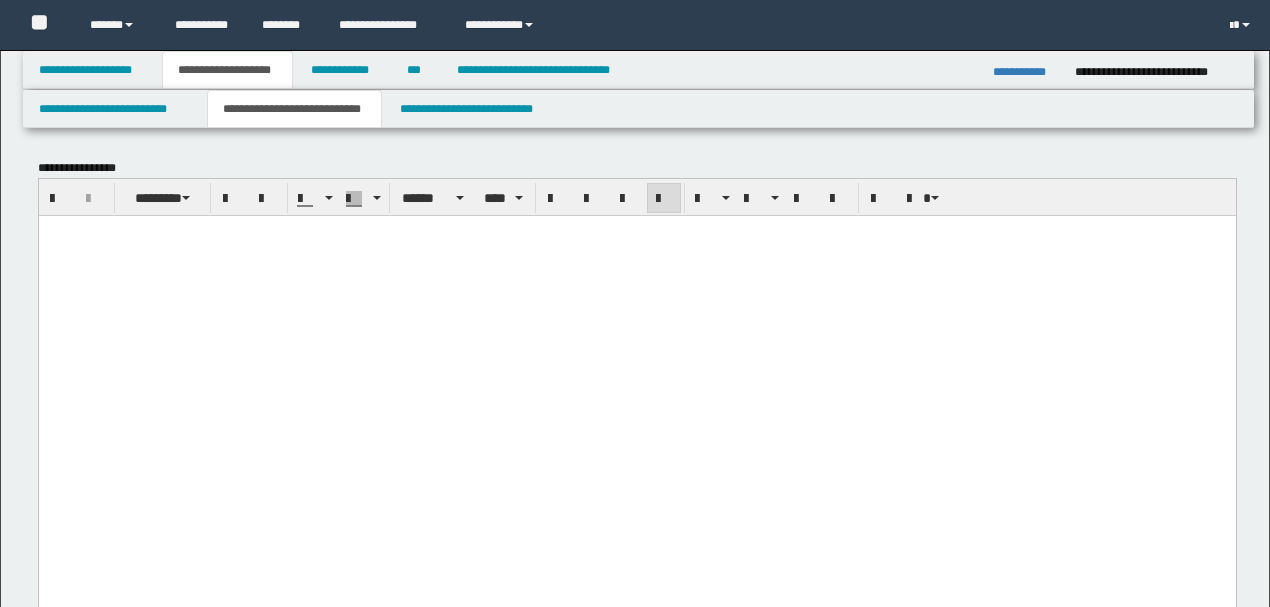 scroll, scrollTop: 2533, scrollLeft: 0, axis: vertical 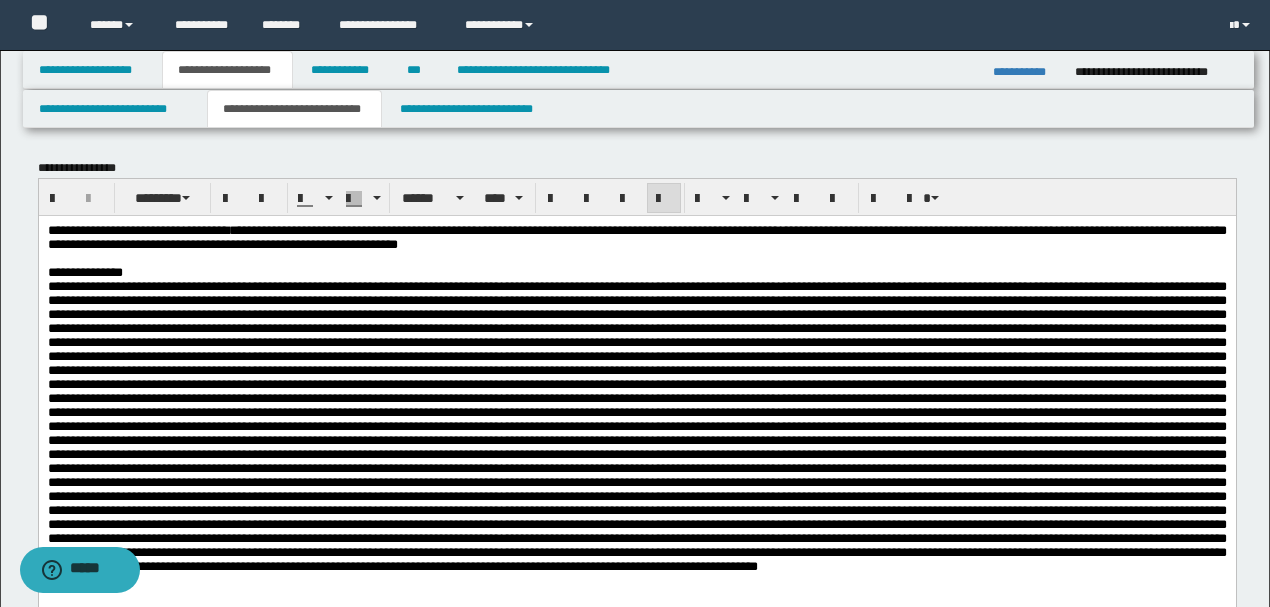 click at bounding box center (636, 425) 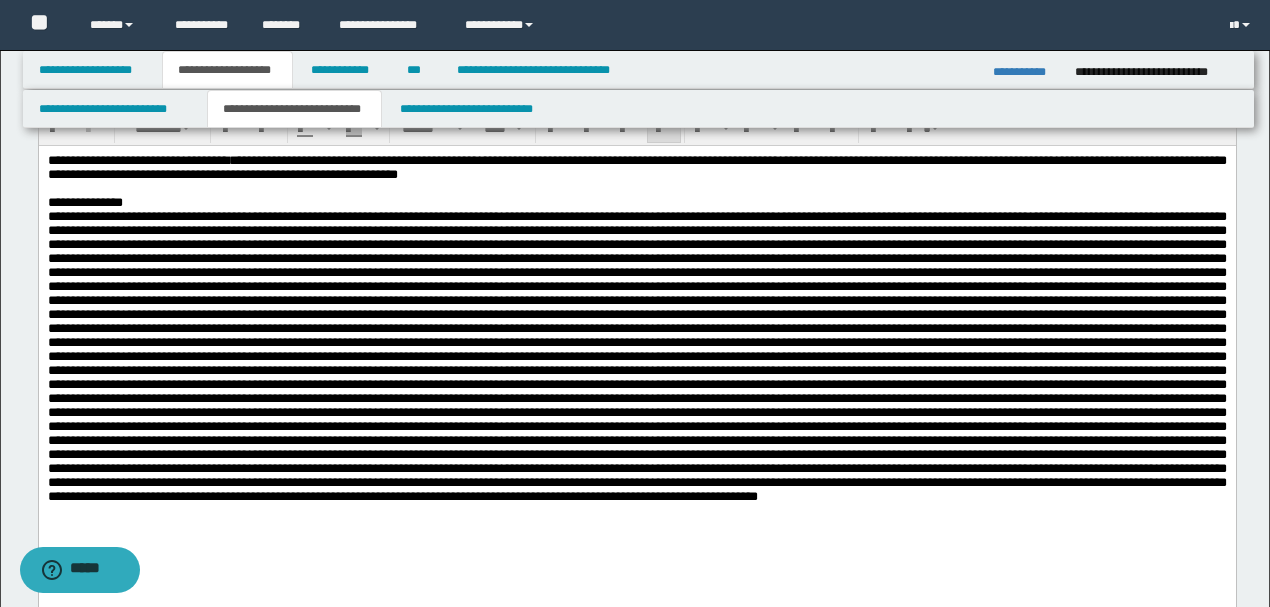 scroll, scrollTop: 0, scrollLeft: 0, axis: both 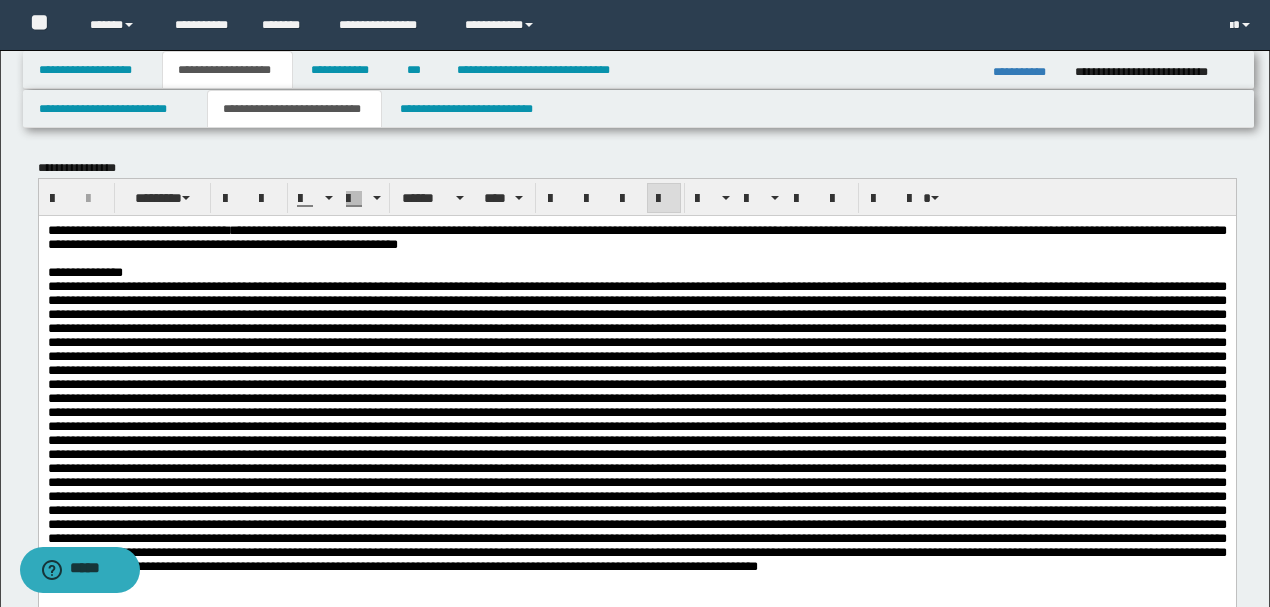 click at bounding box center (636, 425) 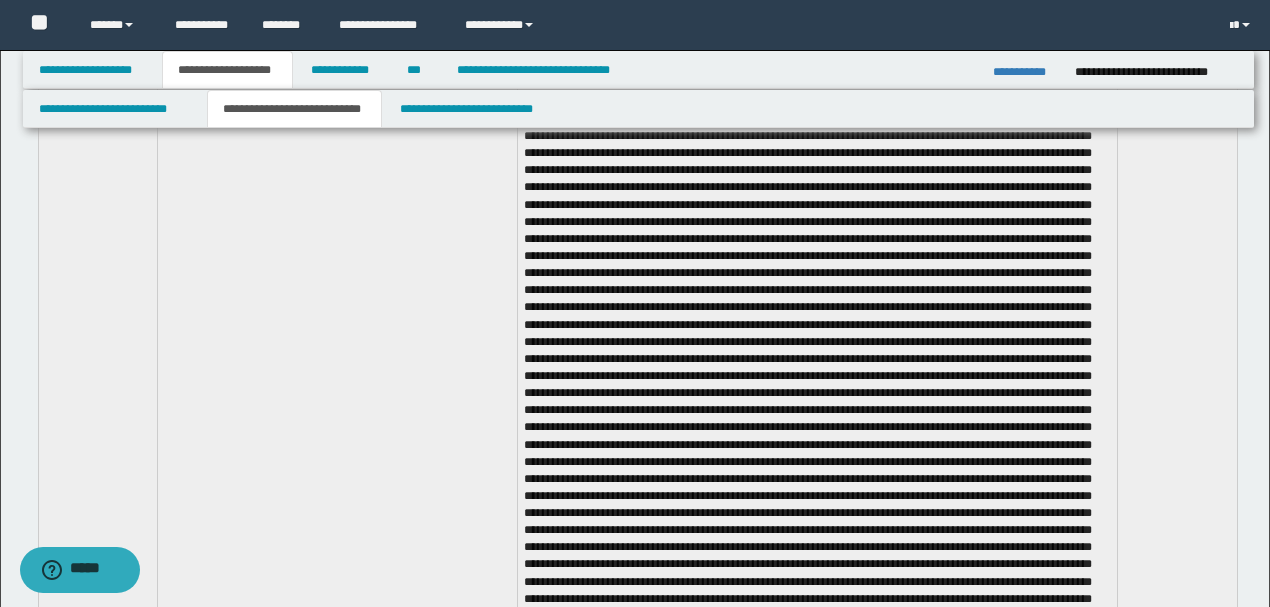 scroll, scrollTop: 1600, scrollLeft: 0, axis: vertical 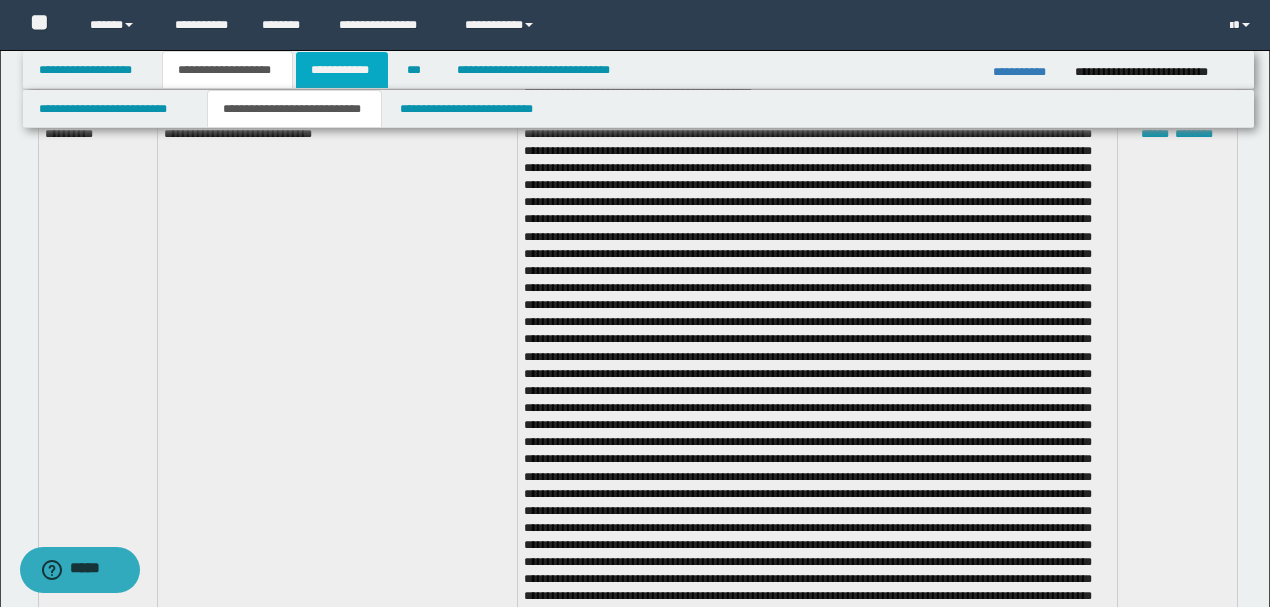 click on "**********" at bounding box center [342, 70] 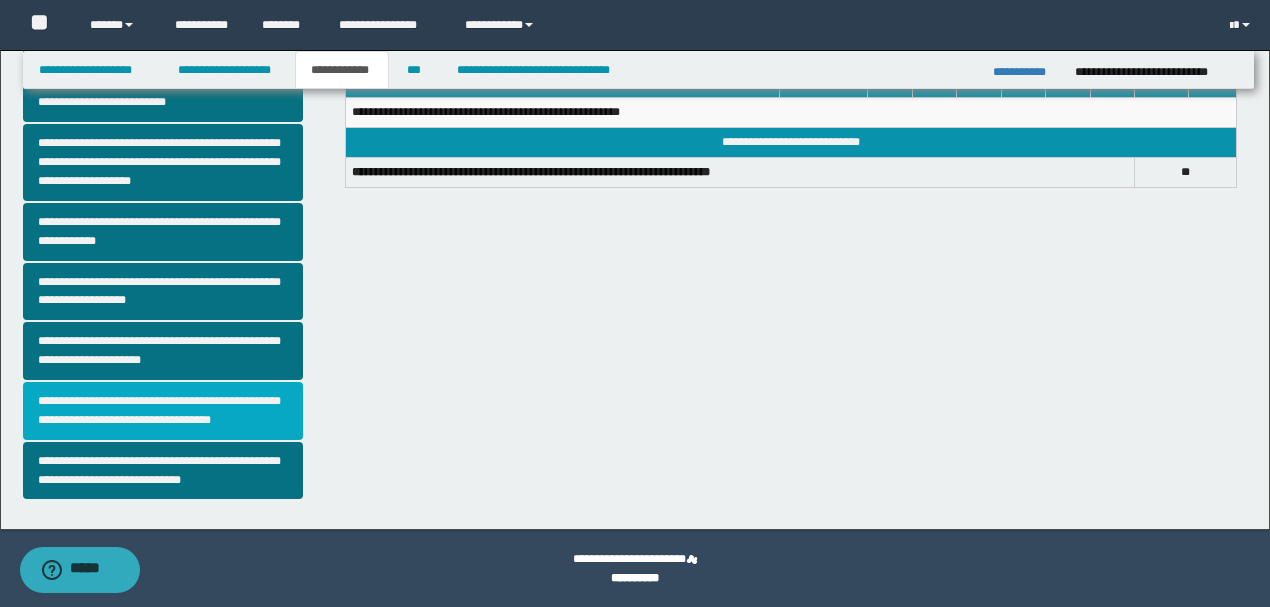 click on "**********" at bounding box center (163, 411) 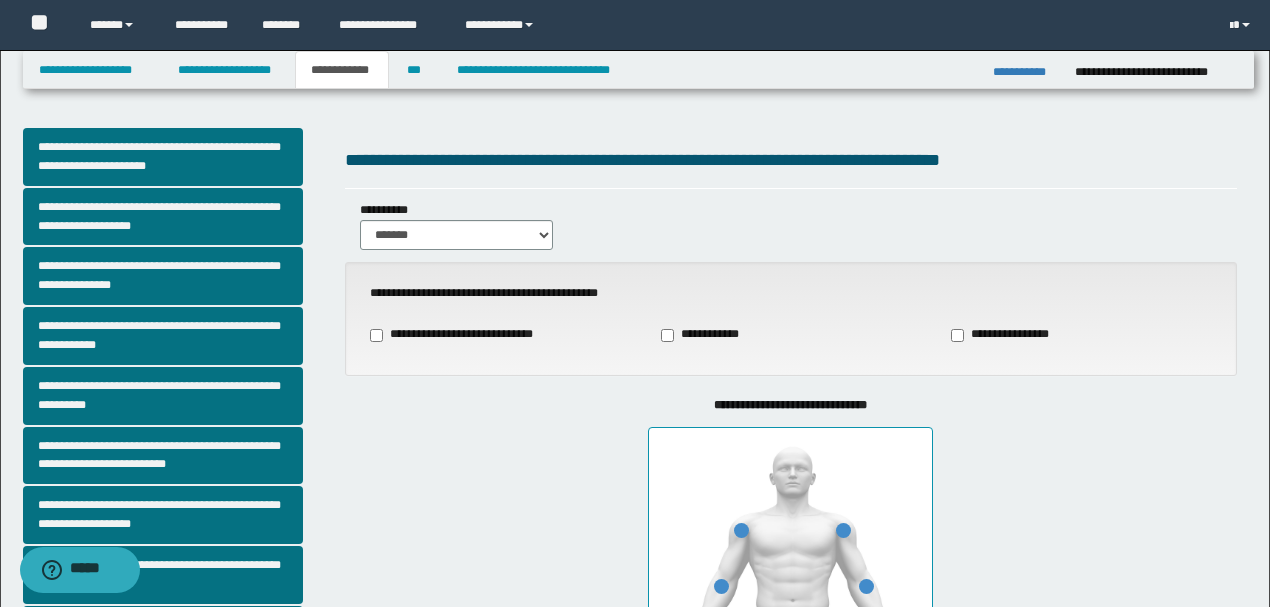 click at bounding box center (790, 644) 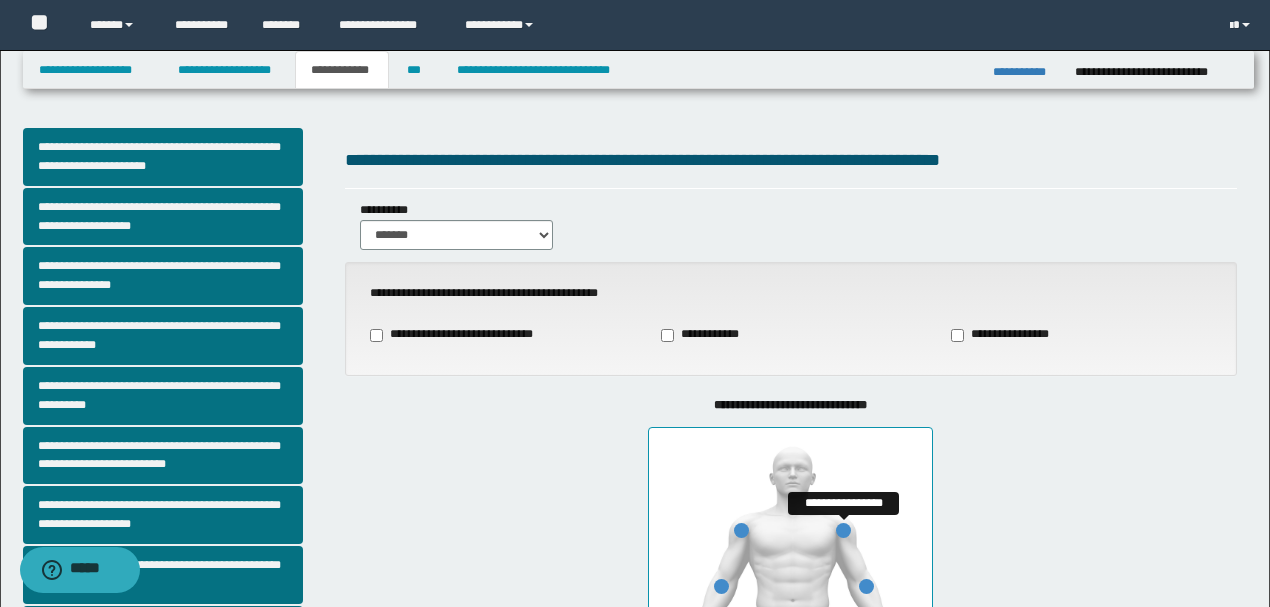 click at bounding box center [843, 530] 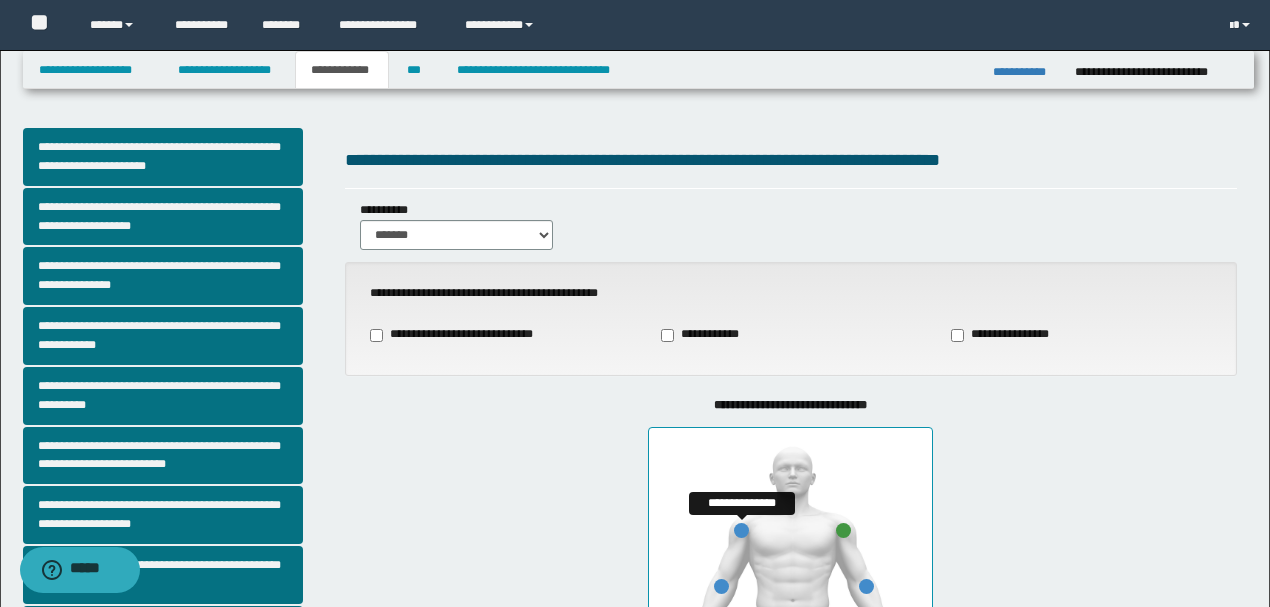 click at bounding box center (741, 530) 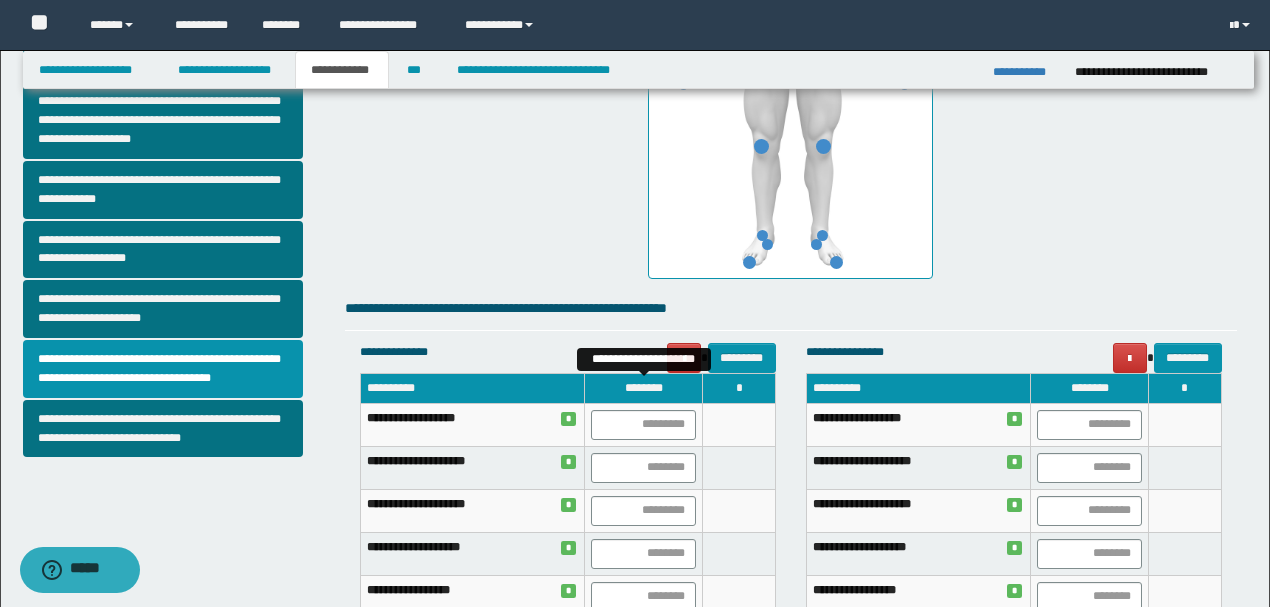 scroll, scrollTop: 600, scrollLeft: 0, axis: vertical 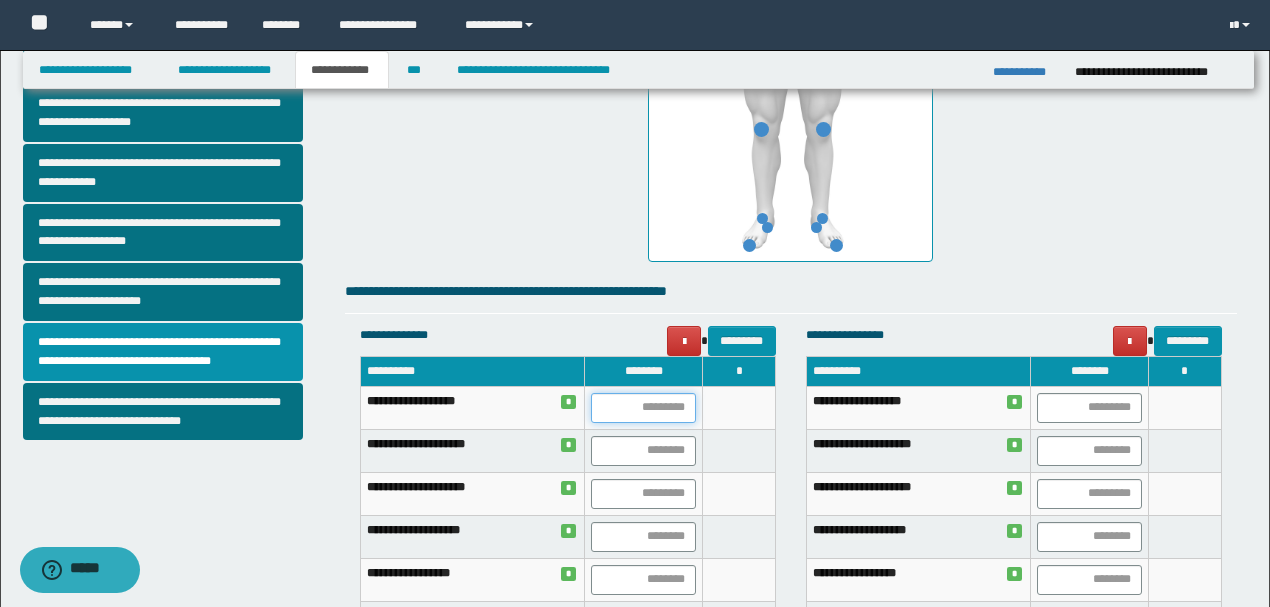 click at bounding box center [643, 408] 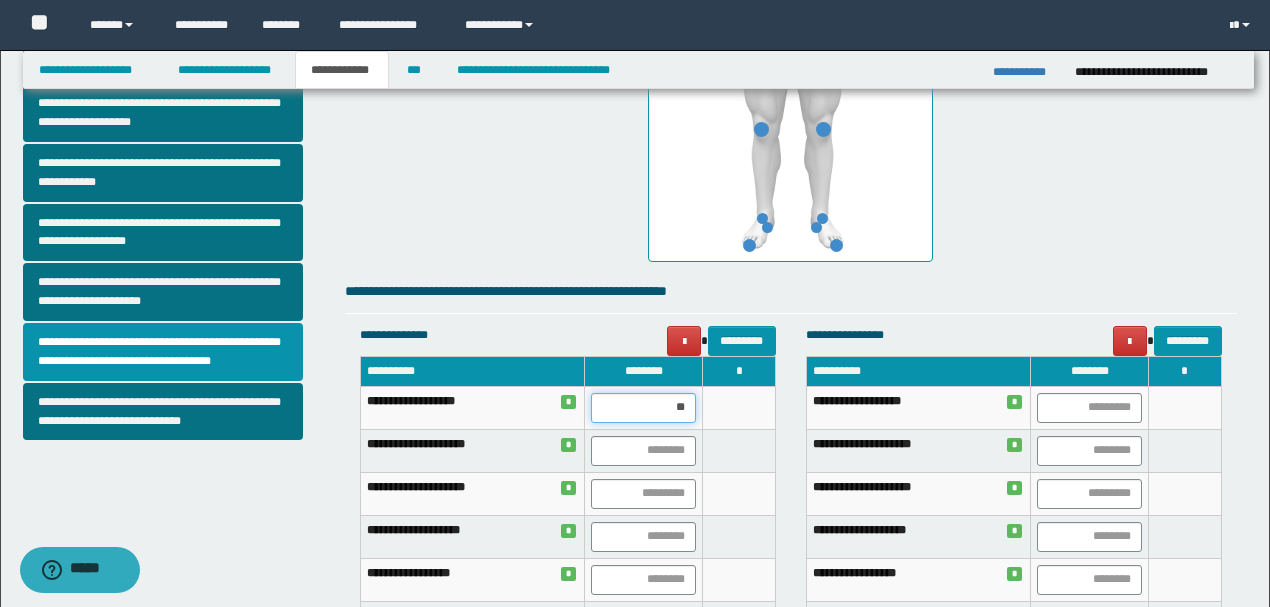 type on "***" 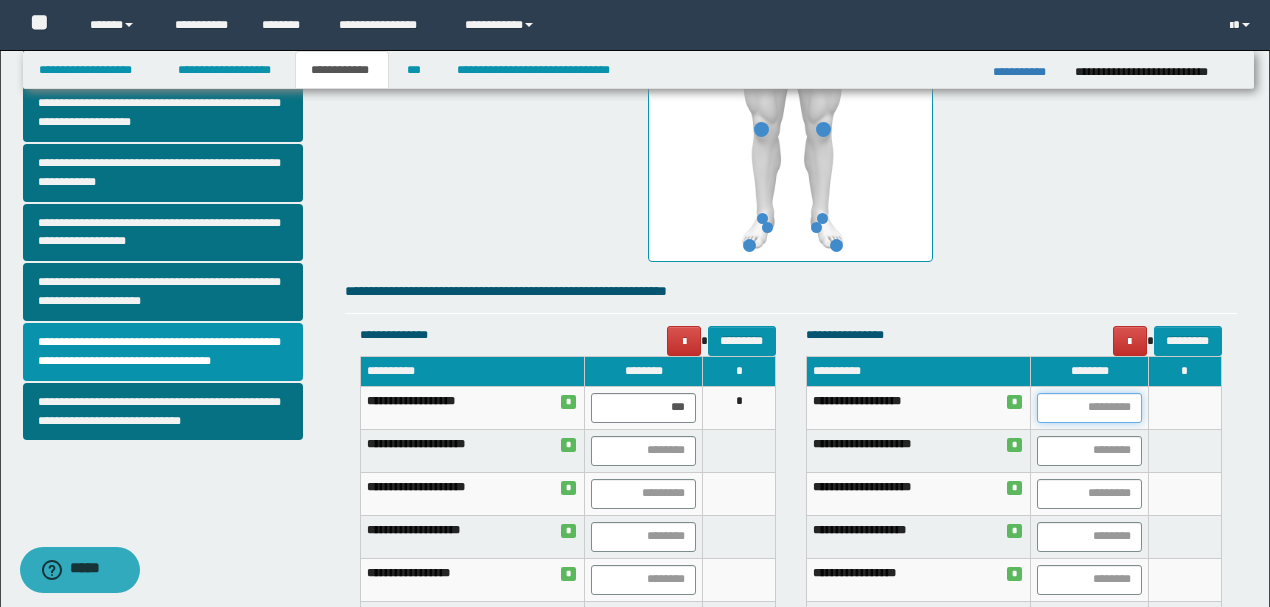 click at bounding box center [1089, 408] 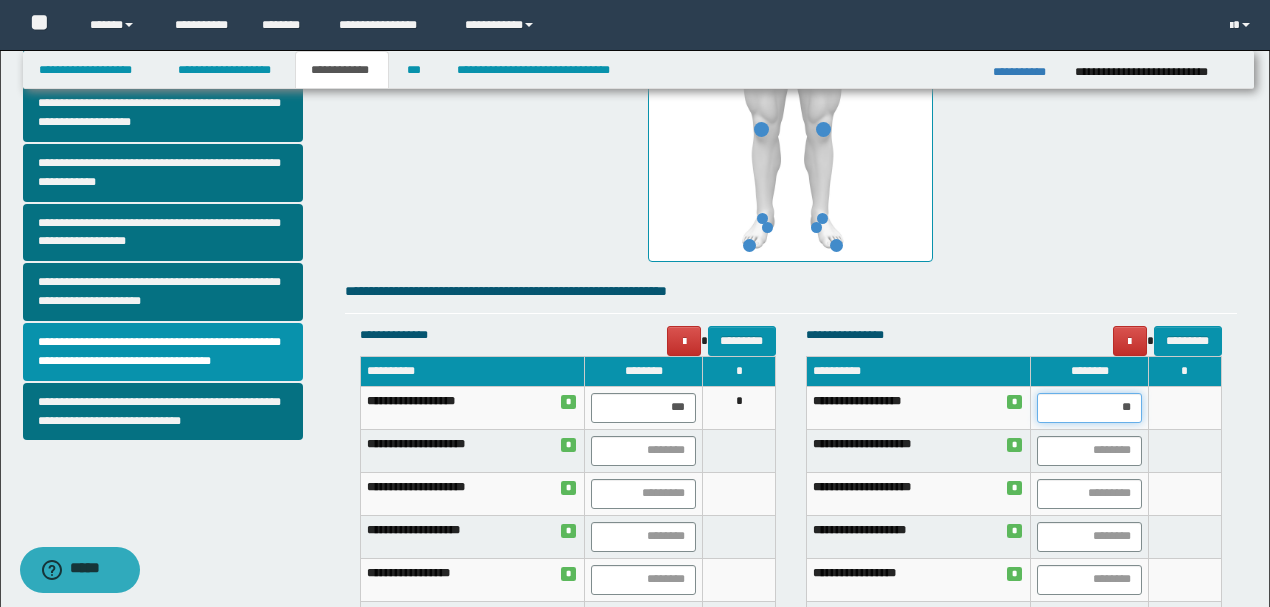 type on "***" 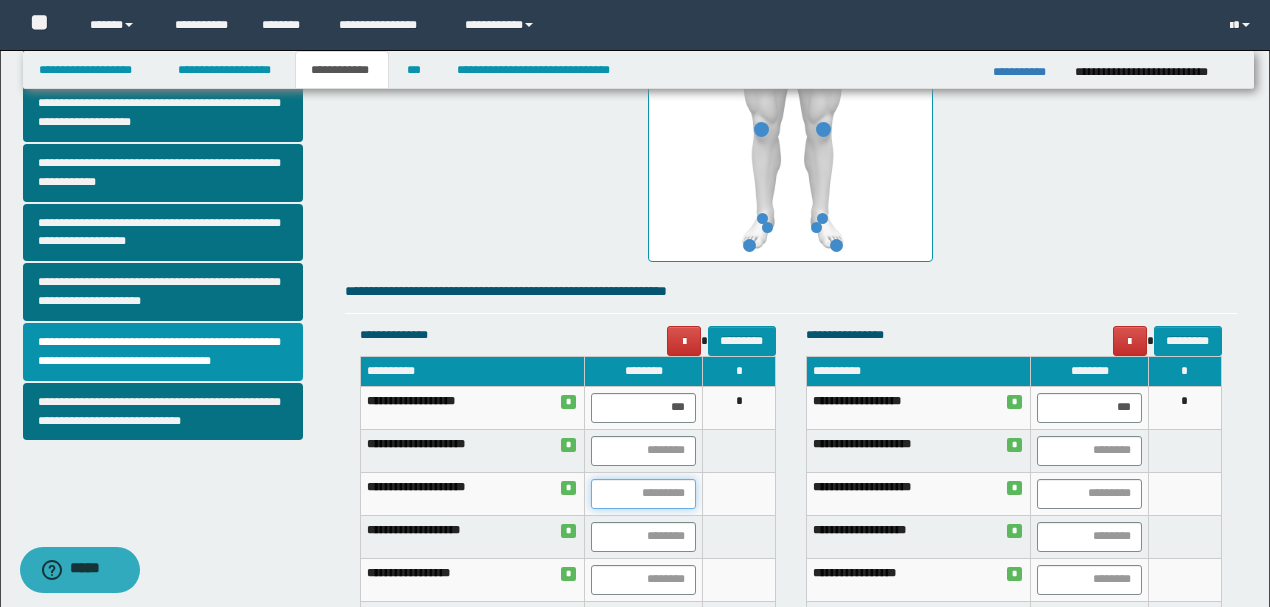 click at bounding box center (643, 494) 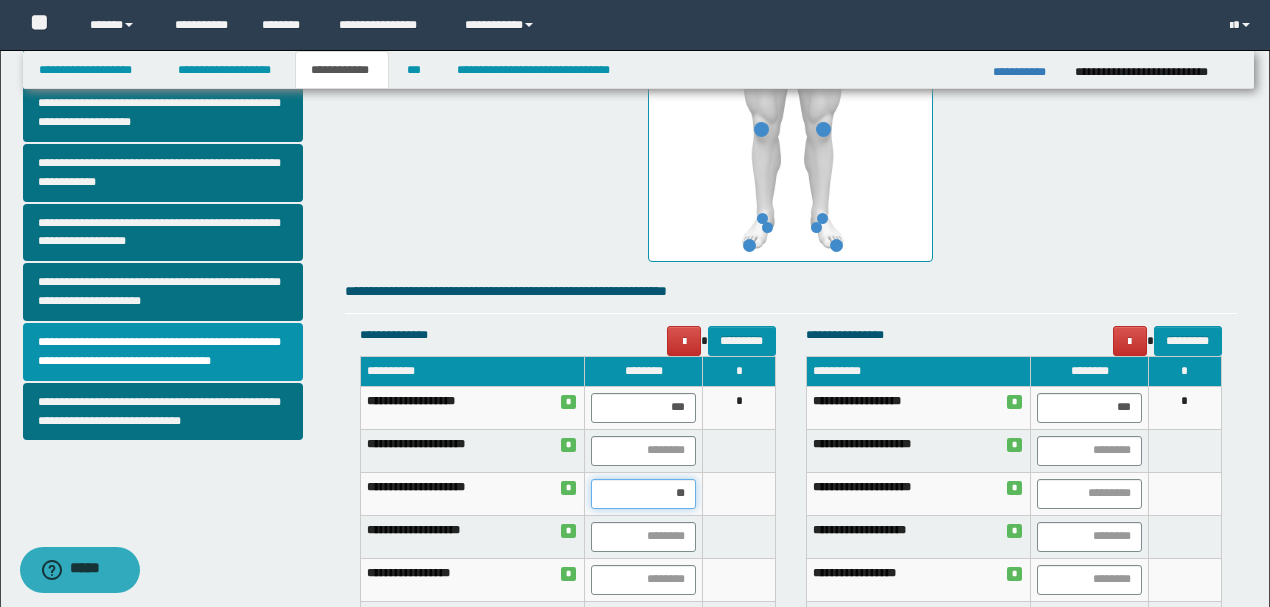 type on "***" 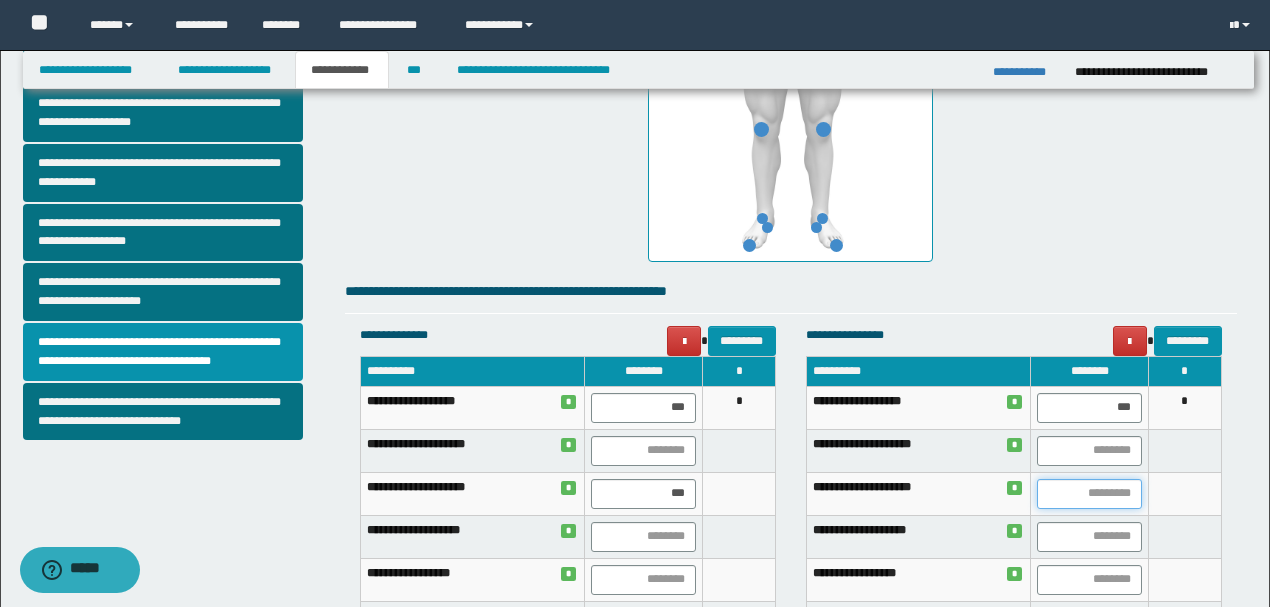 click at bounding box center (1089, 494) 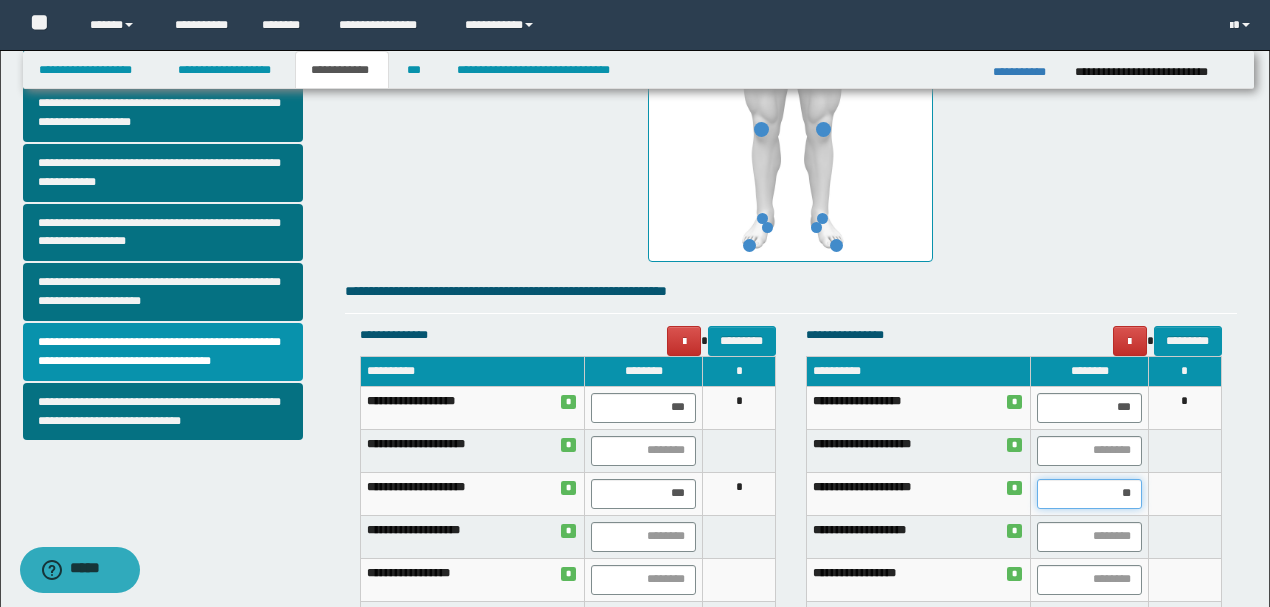 type on "***" 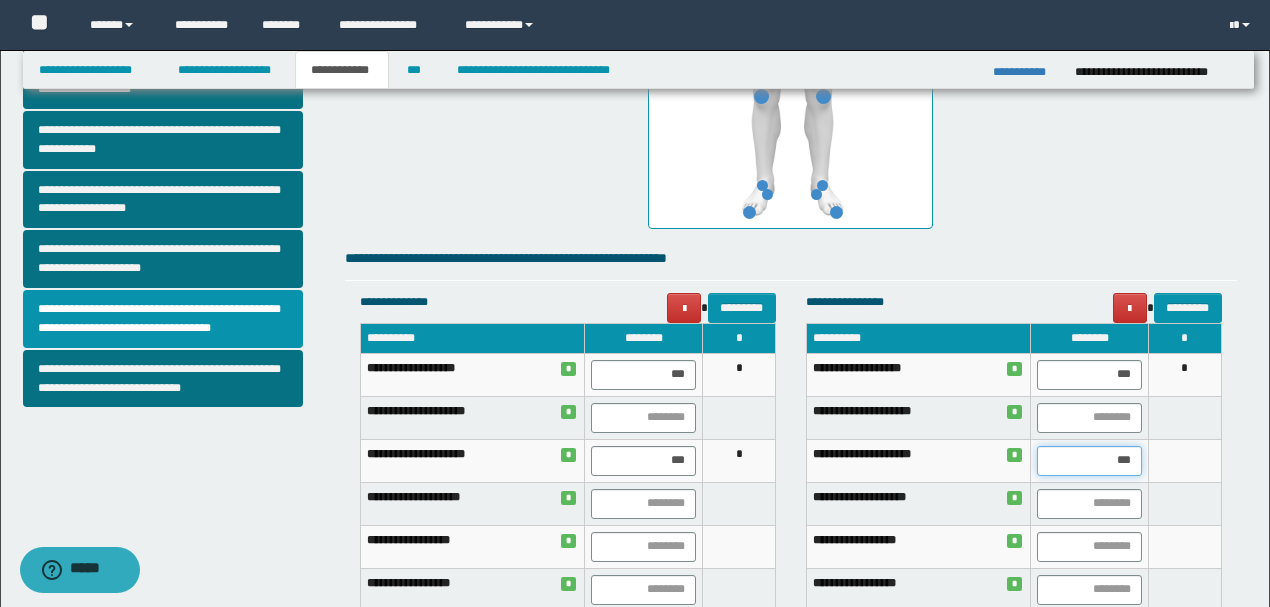 scroll, scrollTop: 666, scrollLeft: 0, axis: vertical 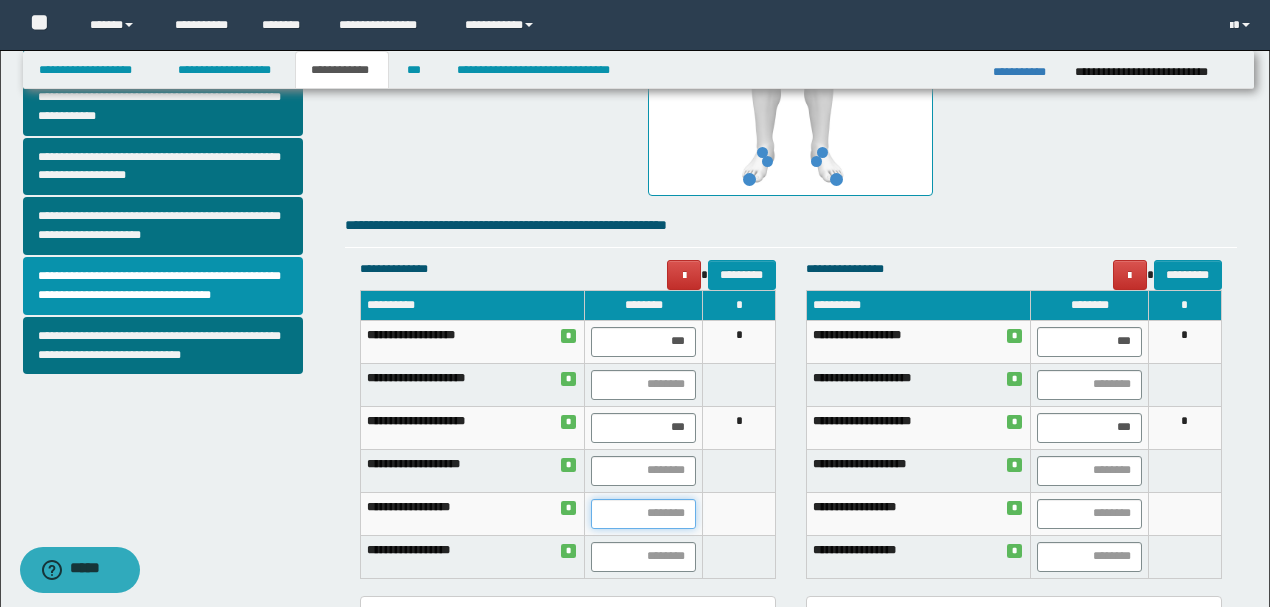 click at bounding box center [643, 514] 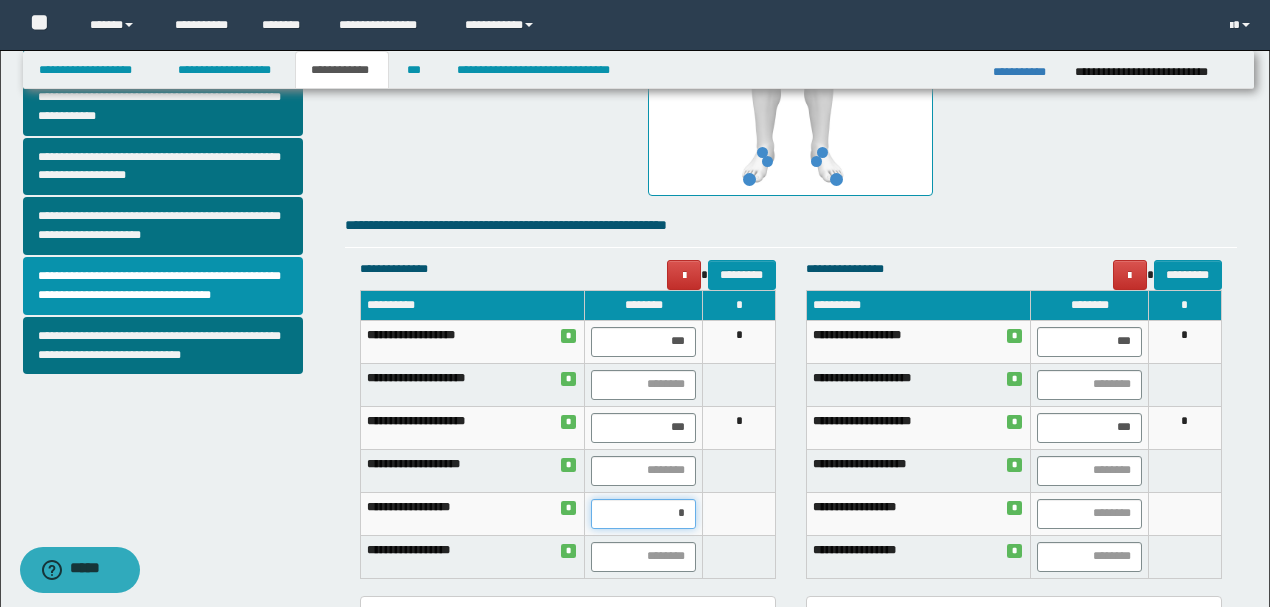 type on "**" 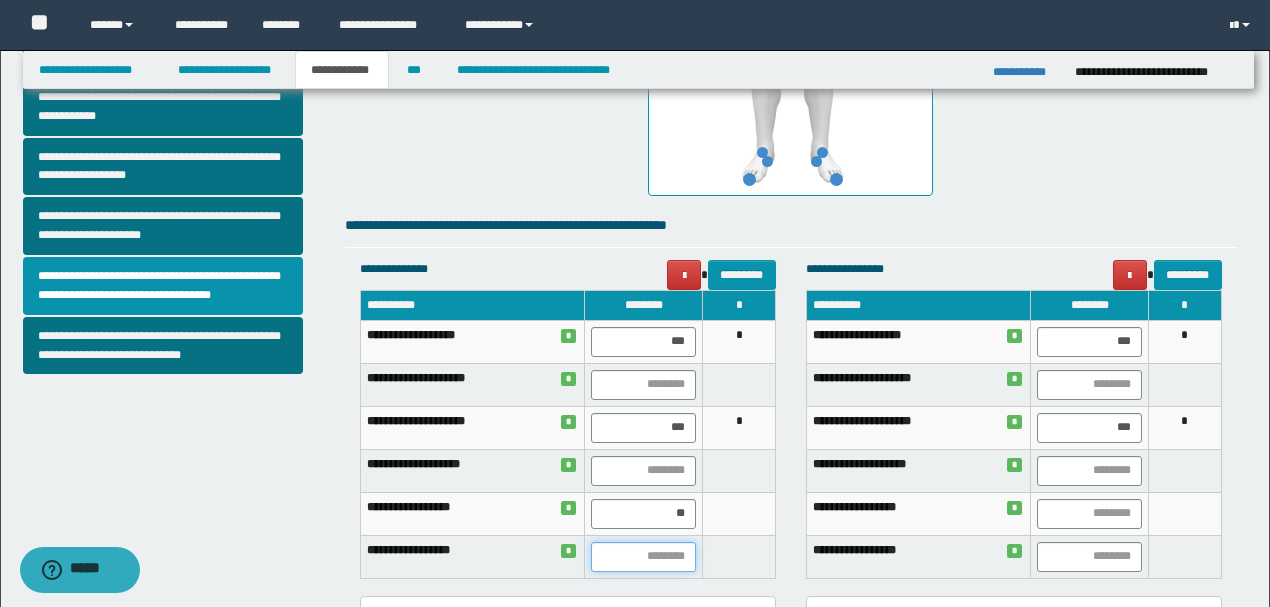 click at bounding box center (643, 557) 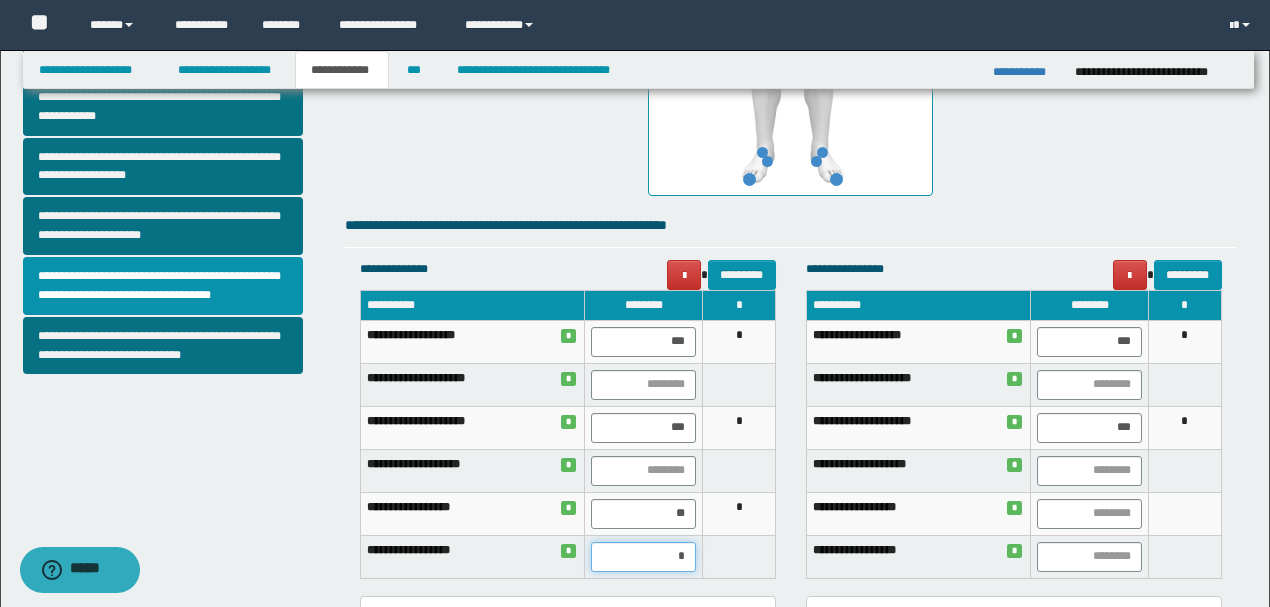 type on "**" 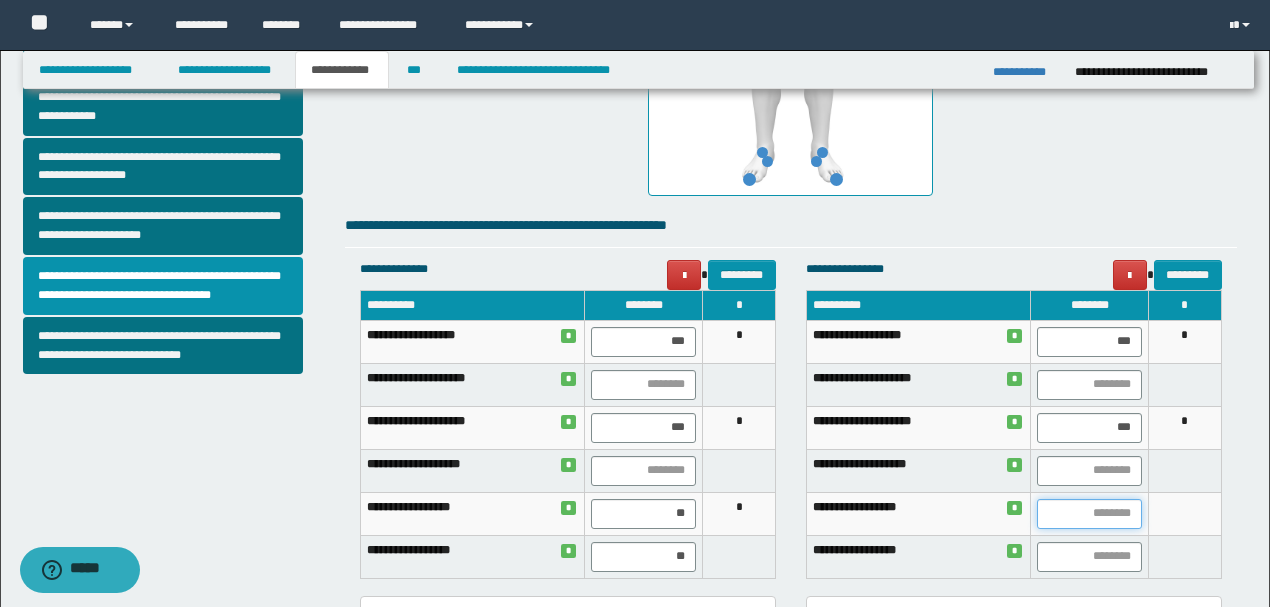 click at bounding box center (1089, 514) 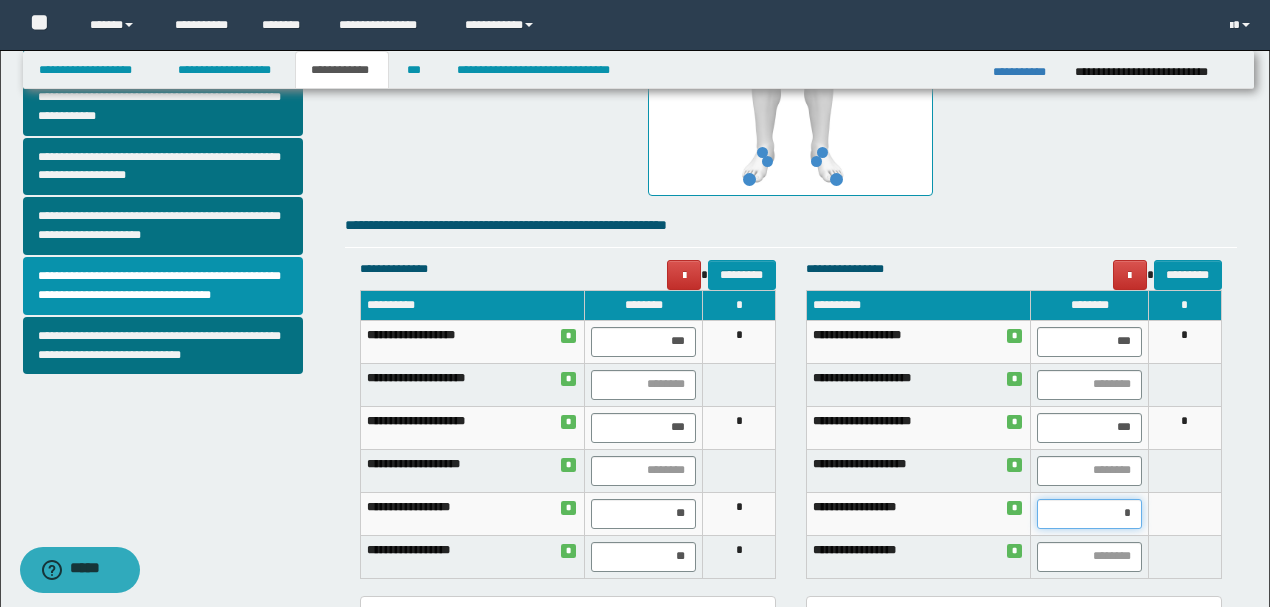 type on "**" 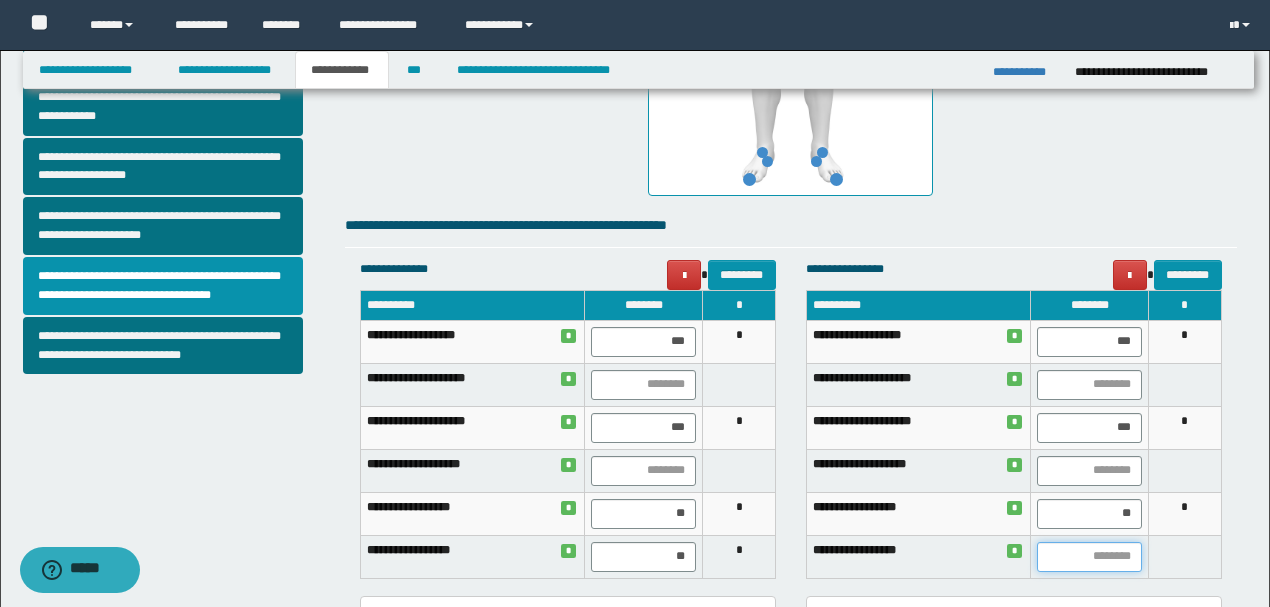 click at bounding box center [1089, 557] 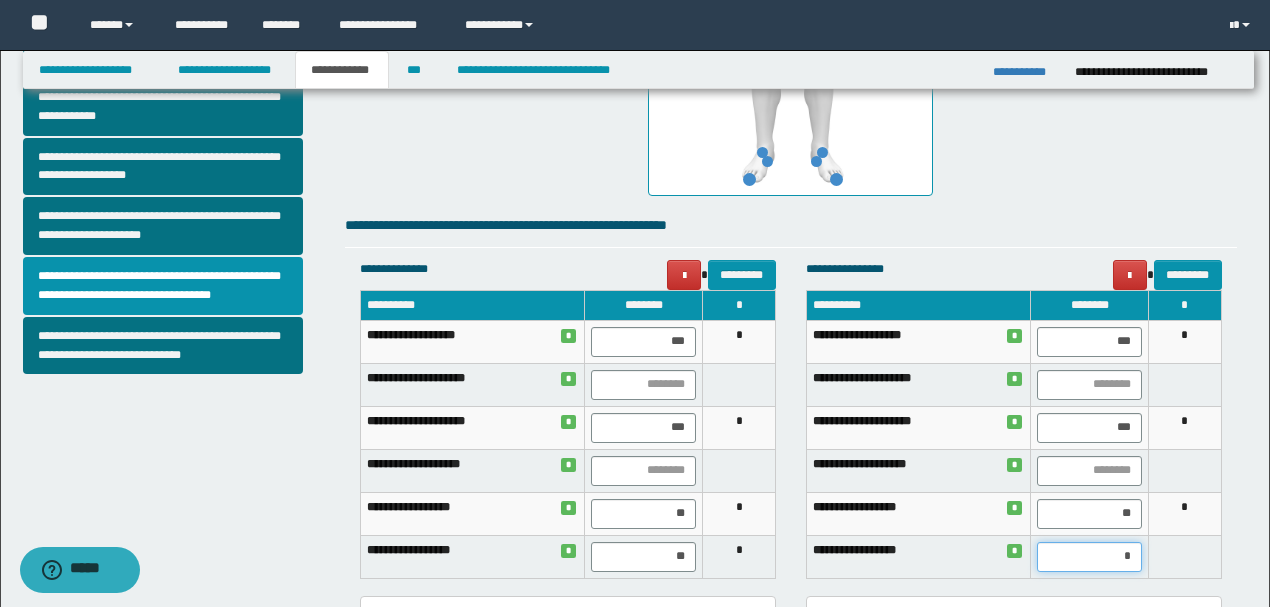 type on "**" 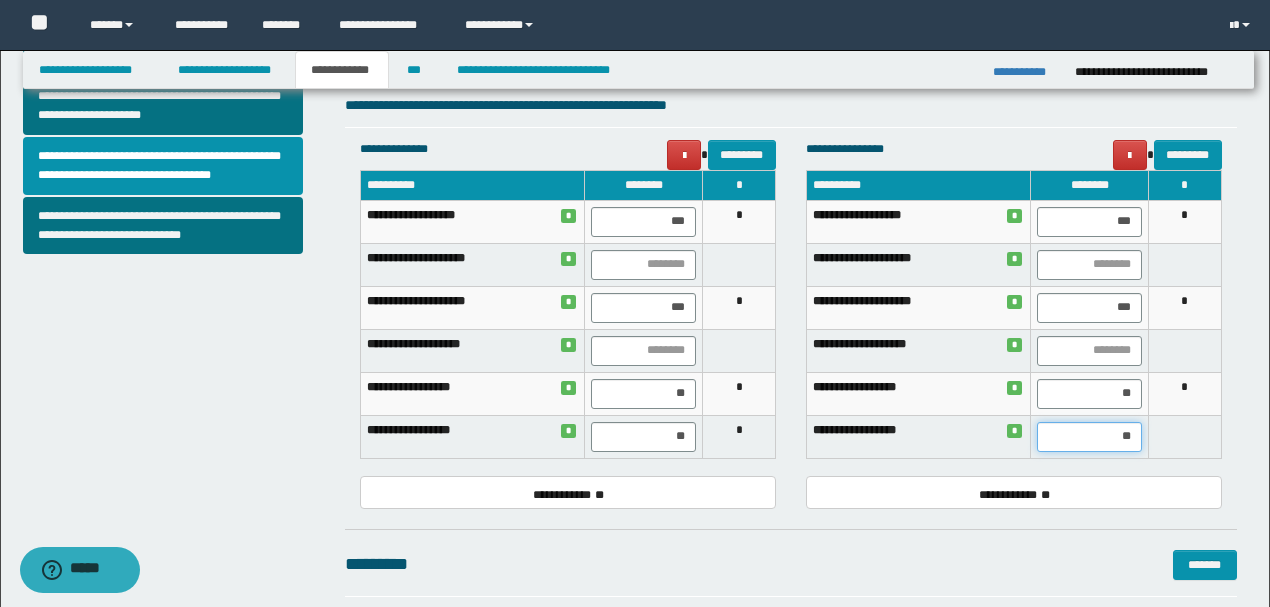 scroll, scrollTop: 800, scrollLeft: 0, axis: vertical 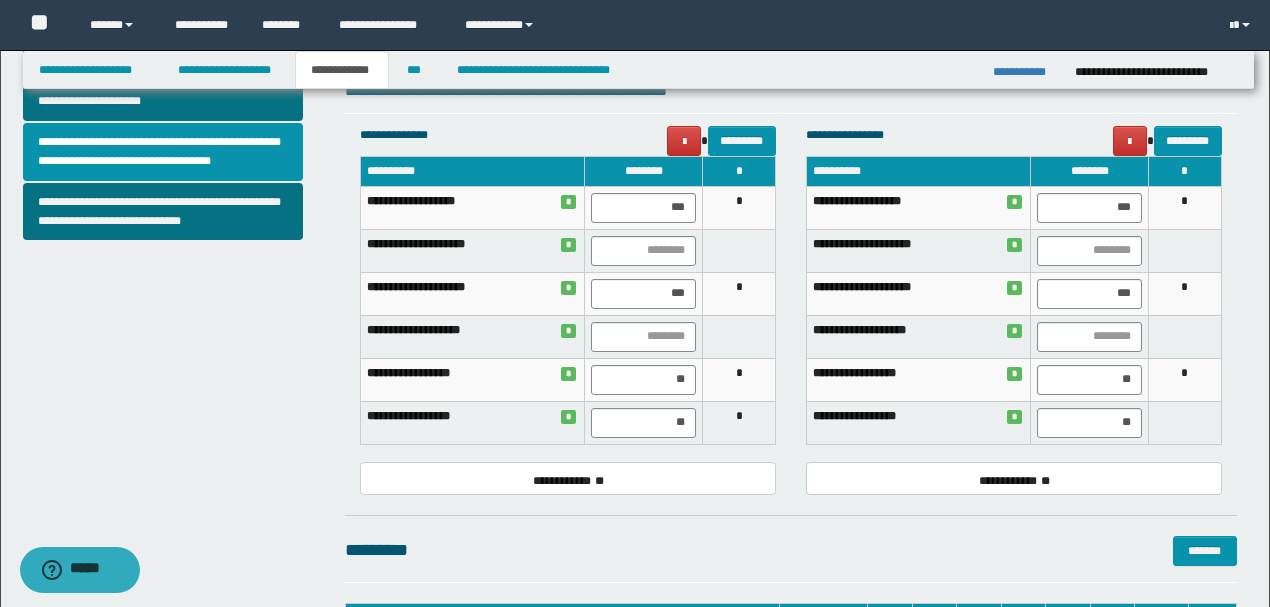 click on "*********
*******" at bounding box center (791, 550) 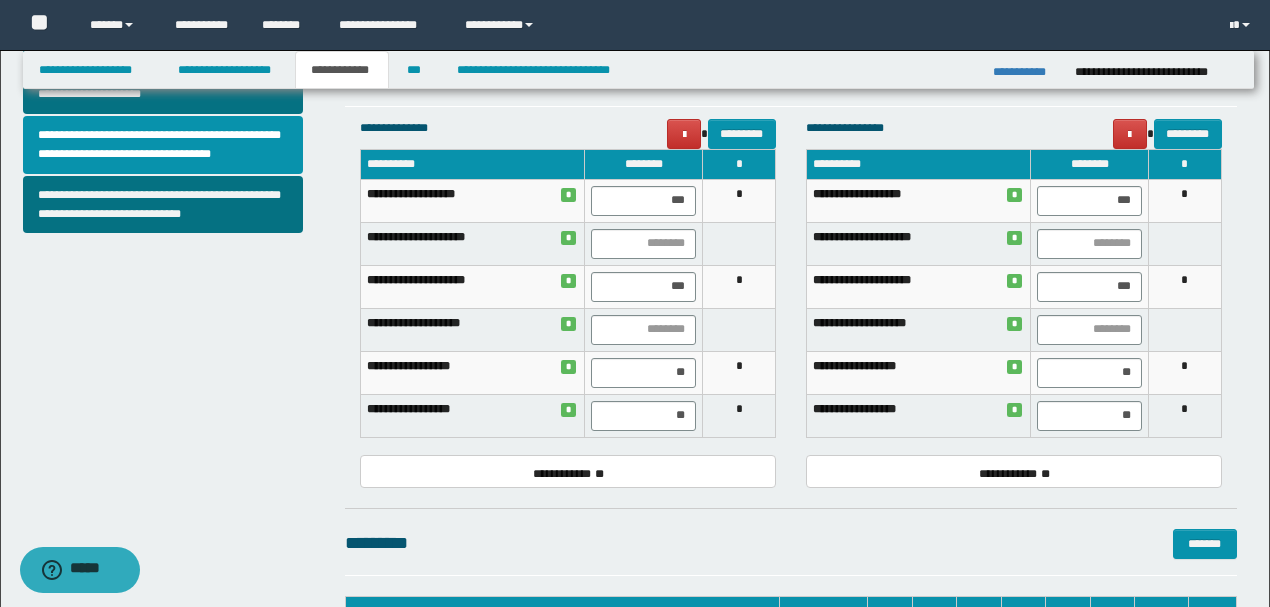 scroll, scrollTop: 1066, scrollLeft: 0, axis: vertical 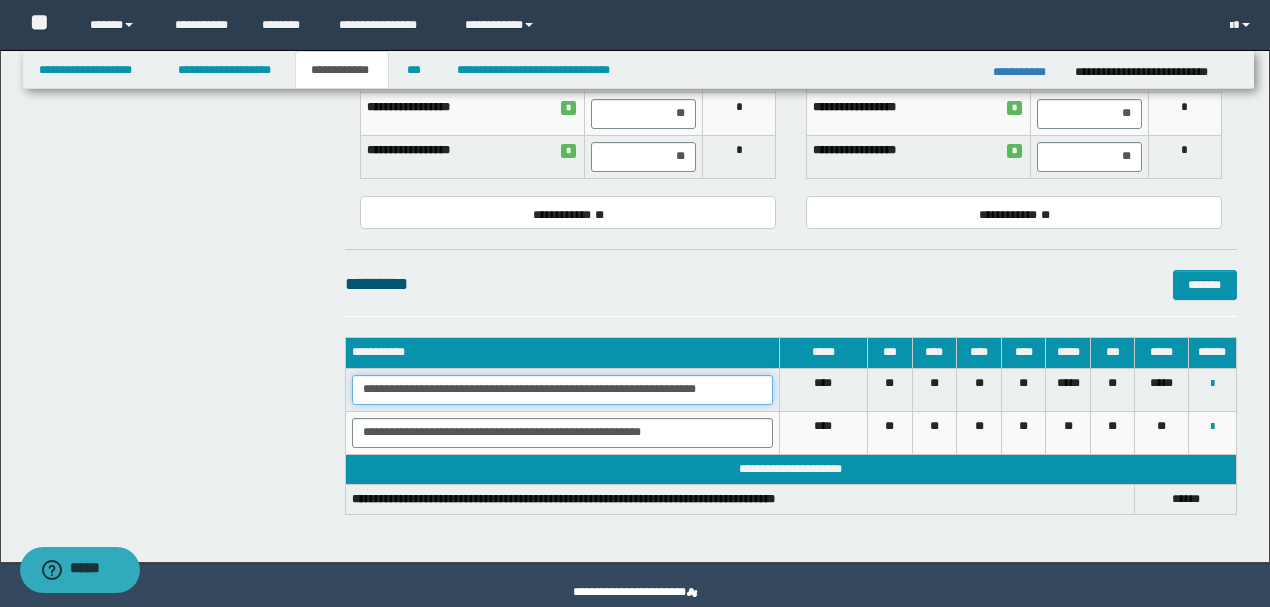 drag, startPoint x: 614, startPoint y: 386, endPoint x: 120, endPoint y: 414, distance: 494.79288 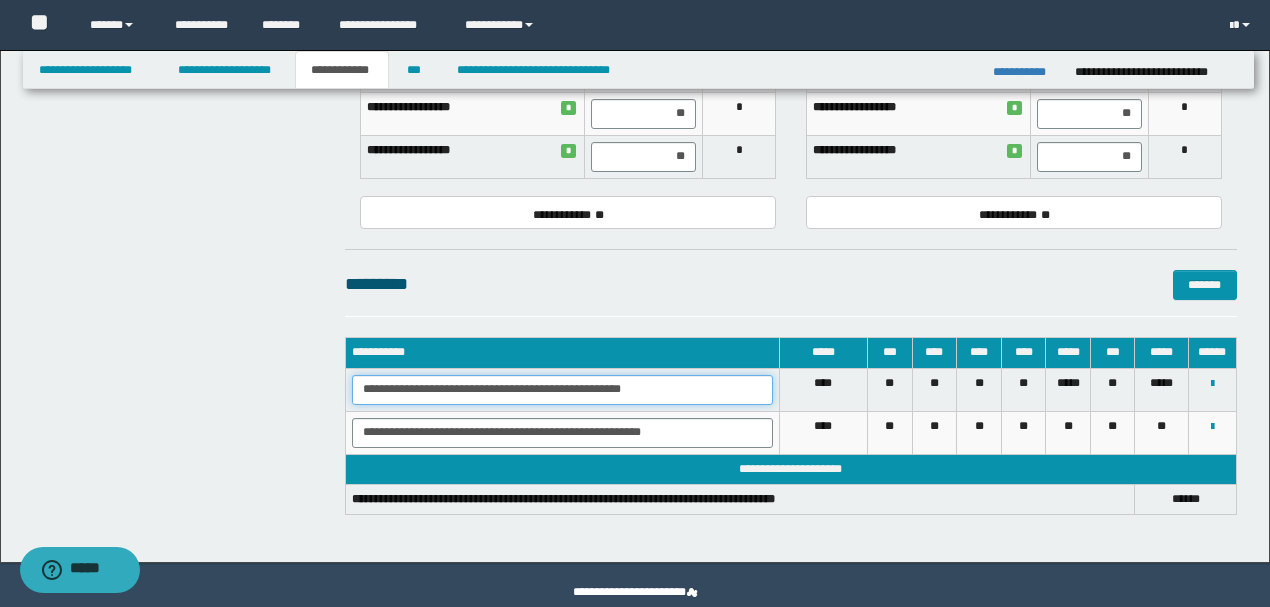 drag, startPoint x: 522, startPoint y: 388, endPoint x: 323, endPoint y: 386, distance: 199.01006 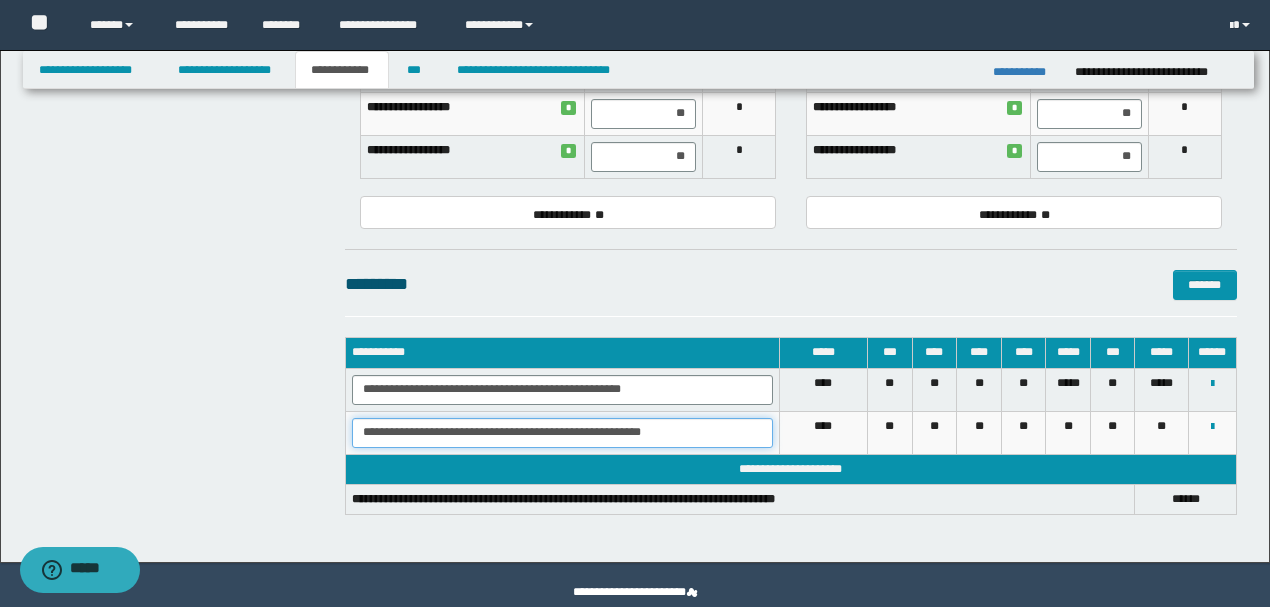 drag, startPoint x: 612, startPoint y: 429, endPoint x: 232, endPoint y: 433, distance: 380.02106 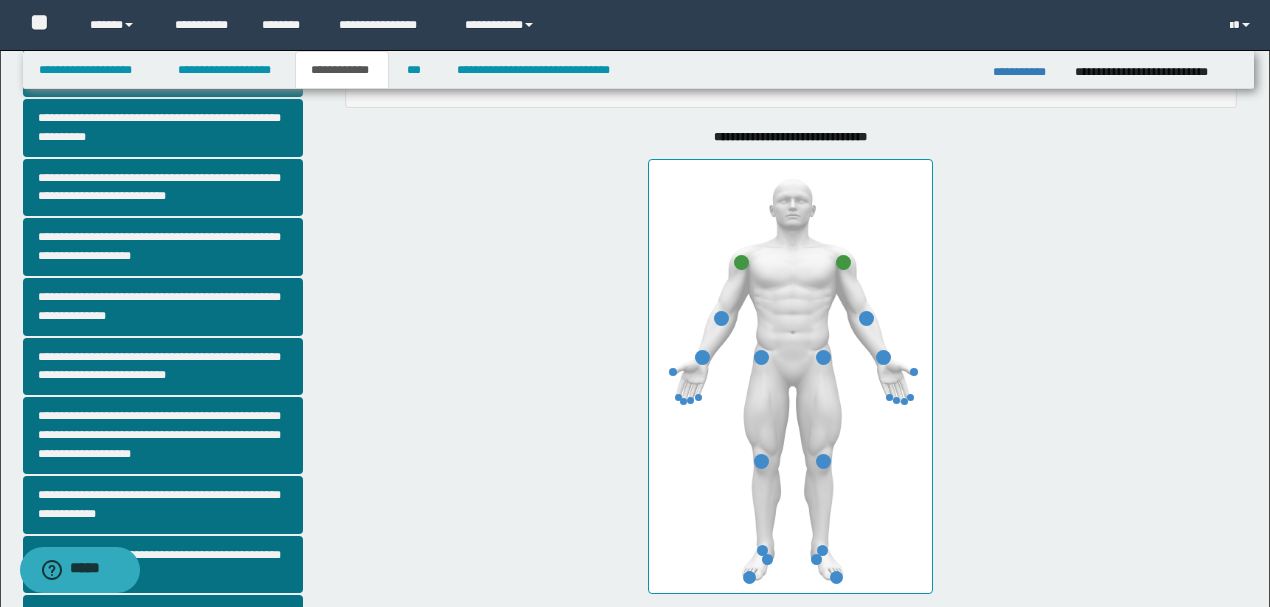 scroll, scrollTop: 266, scrollLeft: 0, axis: vertical 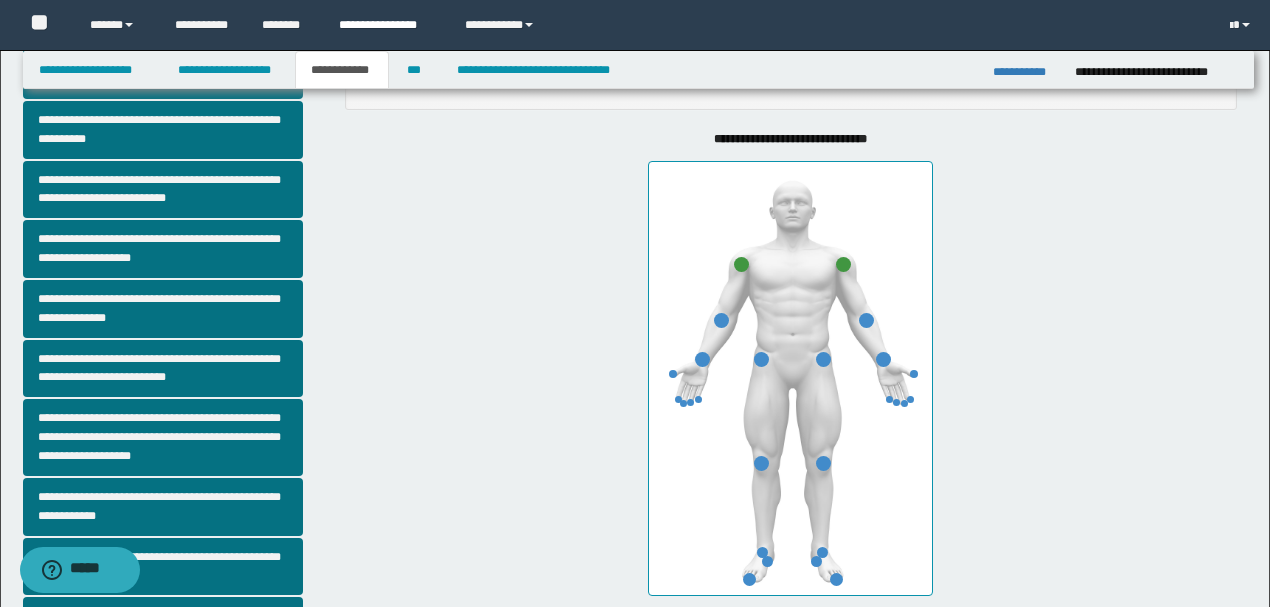 type on "**********" 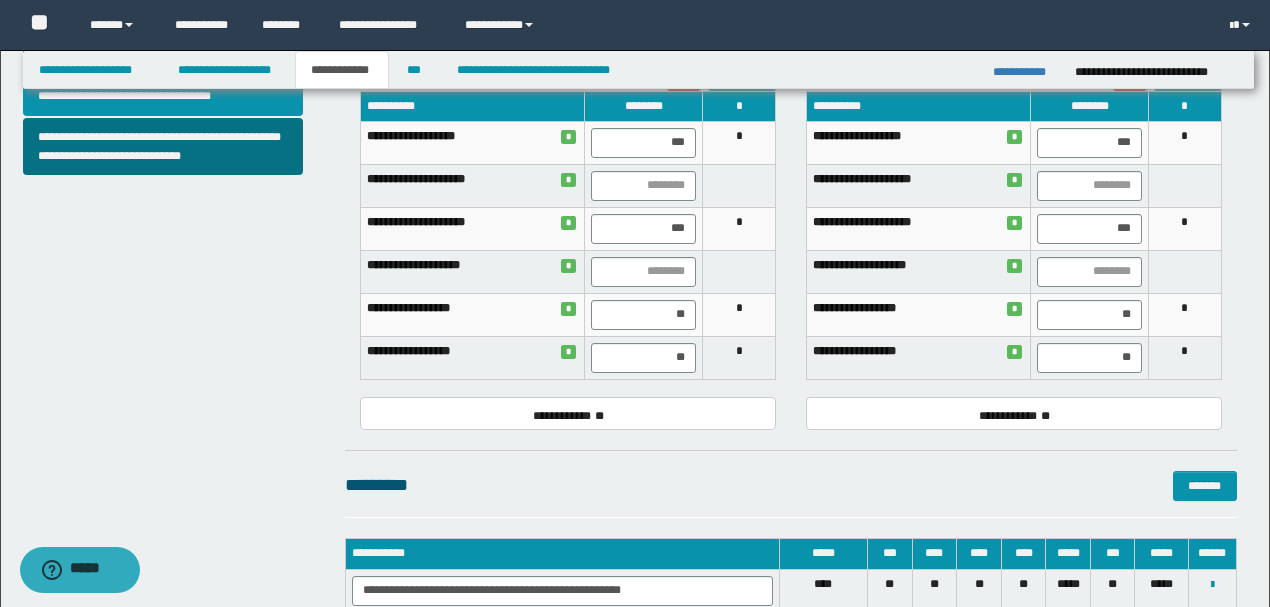 scroll, scrollTop: 533, scrollLeft: 0, axis: vertical 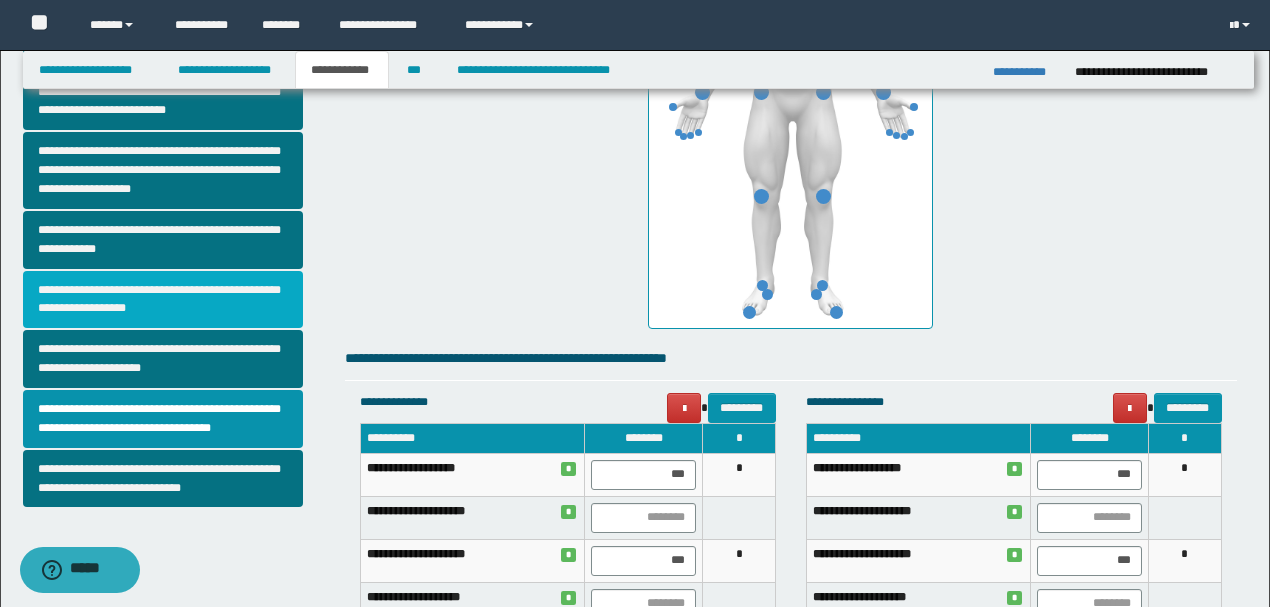 click on "**********" at bounding box center [163, 300] 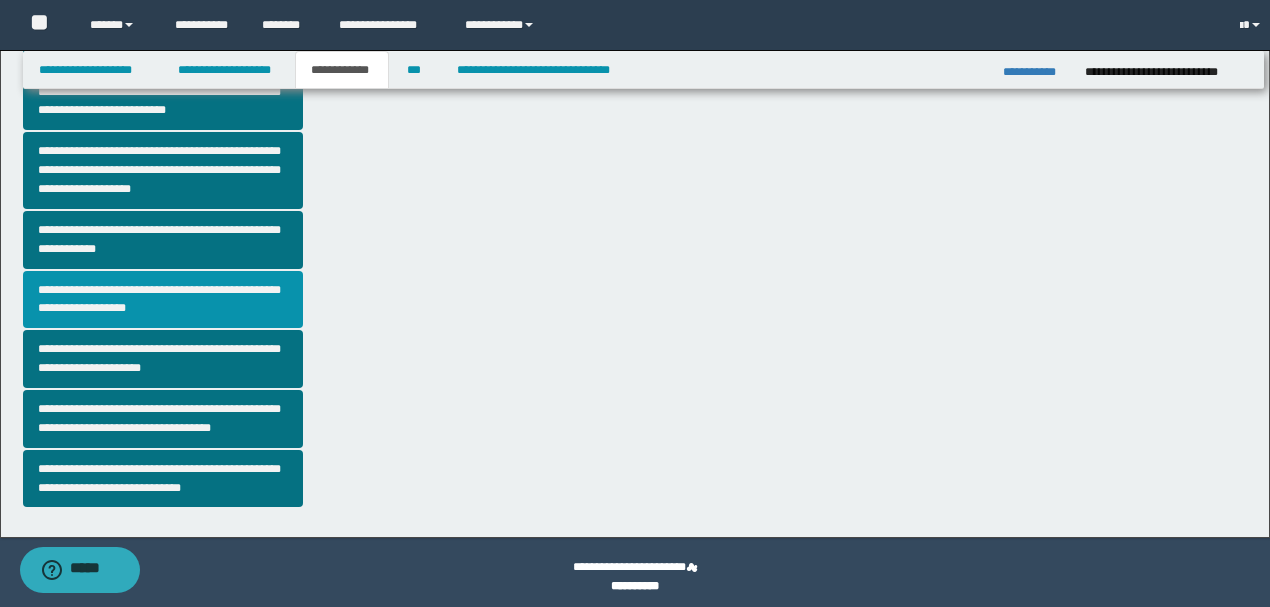 scroll, scrollTop: 0, scrollLeft: 0, axis: both 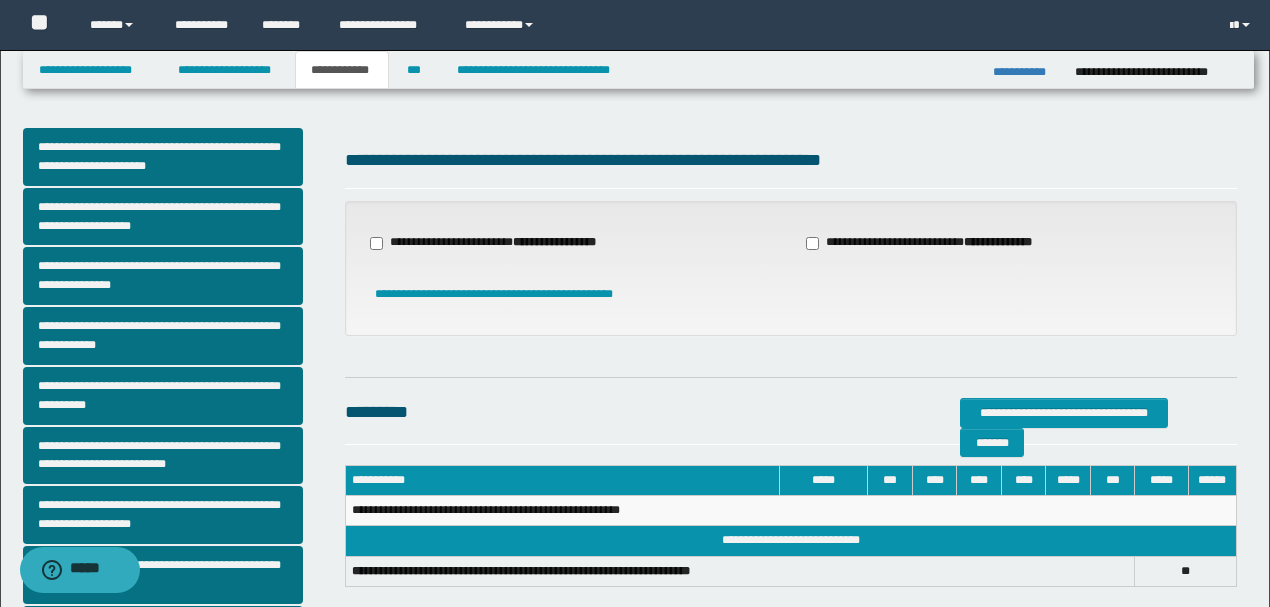 click on "**********" at bounding box center [495, 243] 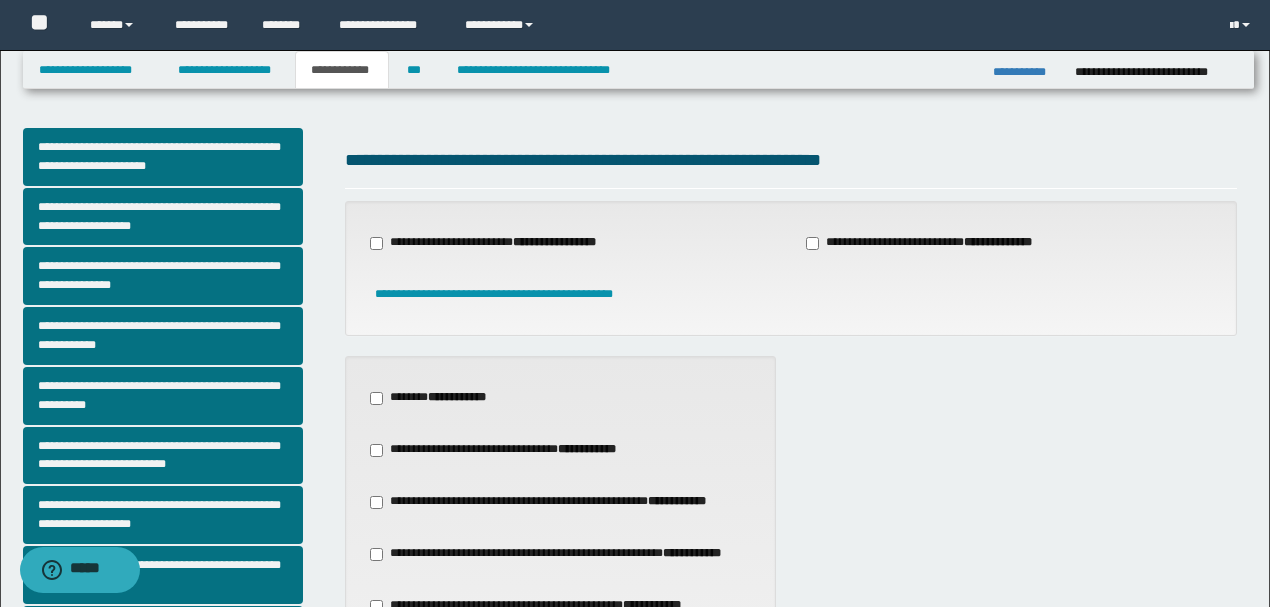 click on "**********" at bounding box center (931, 243) 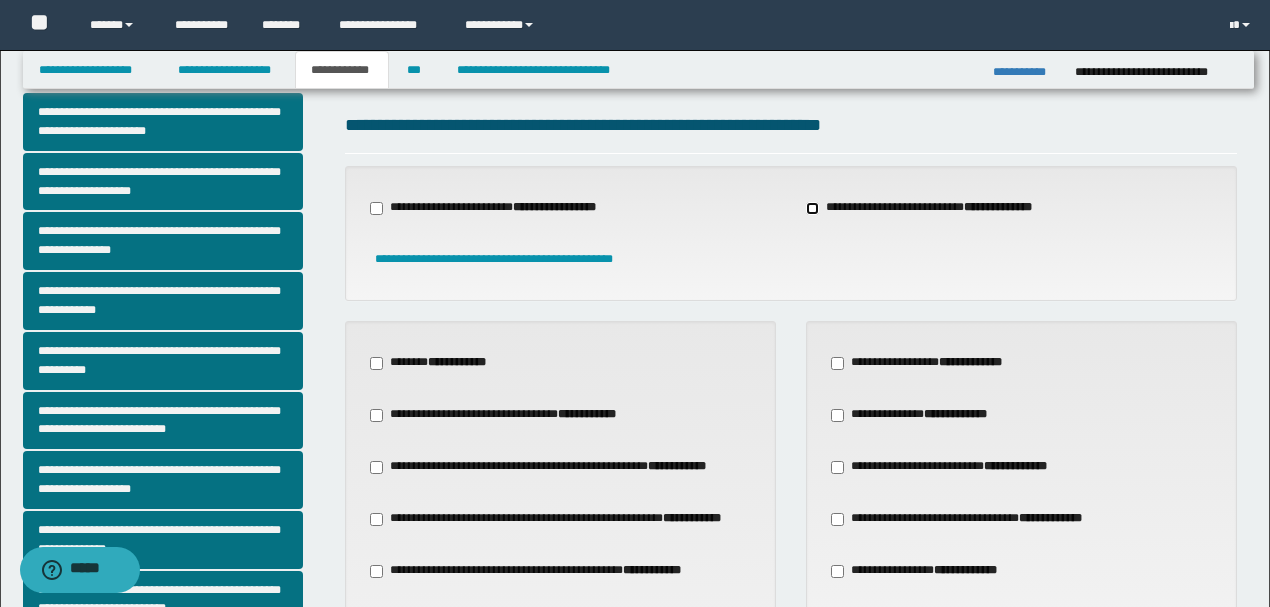 scroll, scrollTop: 66, scrollLeft: 0, axis: vertical 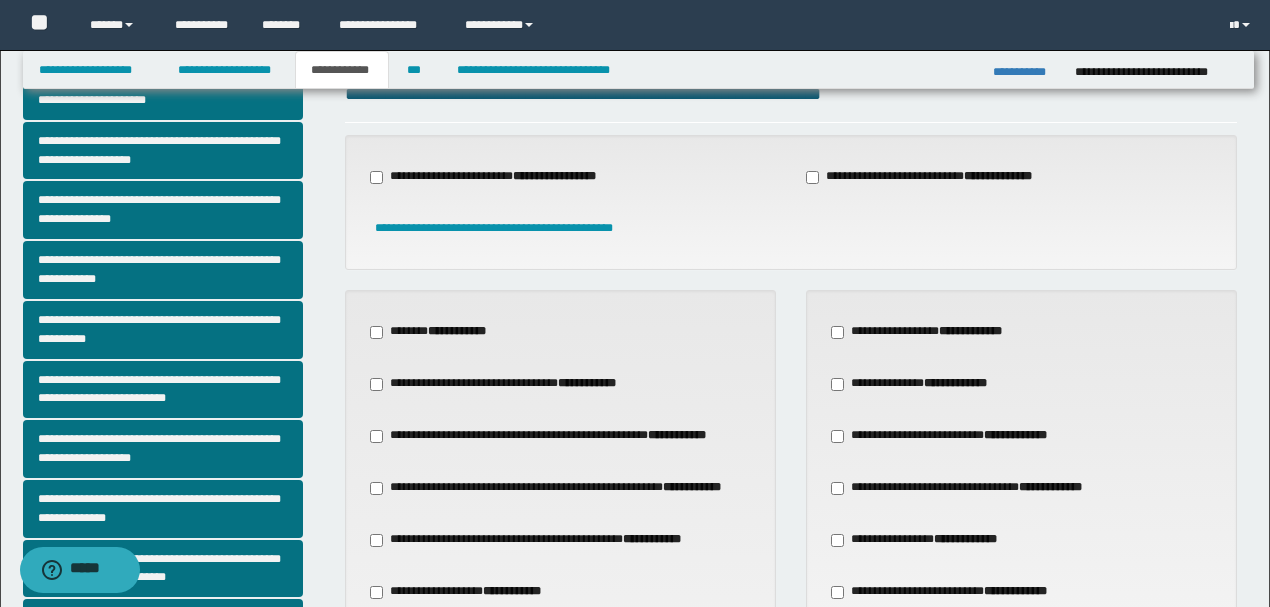 click on "**********" at bounding box center (538, 540) 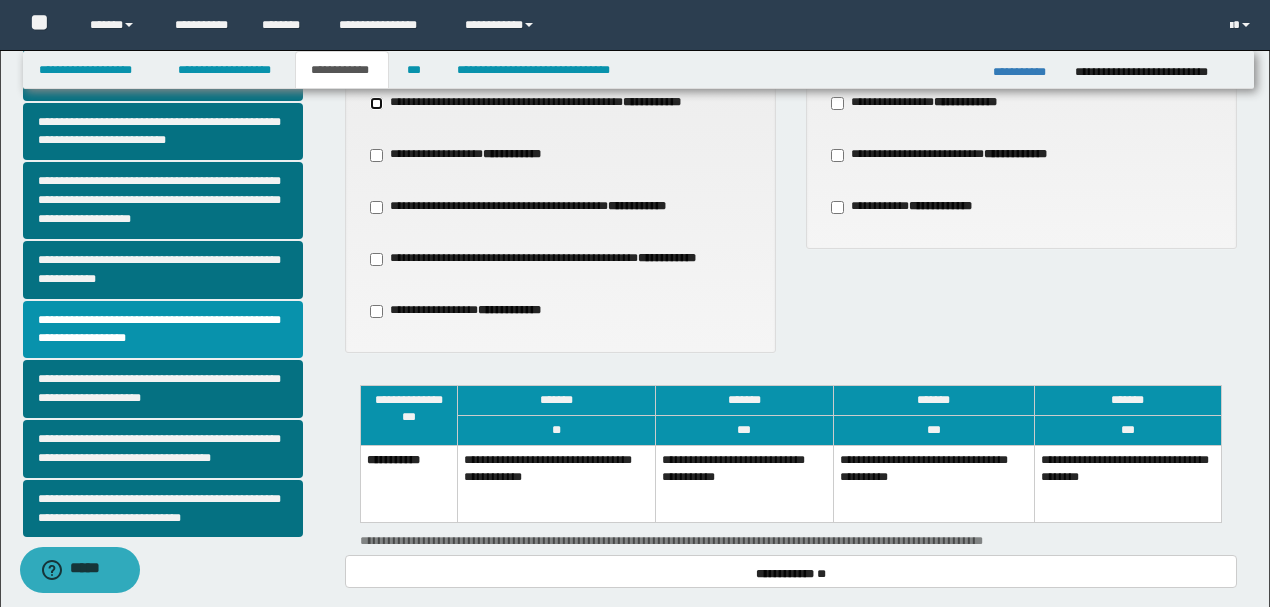 scroll, scrollTop: 533, scrollLeft: 0, axis: vertical 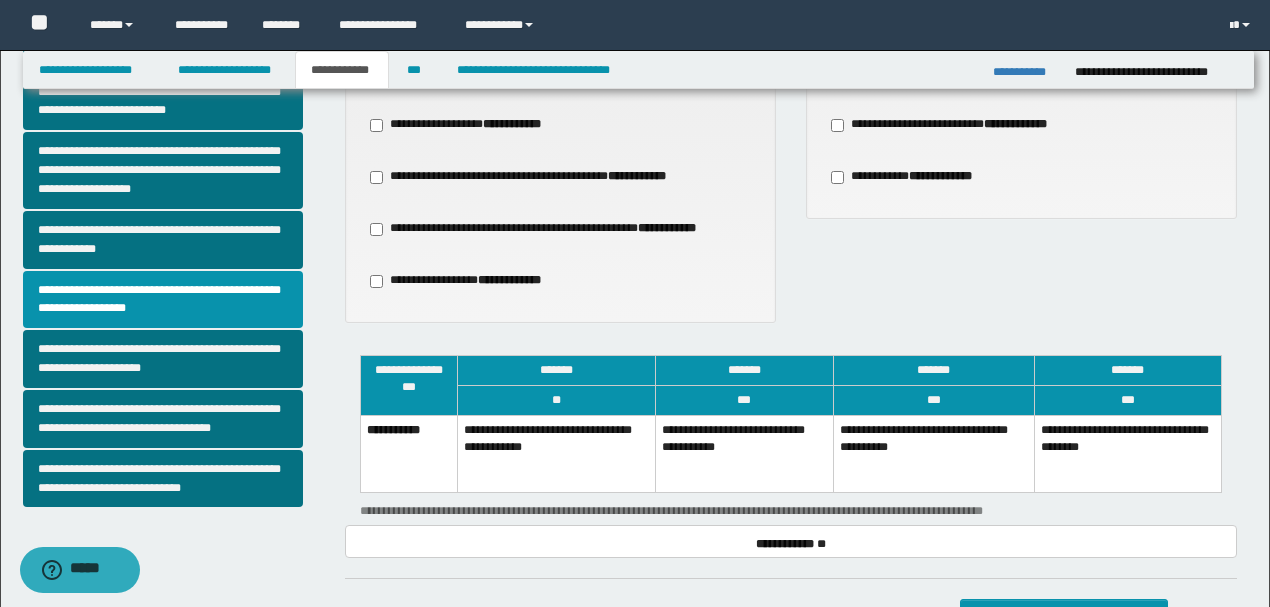 click on "**********" at bounding box center (744, 453) 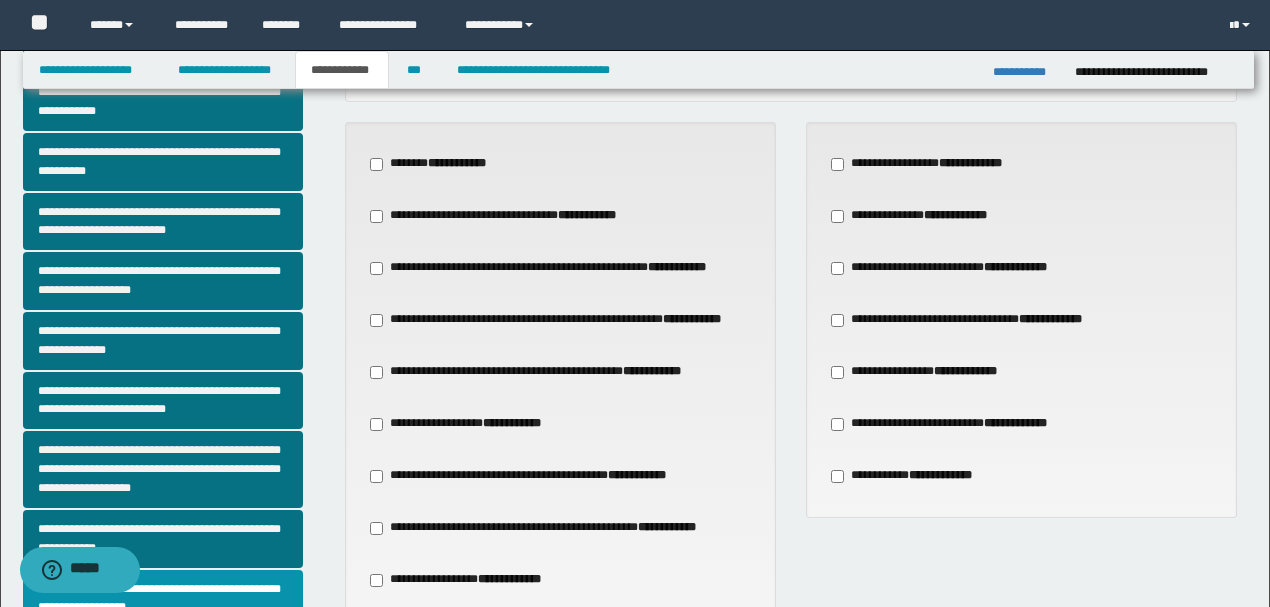 scroll, scrollTop: 200, scrollLeft: 0, axis: vertical 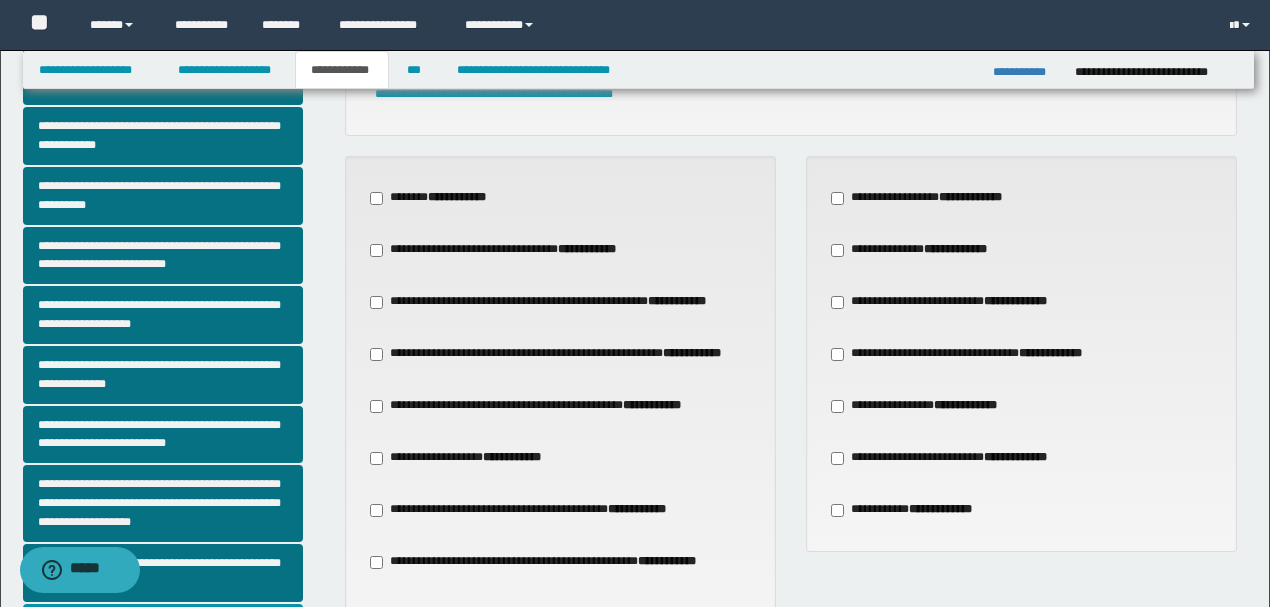 click on "**********" at bounding box center [976, 354] 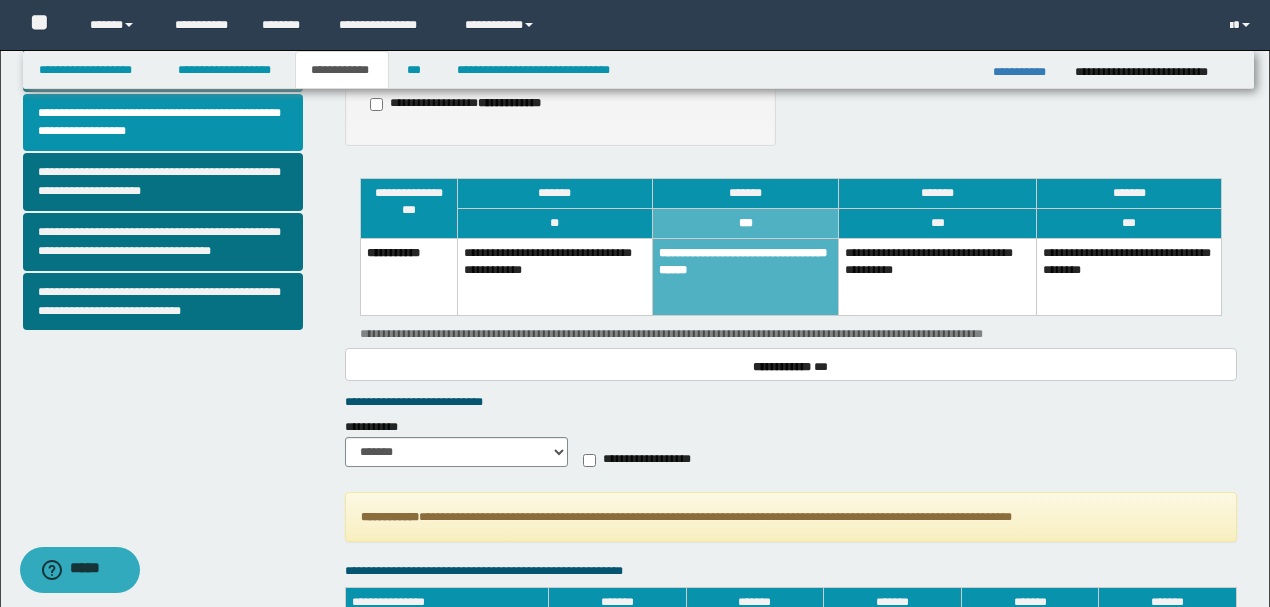 scroll, scrollTop: 800, scrollLeft: 0, axis: vertical 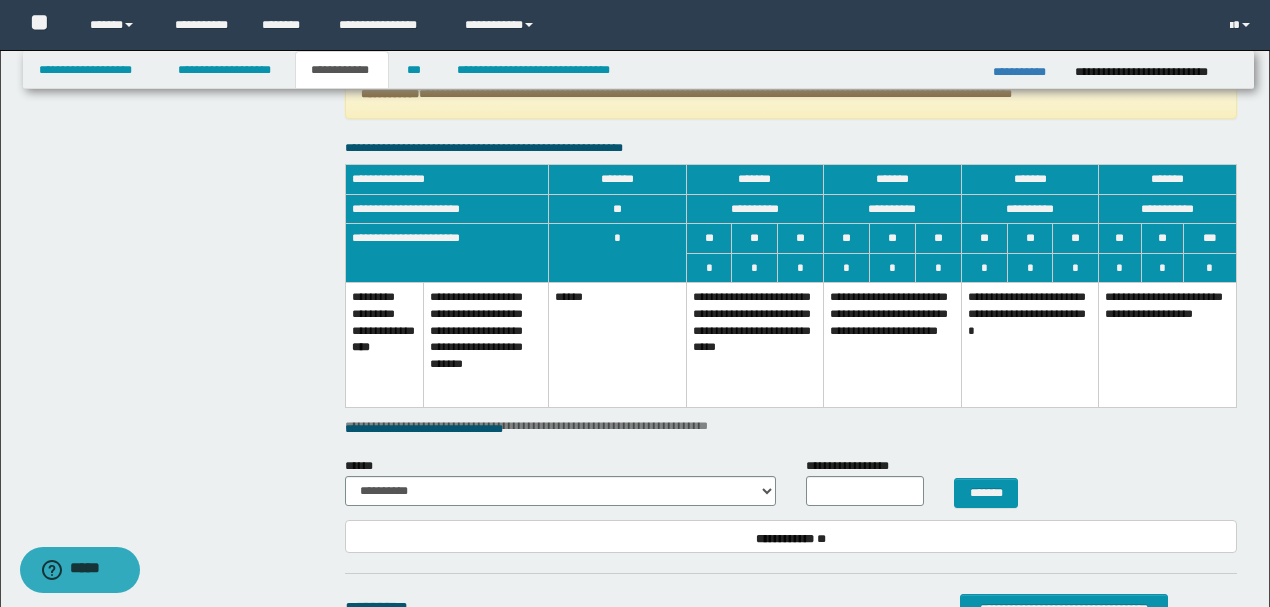 click on "**********" at bounding box center [755, 345] 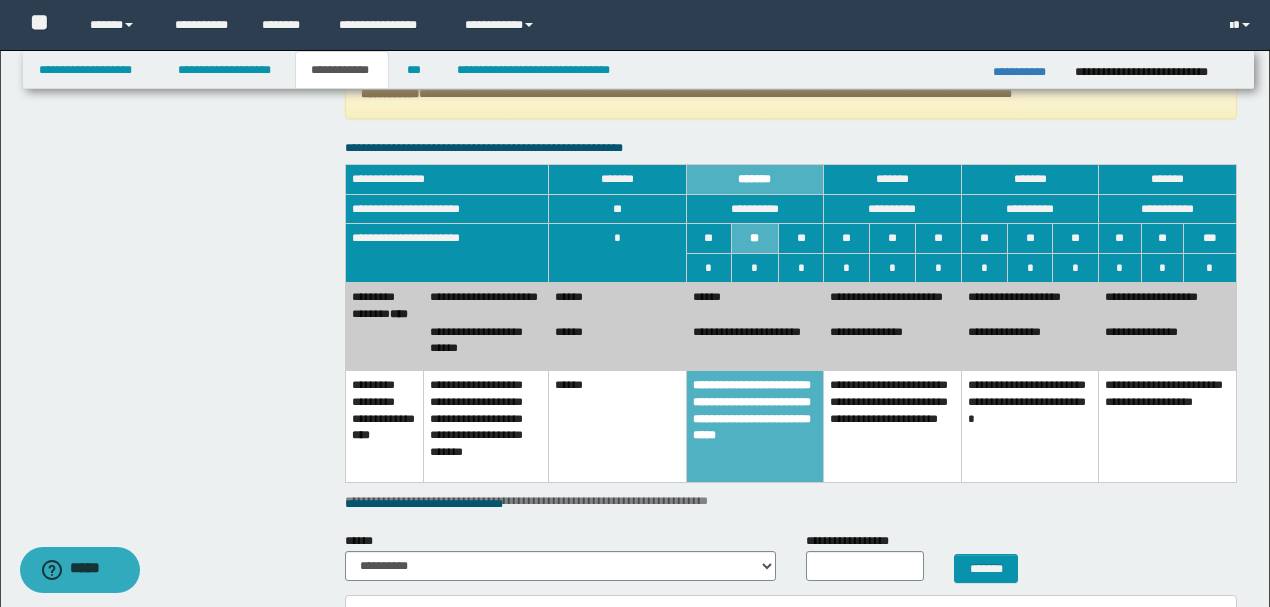 click on "******" at bounding box center [618, 344] 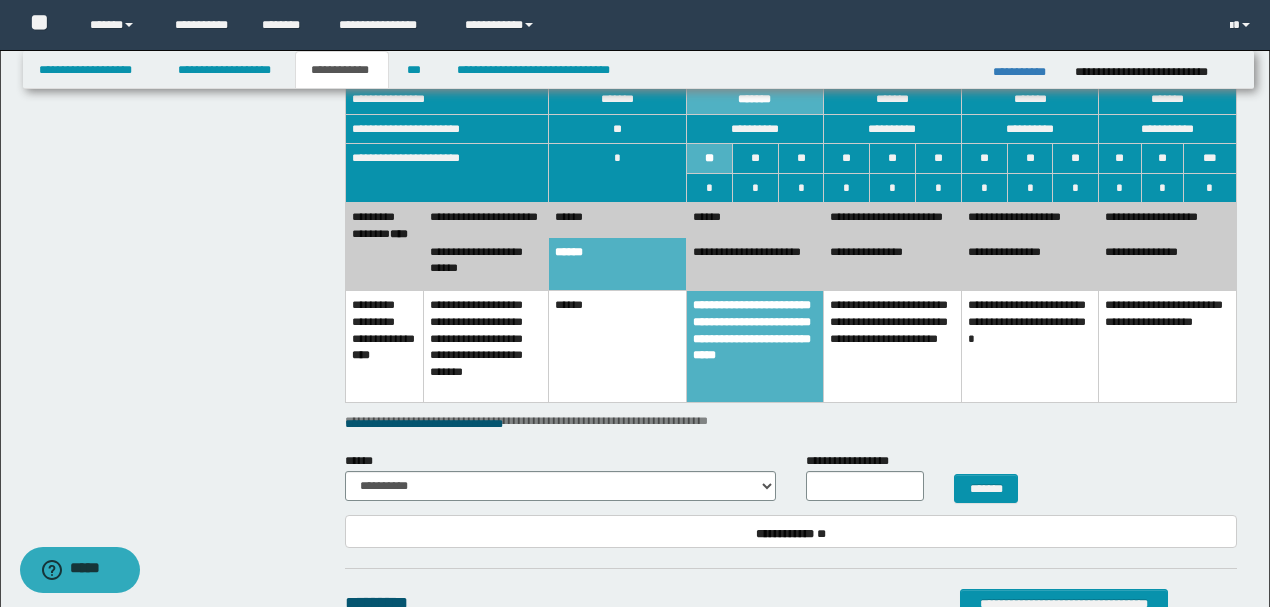 scroll, scrollTop: 1266, scrollLeft: 0, axis: vertical 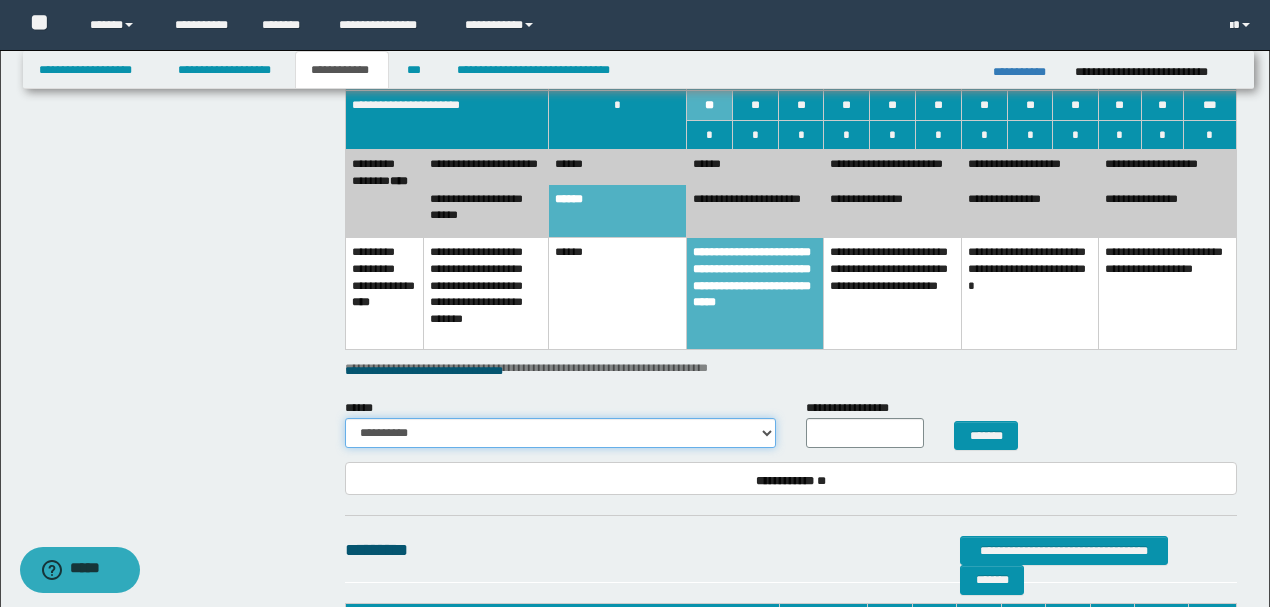 click on "**********" at bounding box center [560, 433] 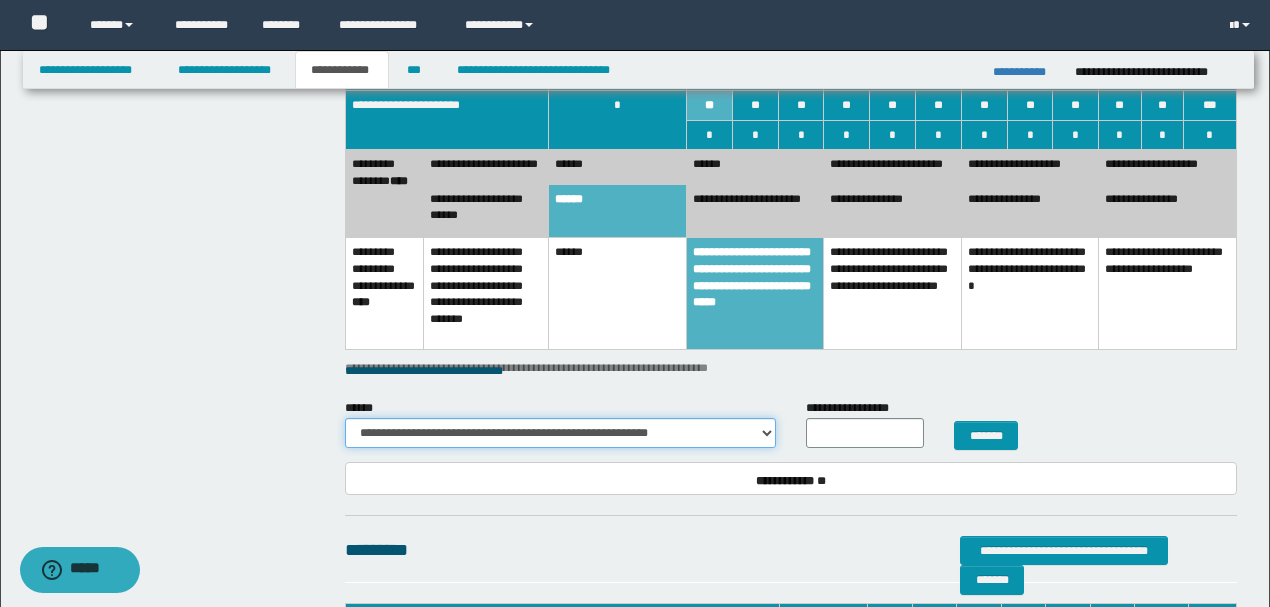 click on "**********" at bounding box center [560, 433] 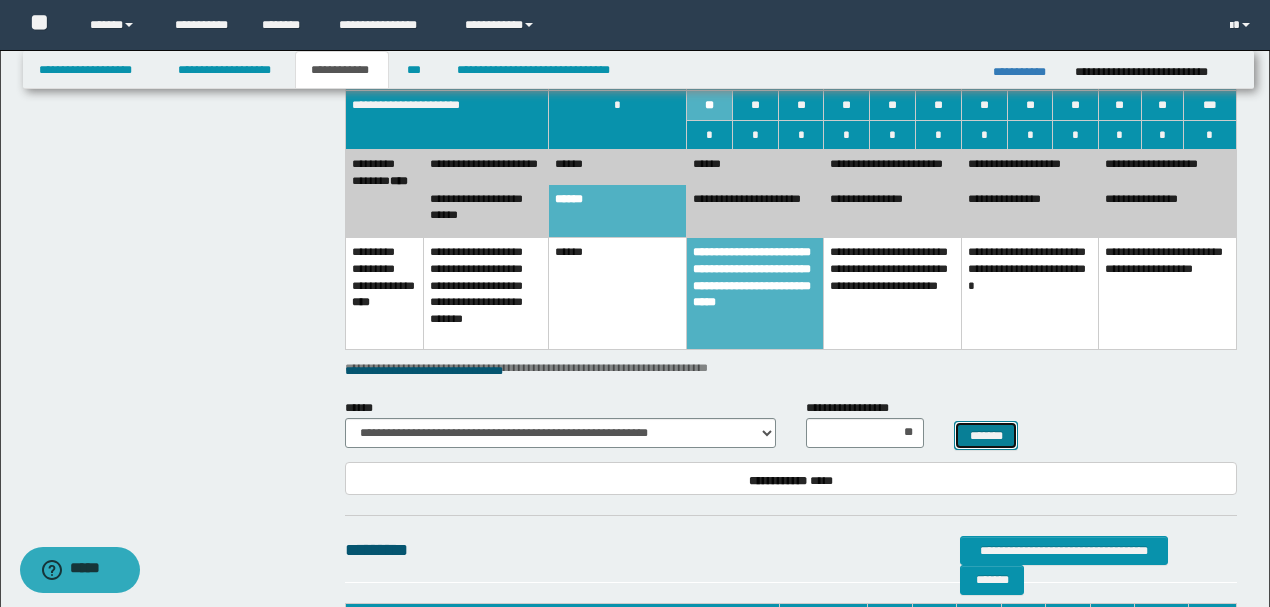 click on "*******" at bounding box center (986, 435) 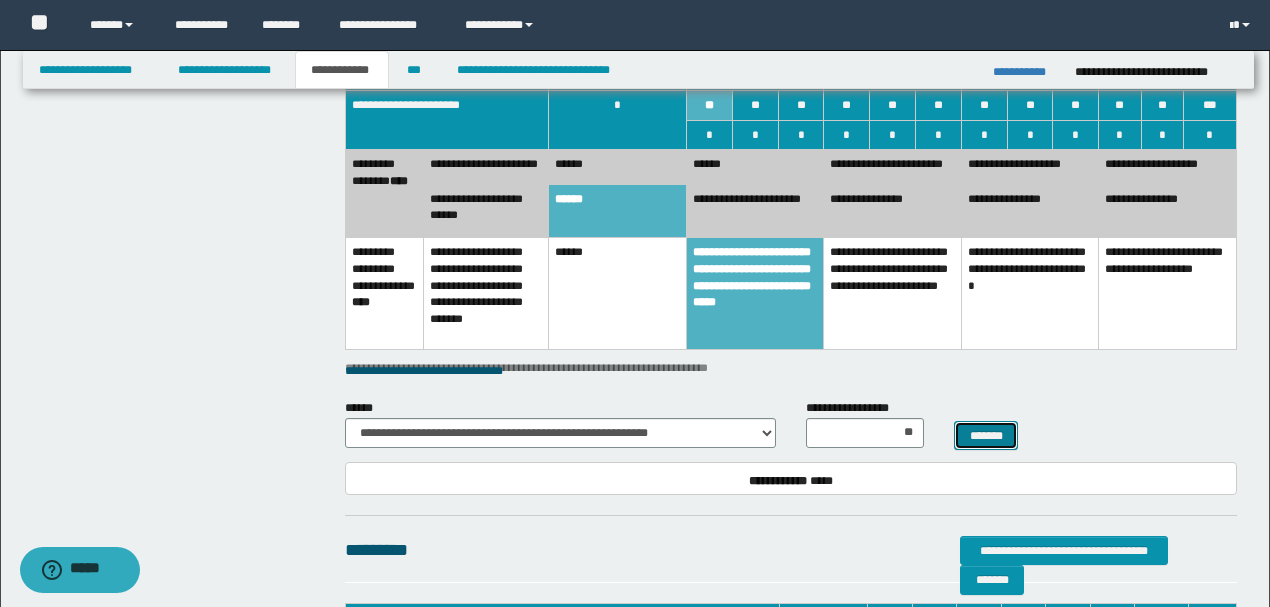 select 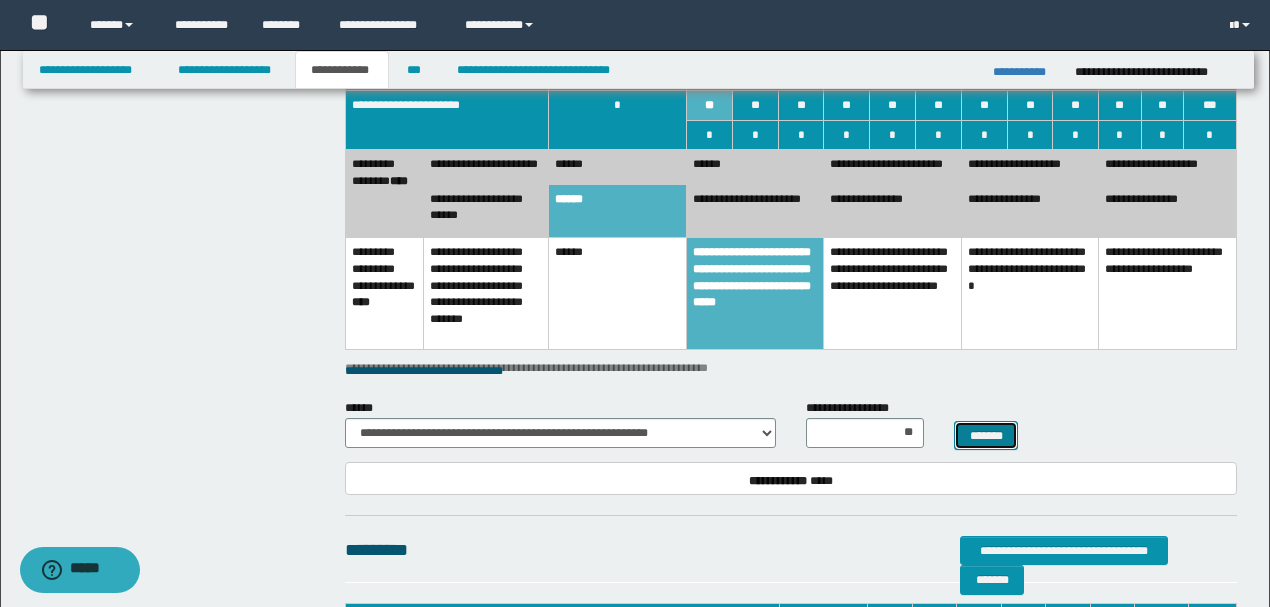 type 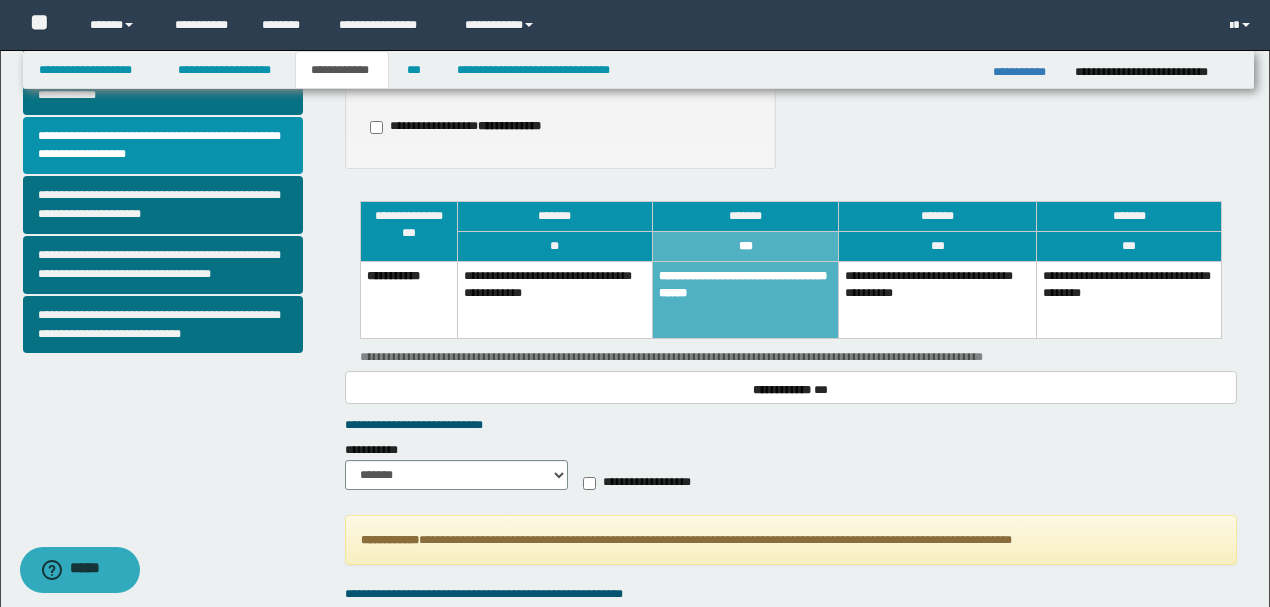 scroll, scrollTop: 733, scrollLeft: 0, axis: vertical 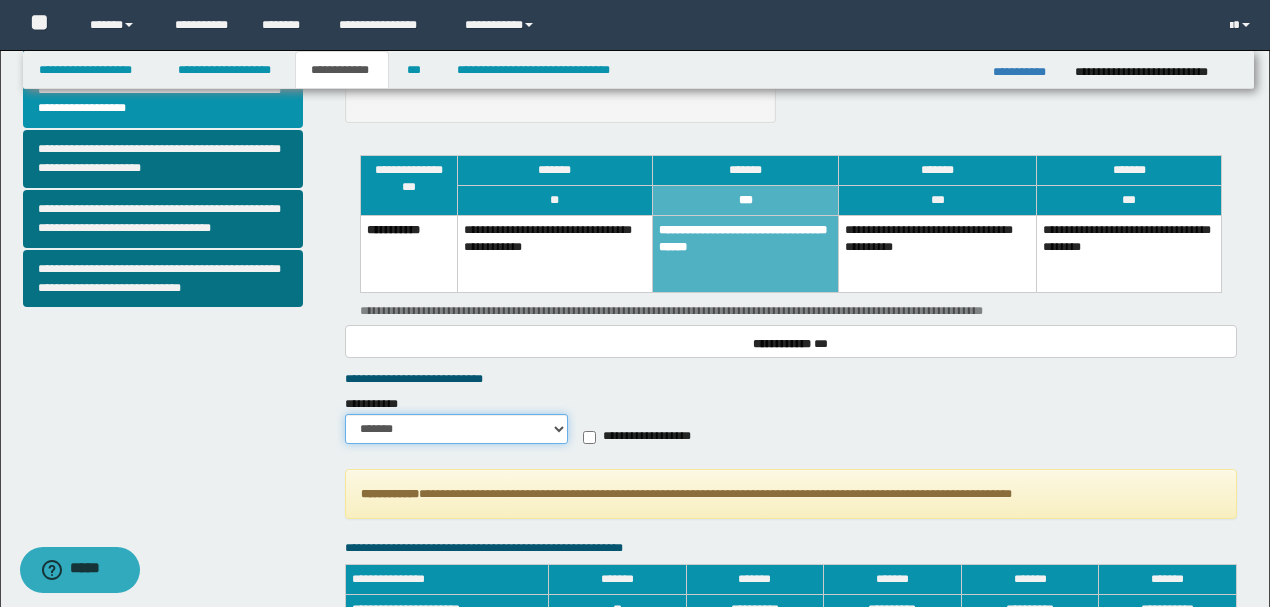 click on "*******
*********" at bounding box center [456, 429] 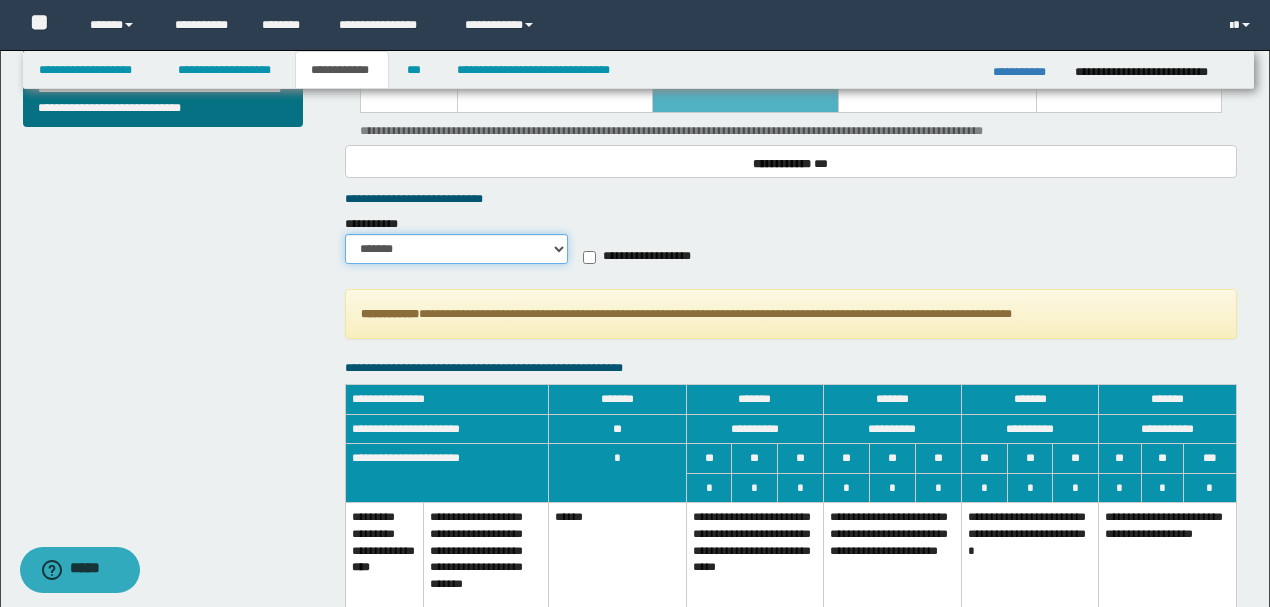 scroll, scrollTop: 933, scrollLeft: 0, axis: vertical 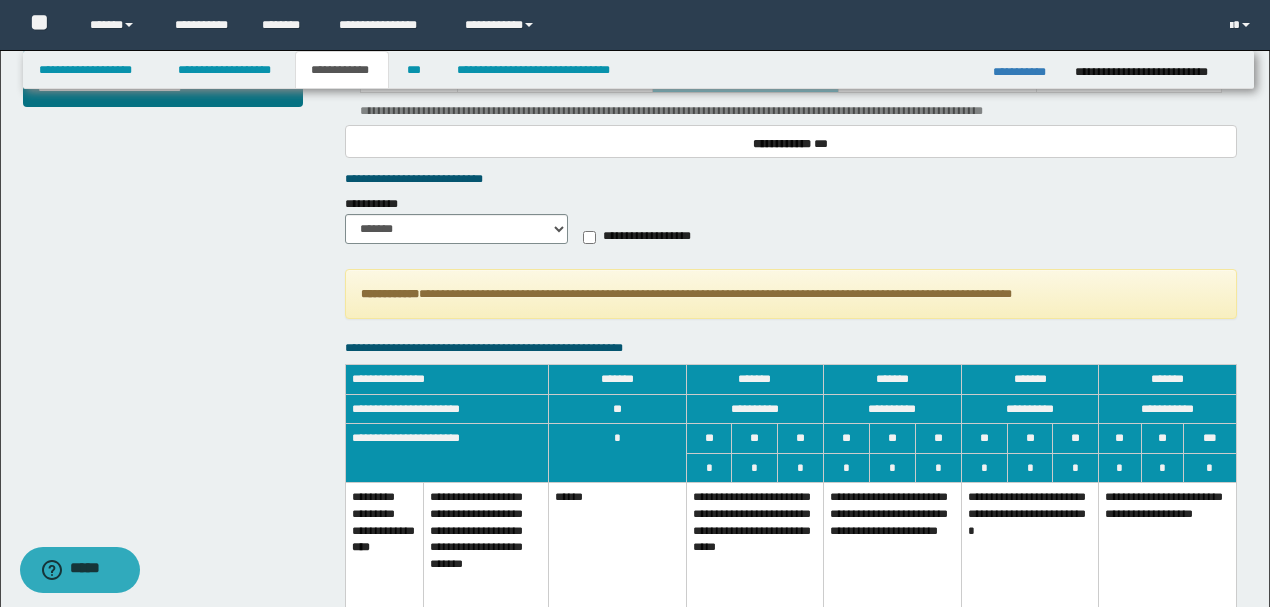 click on "**********" at bounding box center [643, 237] 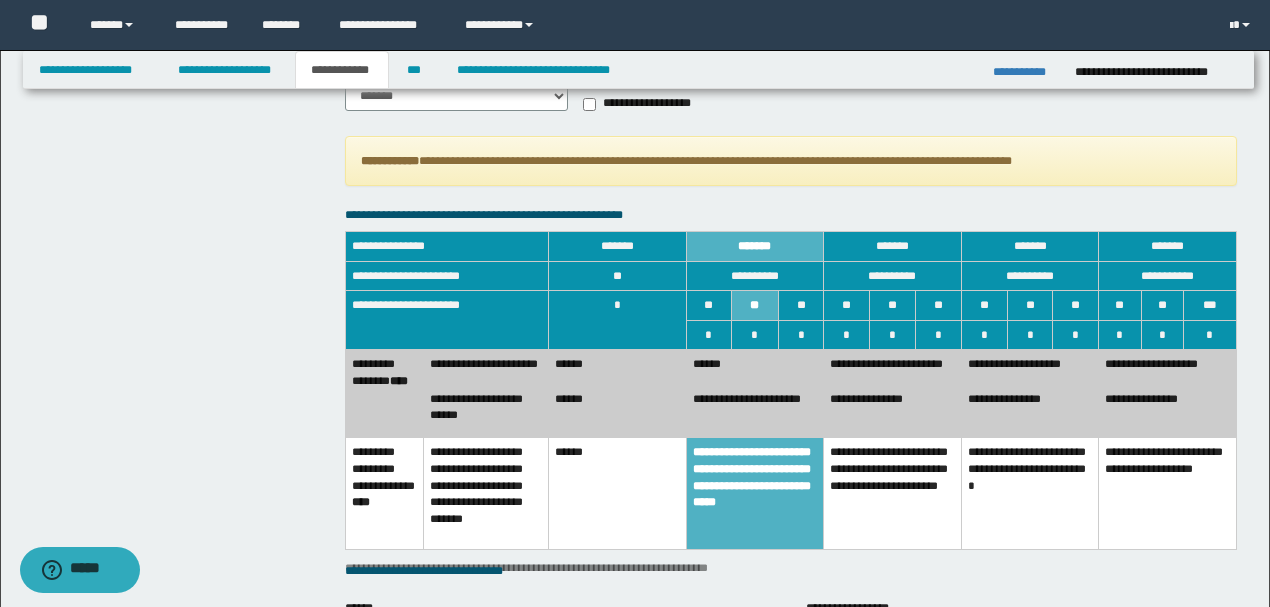 scroll, scrollTop: 1066, scrollLeft: 0, axis: vertical 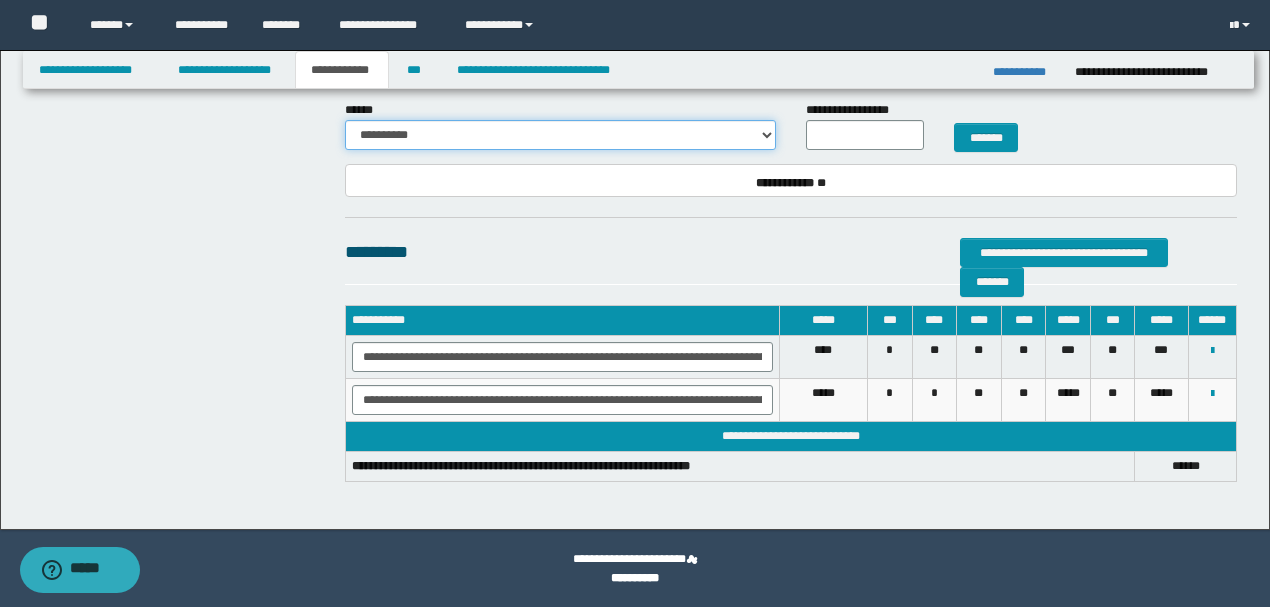 click on "**********" at bounding box center [560, 135] 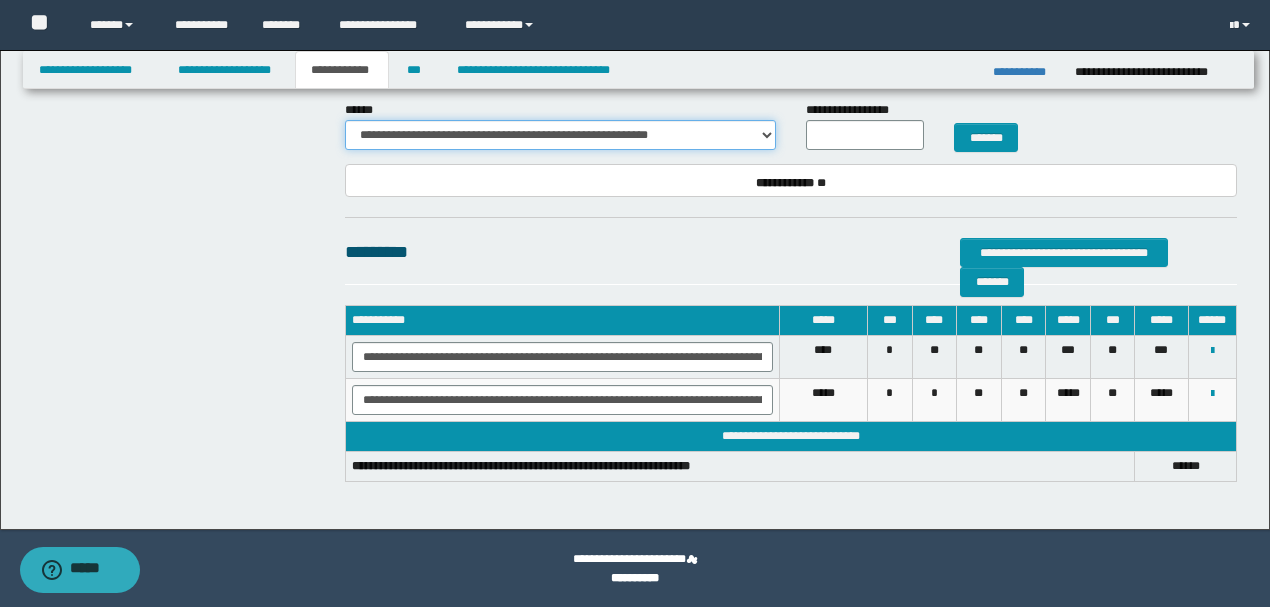 click on "**********" at bounding box center [560, 135] 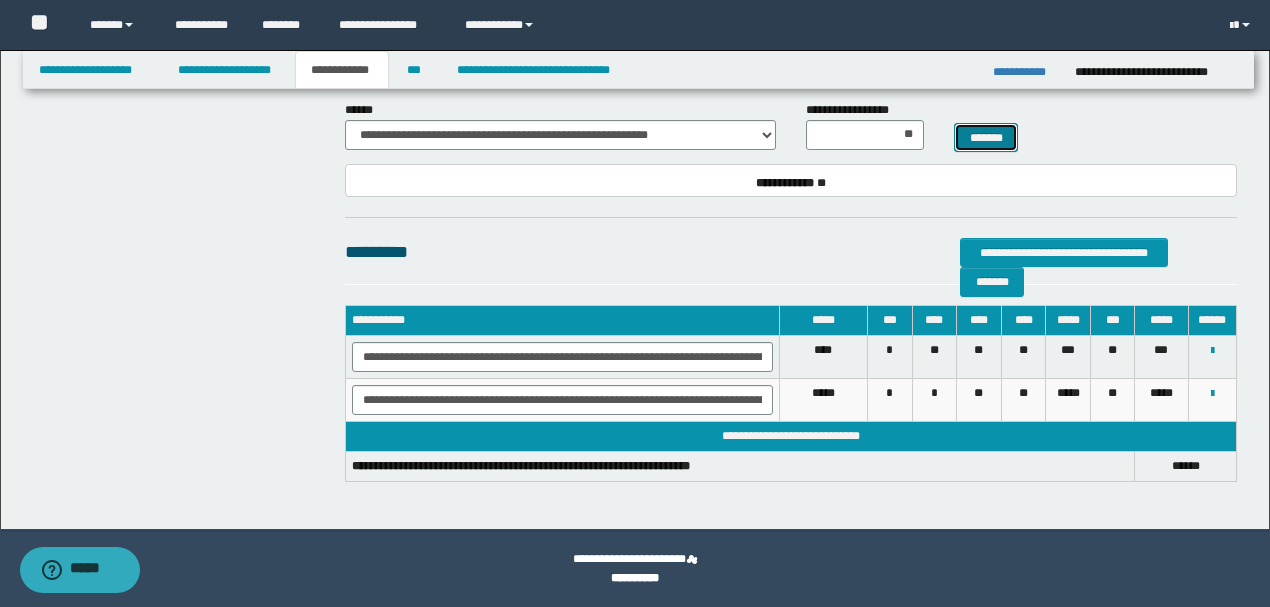 click on "*******" at bounding box center [986, 137] 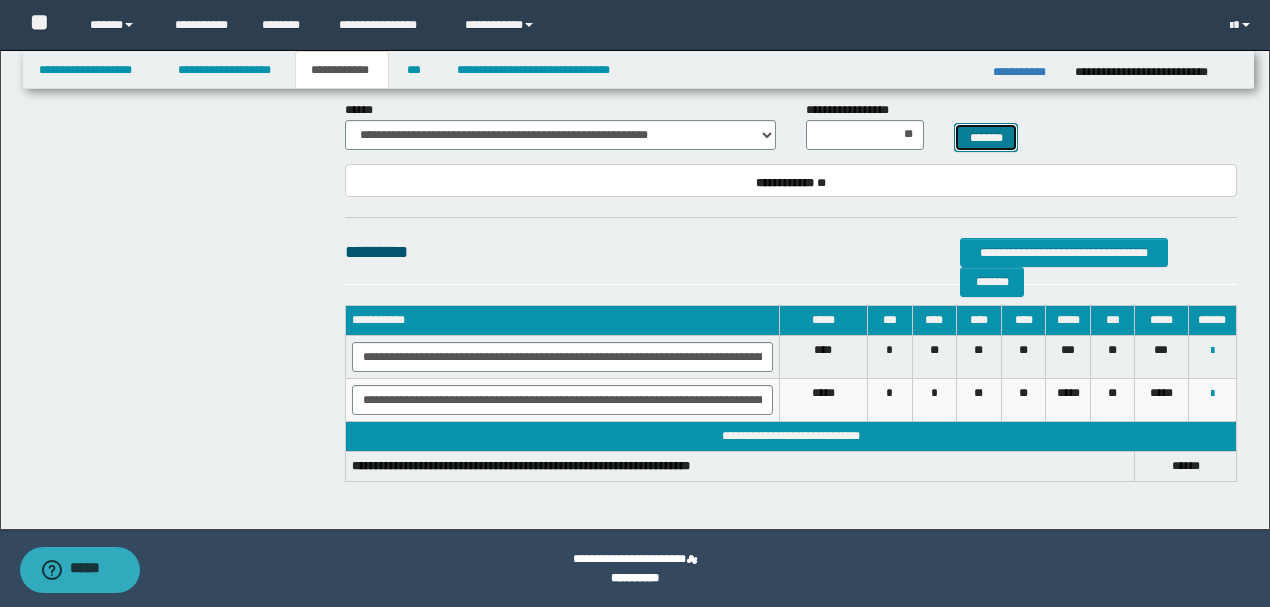 click on "*******" at bounding box center [986, 137] 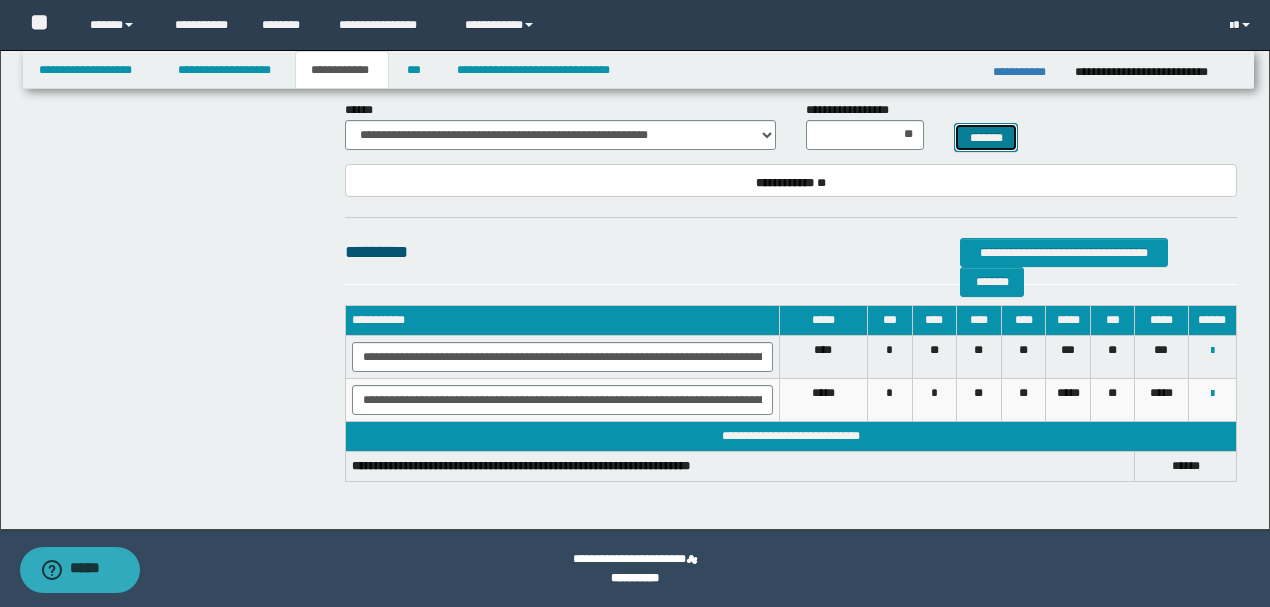 select 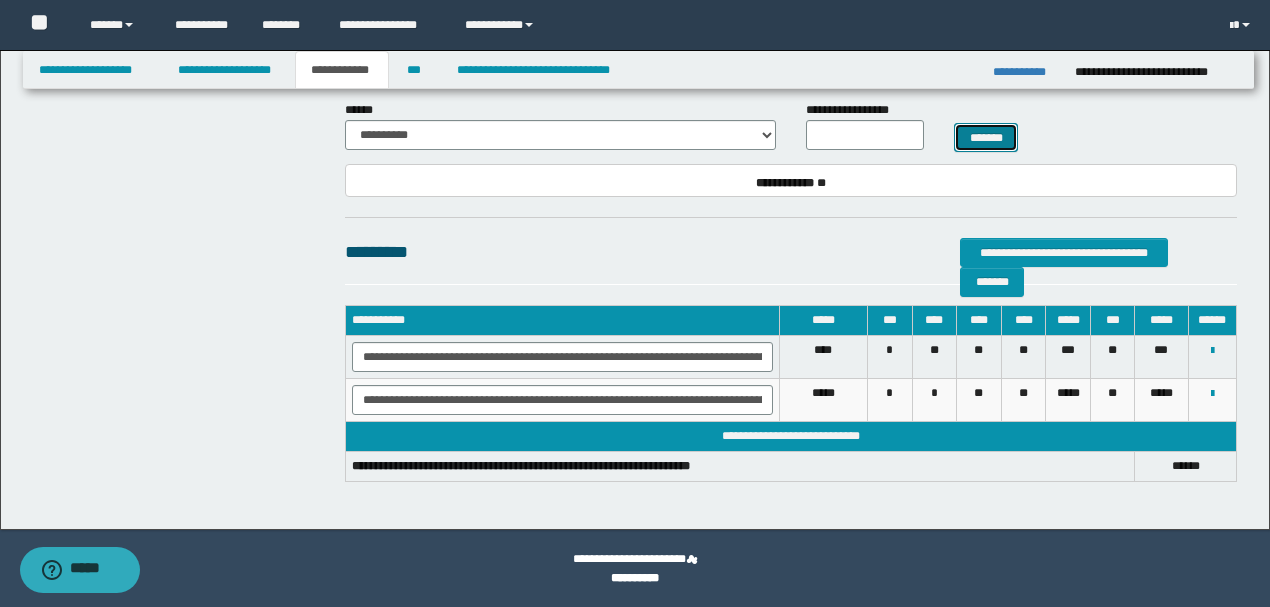scroll, scrollTop: 1489, scrollLeft: 0, axis: vertical 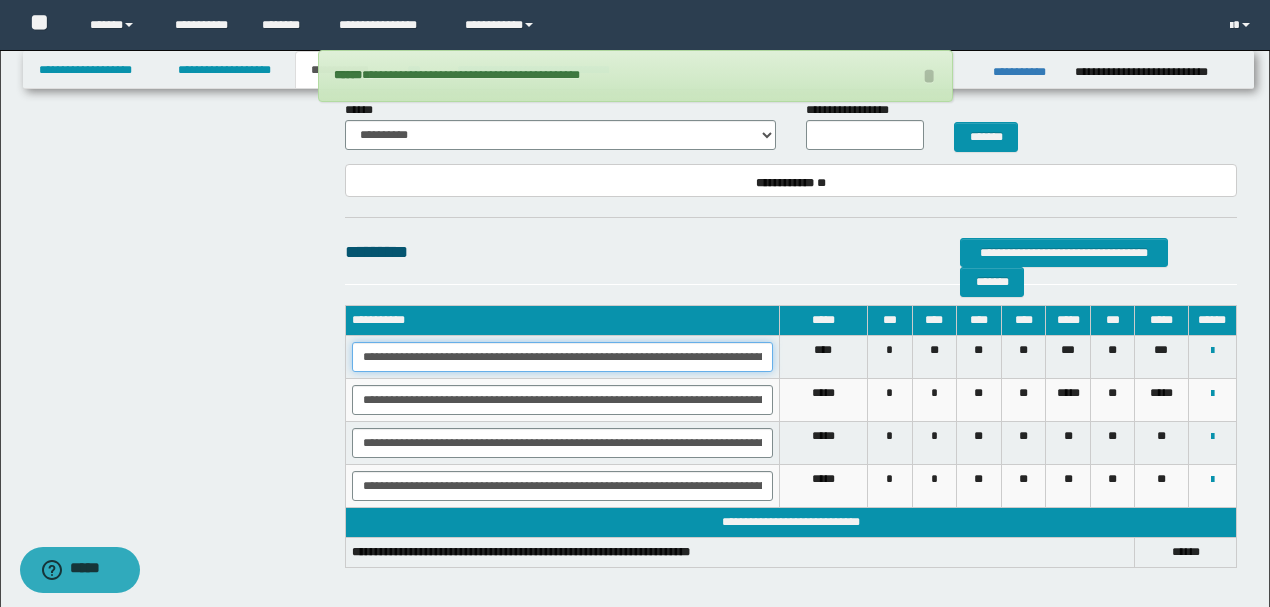 drag, startPoint x: 473, startPoint y: 356, endPoint x: 648, endPoint y: 362, distance: 175.10283 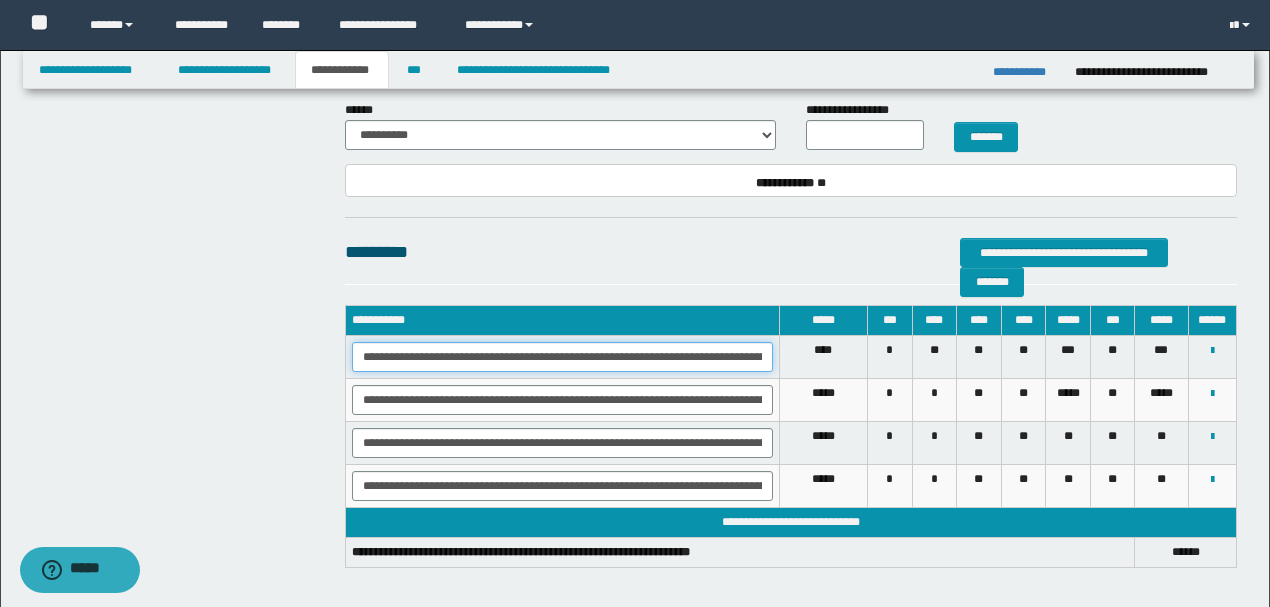 scroll, scrollTop: 0, scrollLeft: 194, axis: horizontal 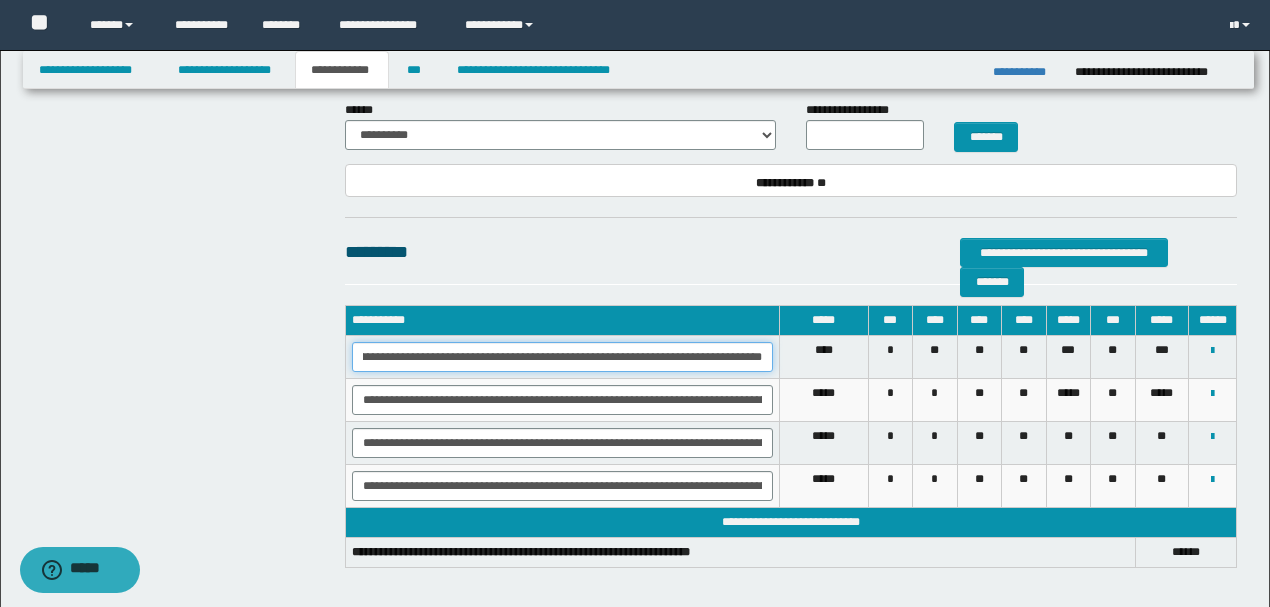 drag, startPoint x: 367, startPoint y: 358, endPoint x: 643, endPoint y: 360, distance: 276.00723 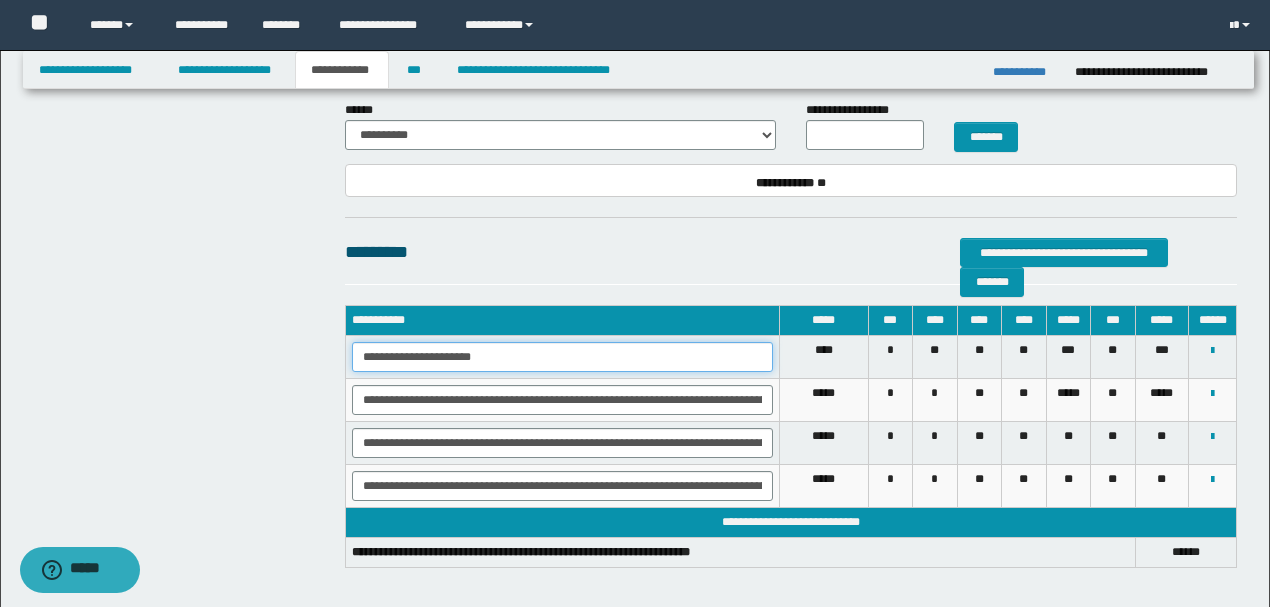 scroll, scrollTop: 0, scrollLeft: 0, axis: both 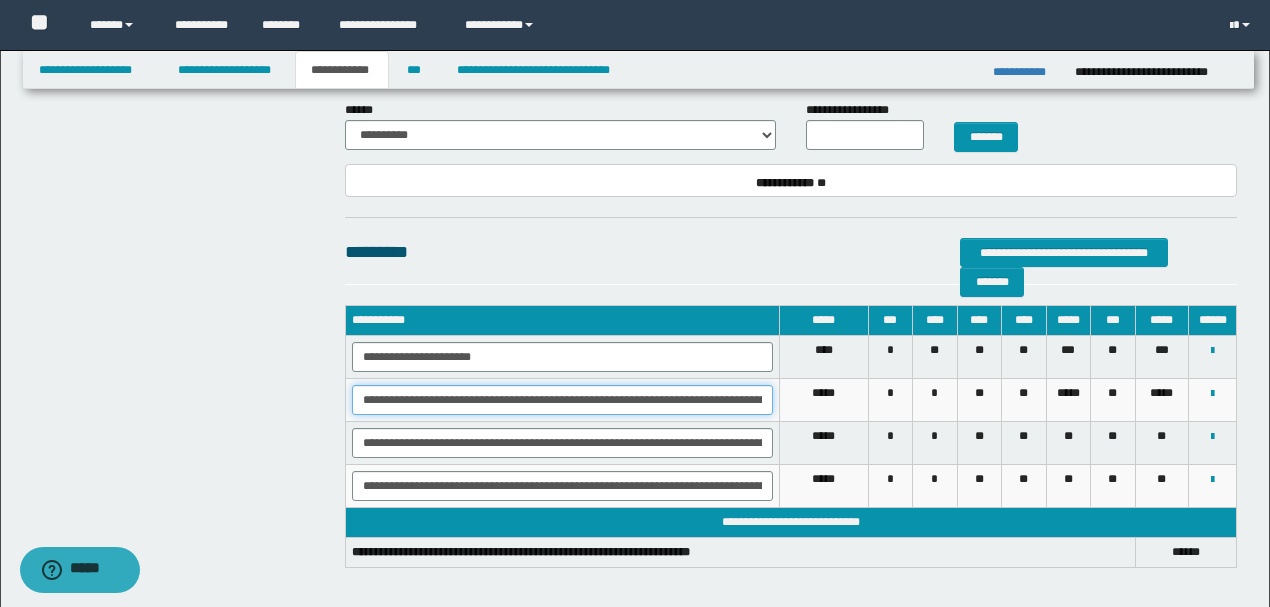 drag, startPoint x: 718, startPoint y: 400, endPoint x: 0, endPoint y: 402, distance: 718.0028 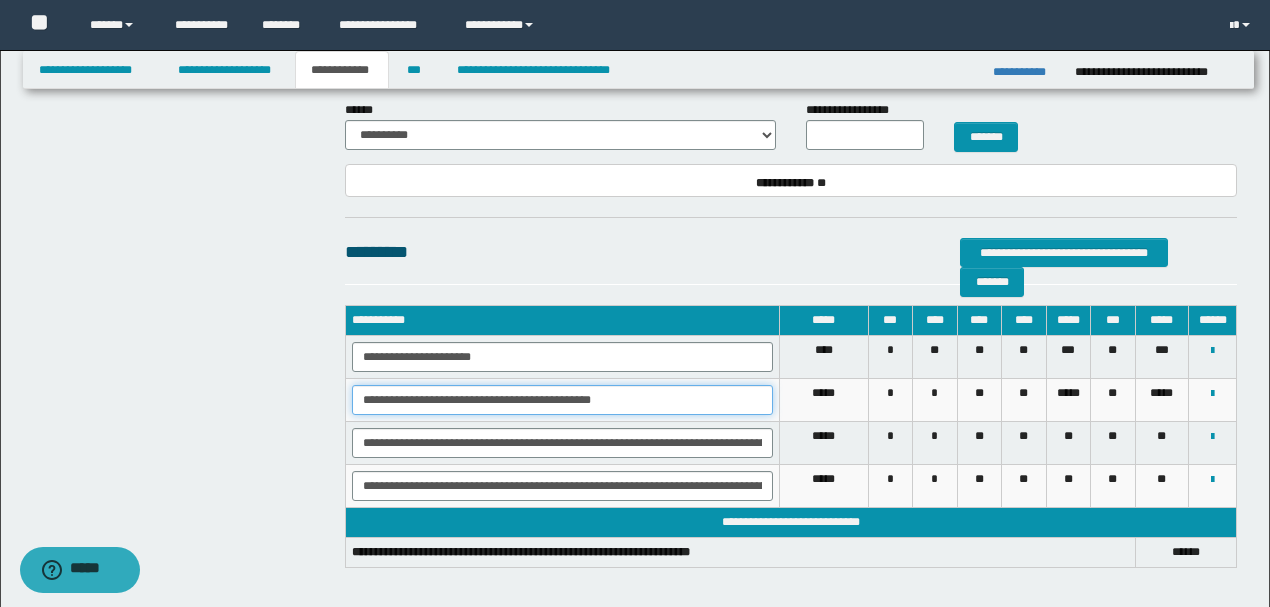 click on "**********" at bounding box center (562, 400) 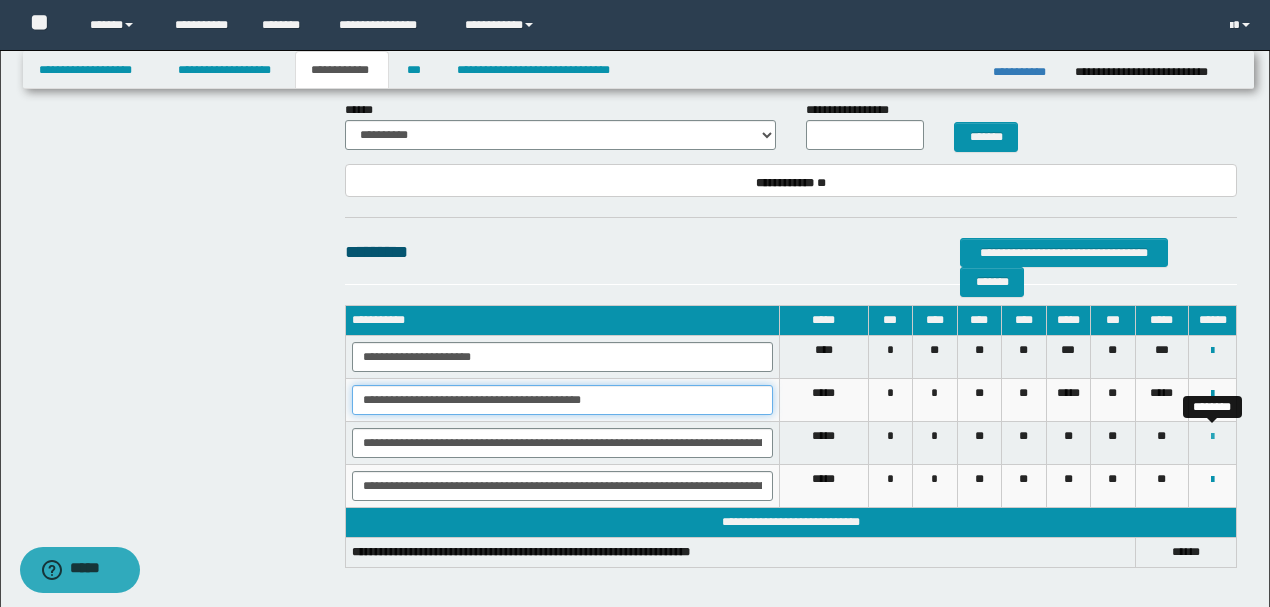 type on "**********" 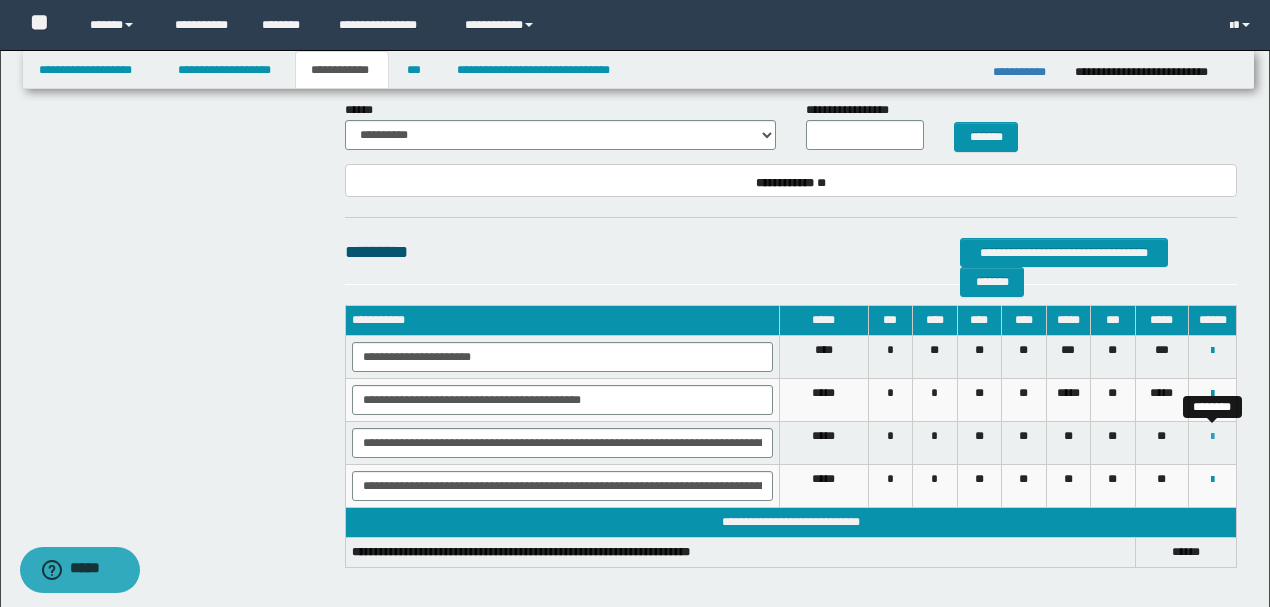 click at bounding box center [1212, 437] 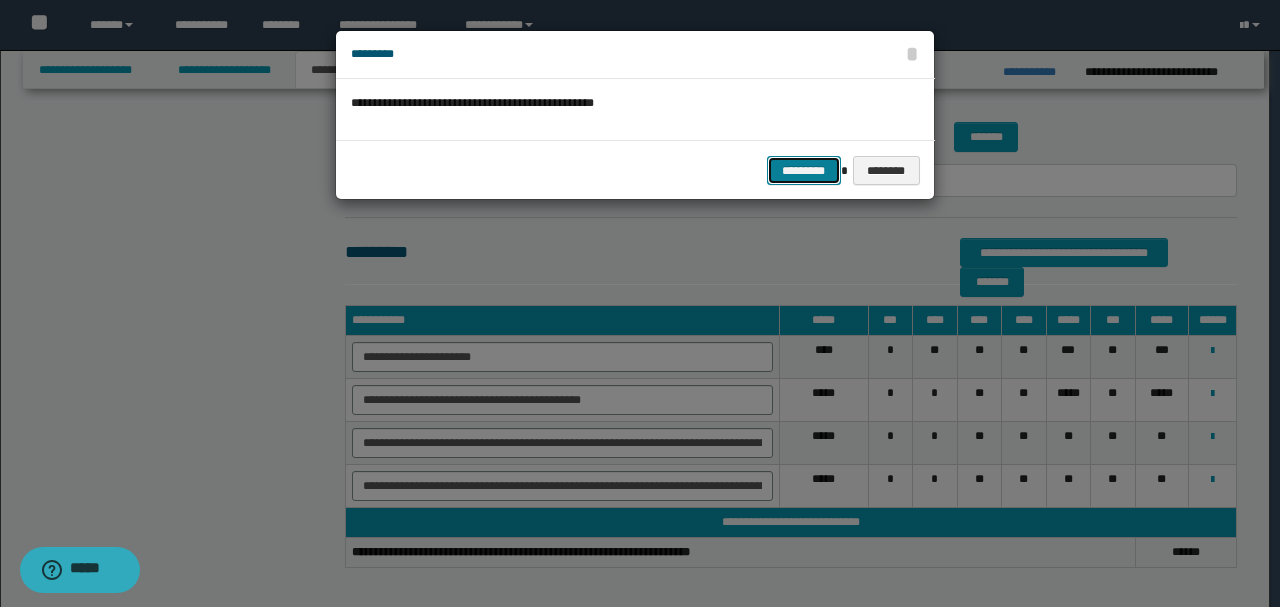 click on "*********" at bounding box center [804, 170] 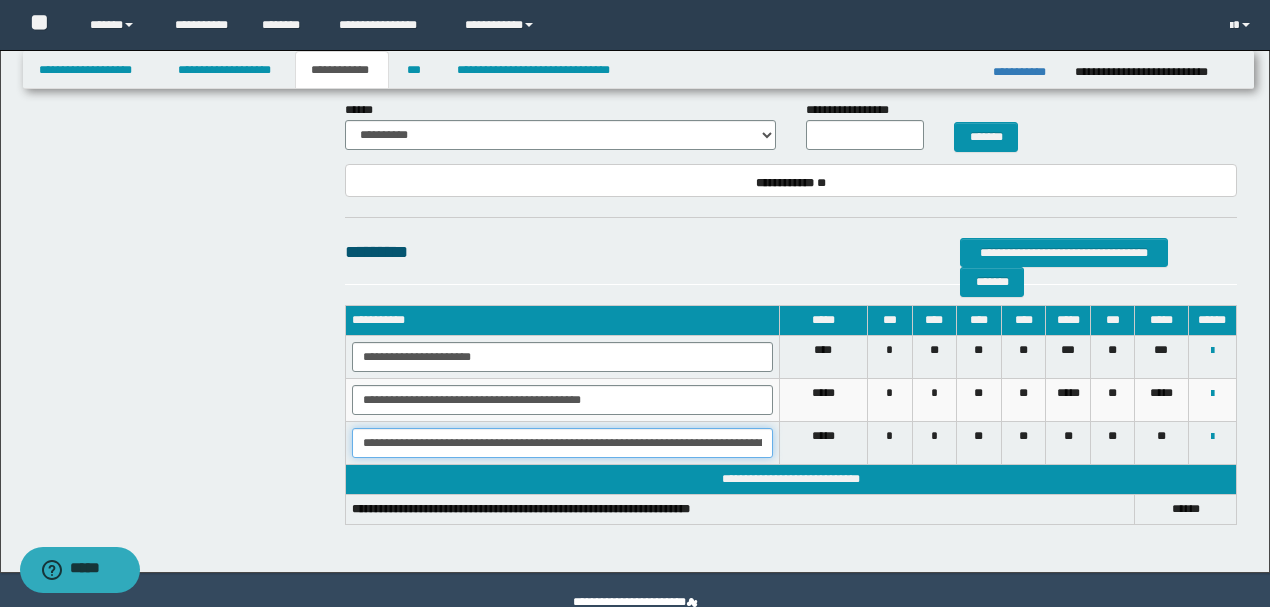 scroll, scrollTop: 0, scrollLeft: 141, axis: horizontal 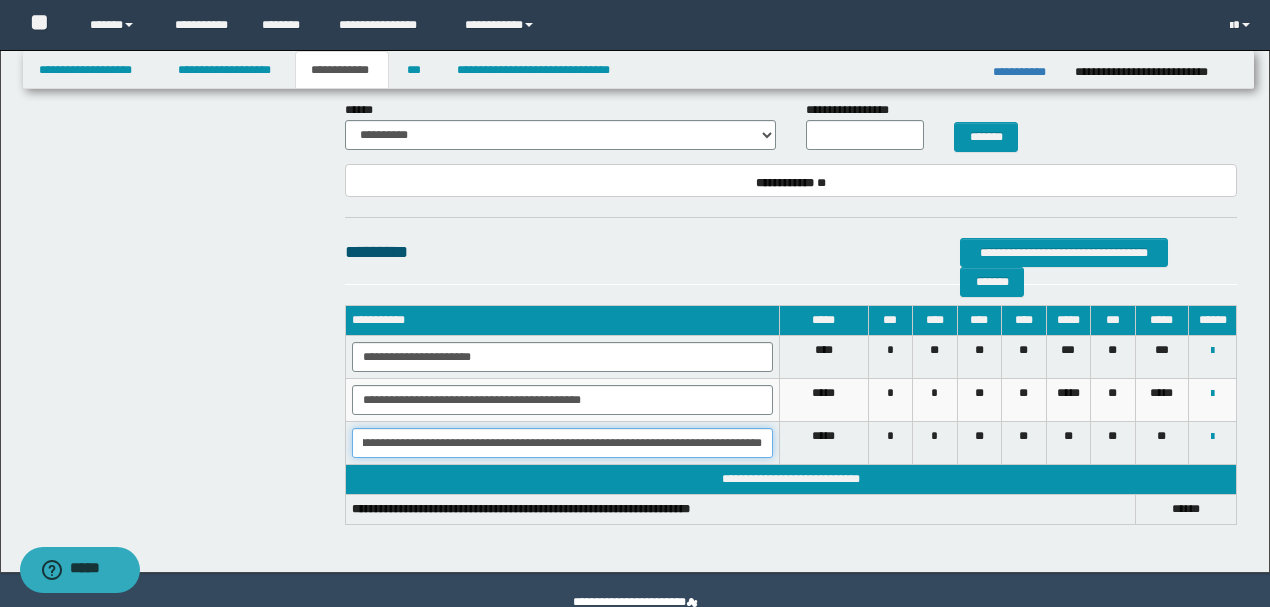 drag, startPoint x: 361, startPoint y: 438, endPoint x: 576, endPoint y: 433, distance: 215.05814 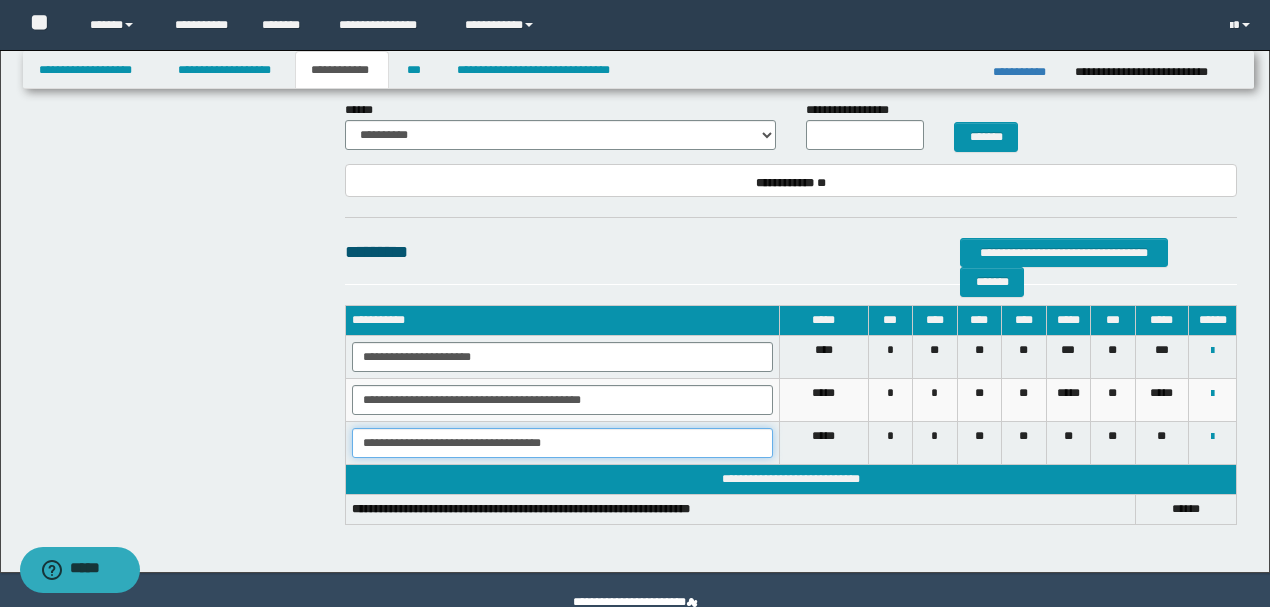 scroll, scrollTop: 0, scrollLeft: 0, axis: both 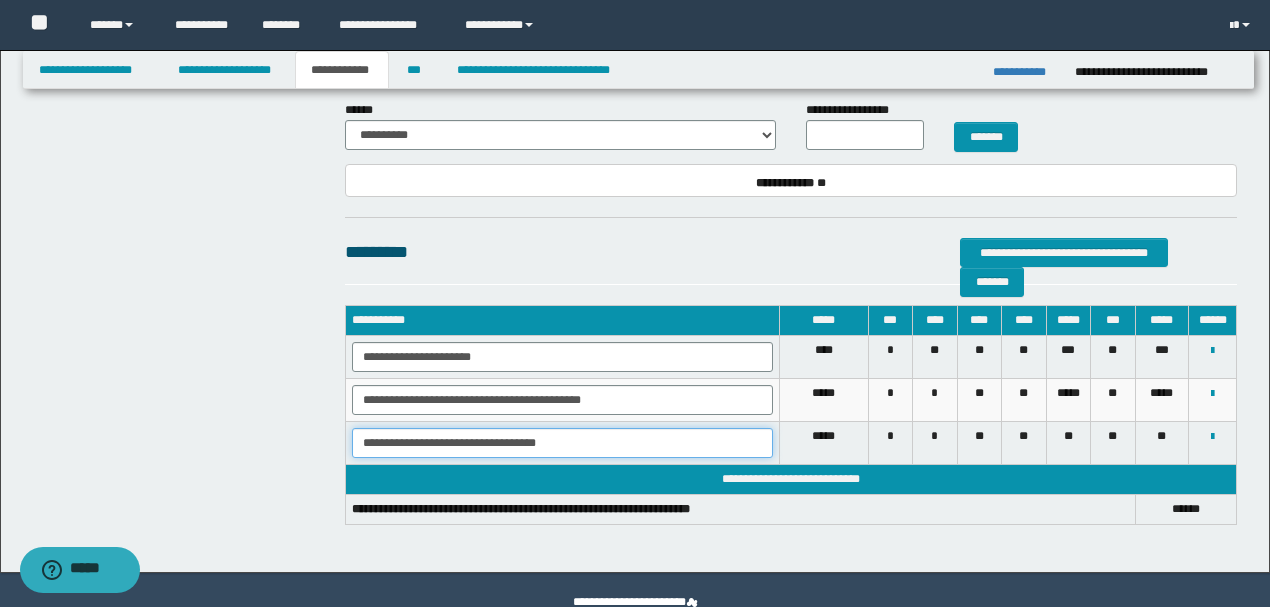 click on "**********" at bounding box center (562, 443) 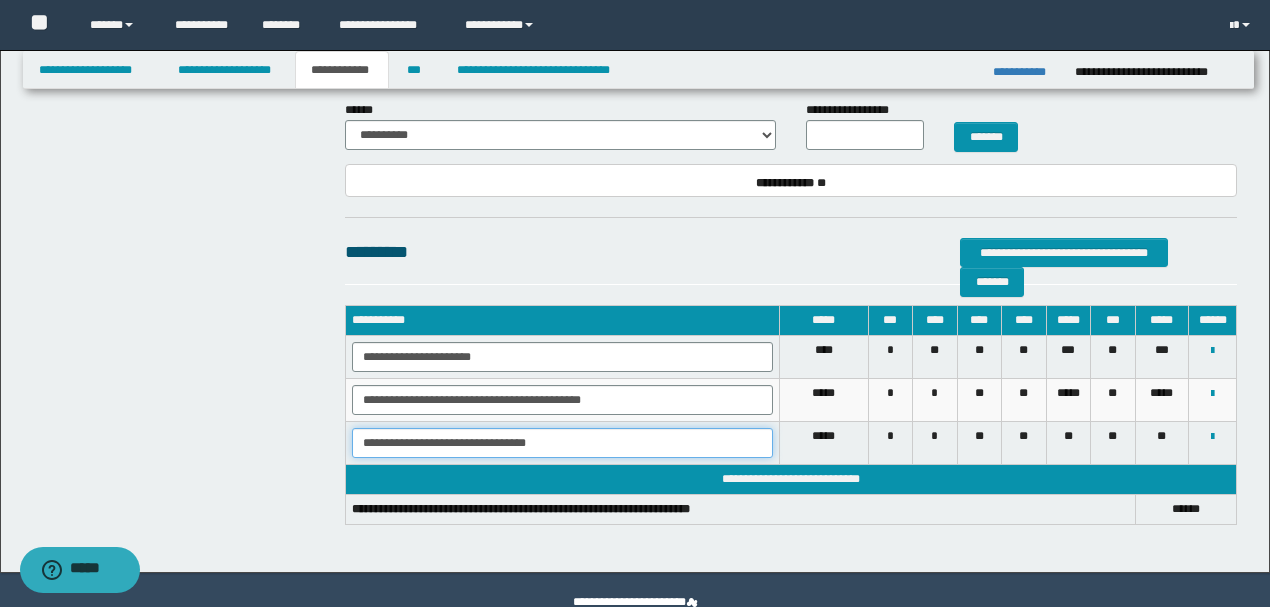 drag, startPoint x: 538, startPoint y: 439, endPoint x: 624, endPoint y: 439, distance: 86 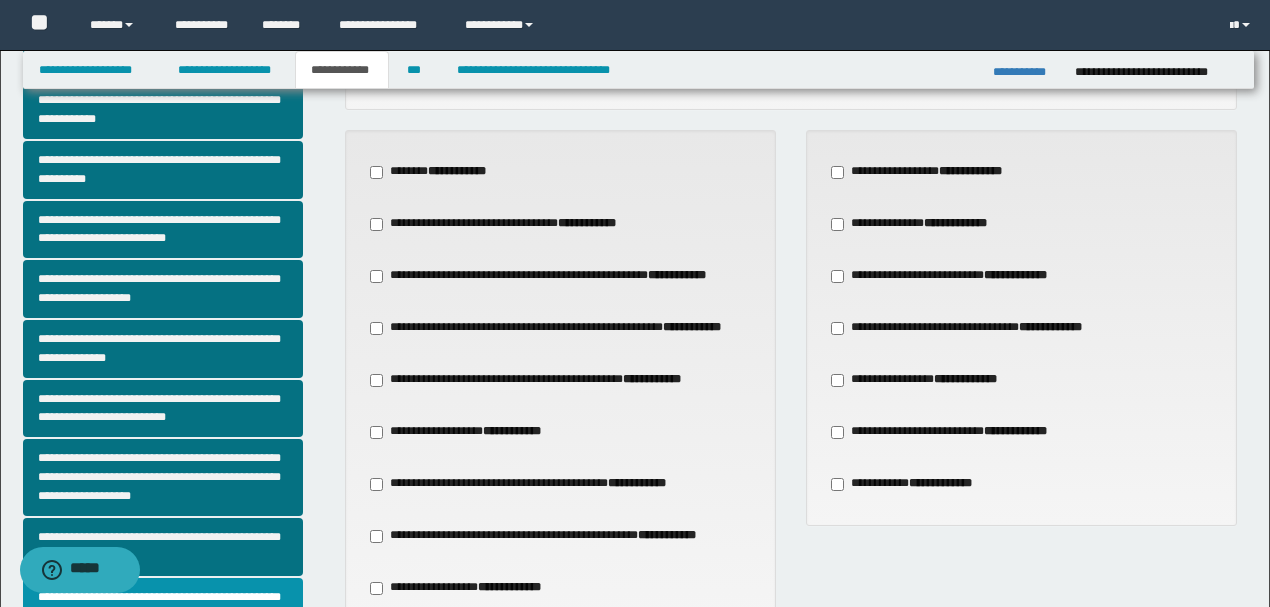 scroll, scrollTop: 222, scrollLeft: 0, axis: vertical 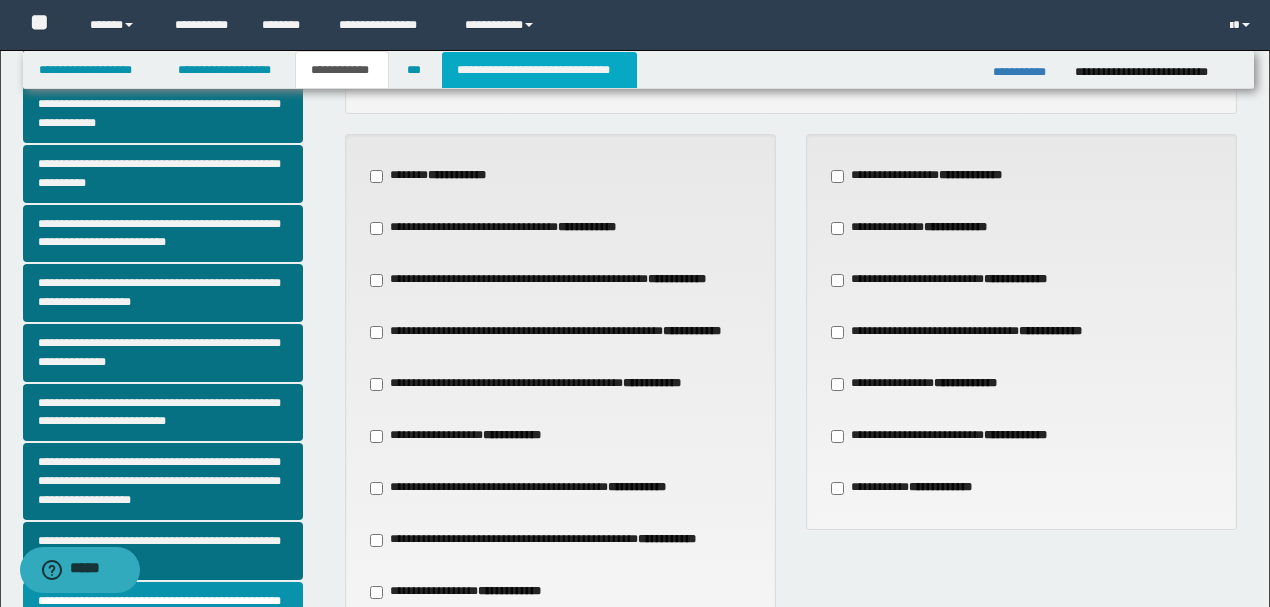 type on "**********" 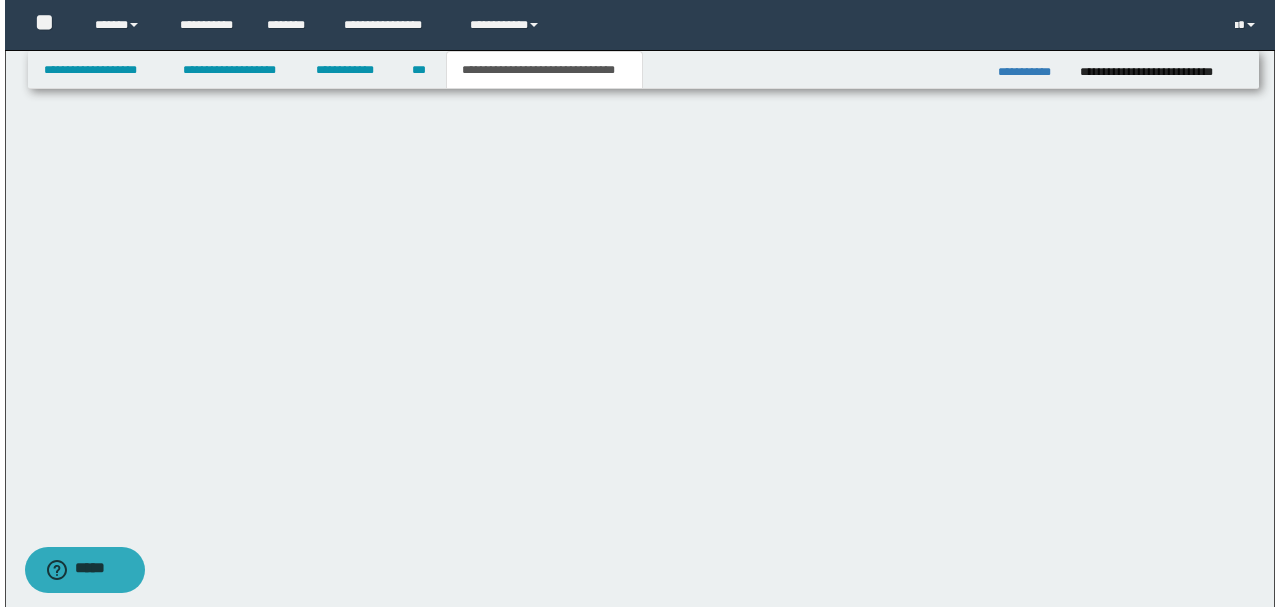 scroll, scrollTop: 0, scrollLeft: 0, axis: both 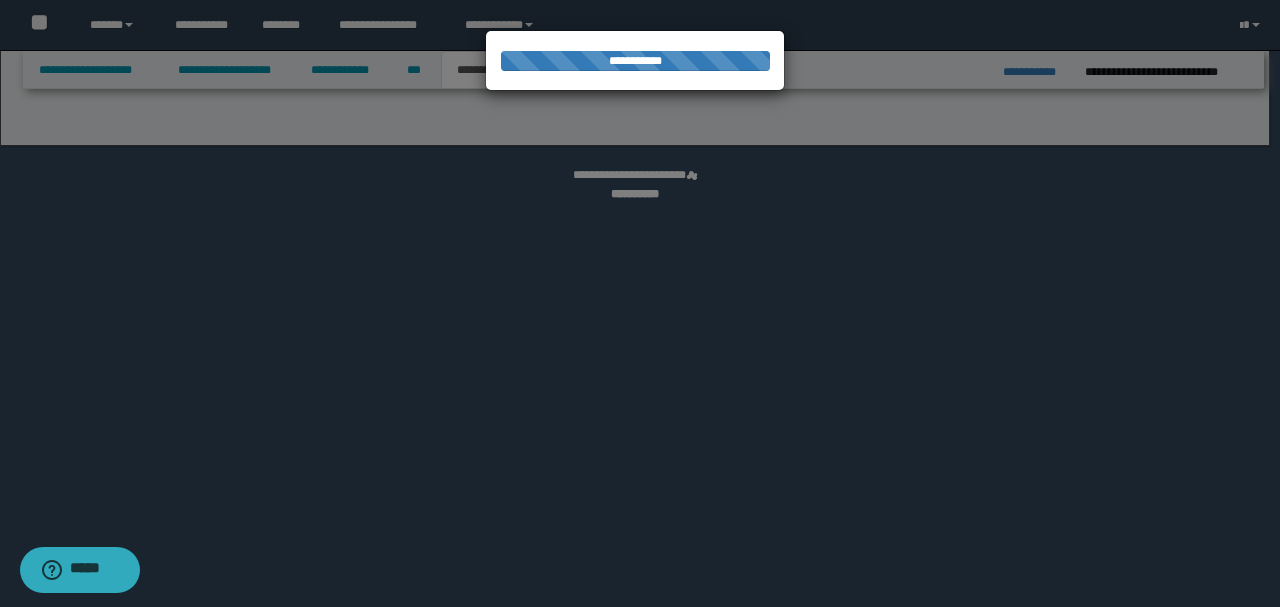 select on "*" 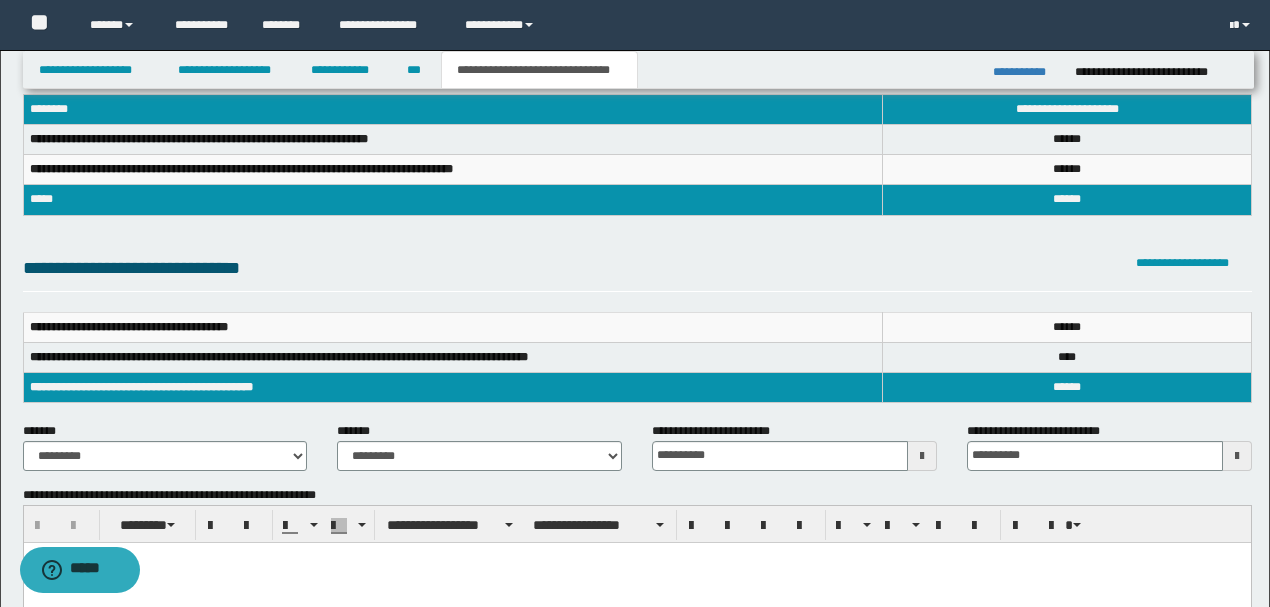 scroll, scrollTop: 0, scrollLeft: 0, axis: both 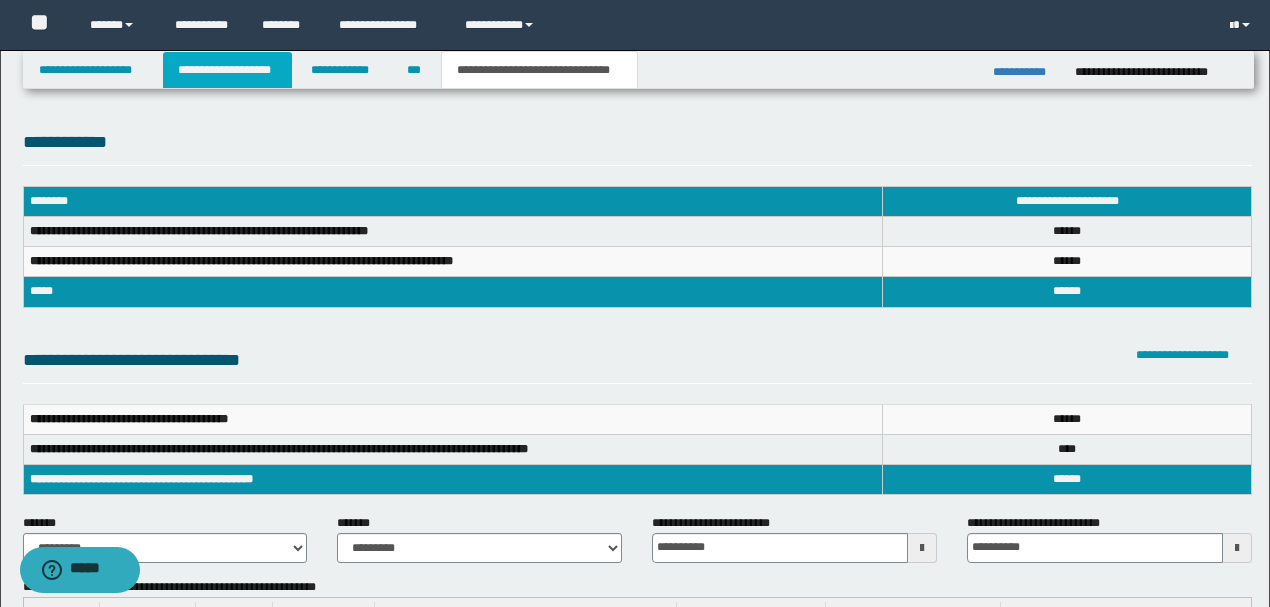 click on "**********" at bounding box center [227, 70] 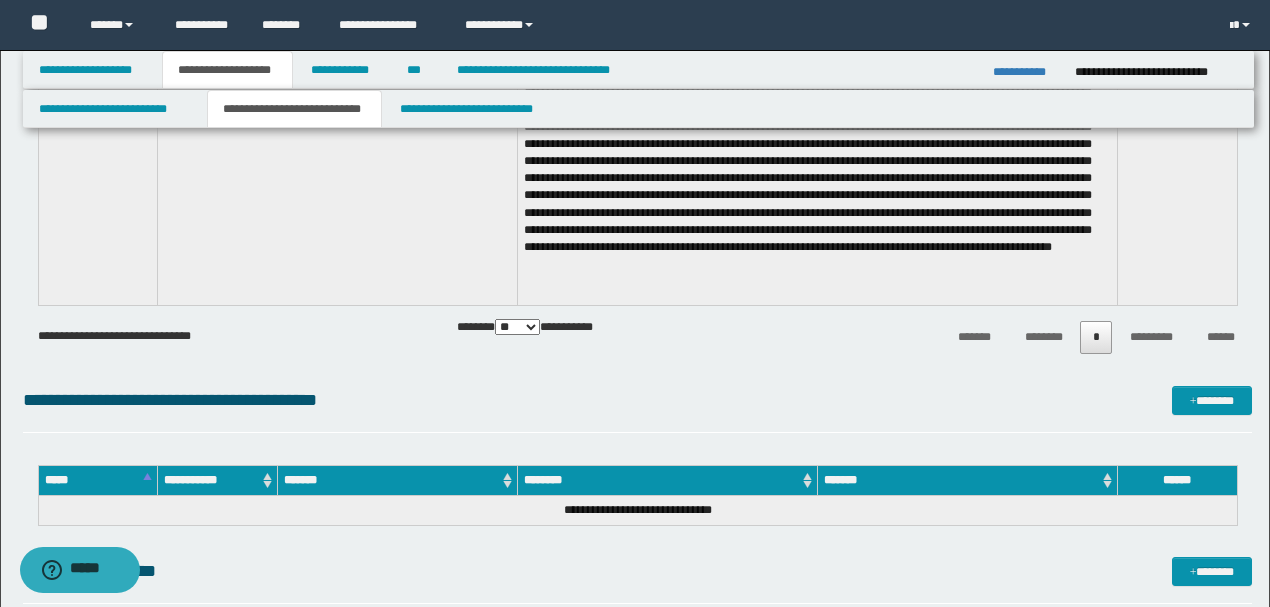 scroll, scrollTop: 2000, scrollLeft: 0, axis: vertical 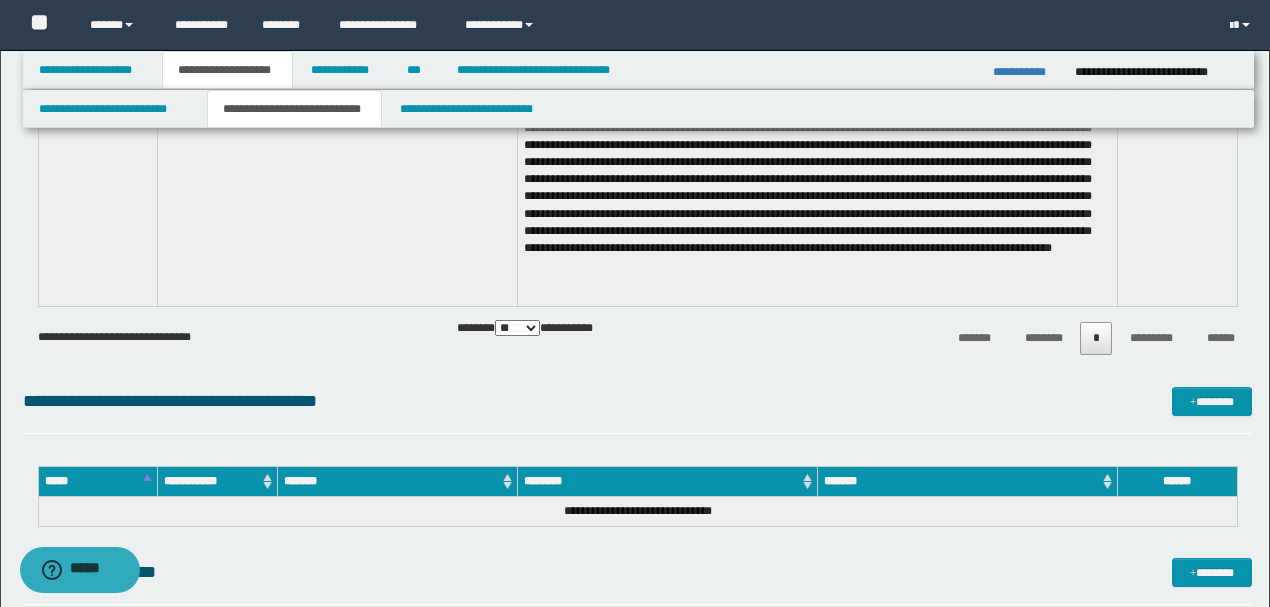 click on "**********" at bounding box center (637, 410) 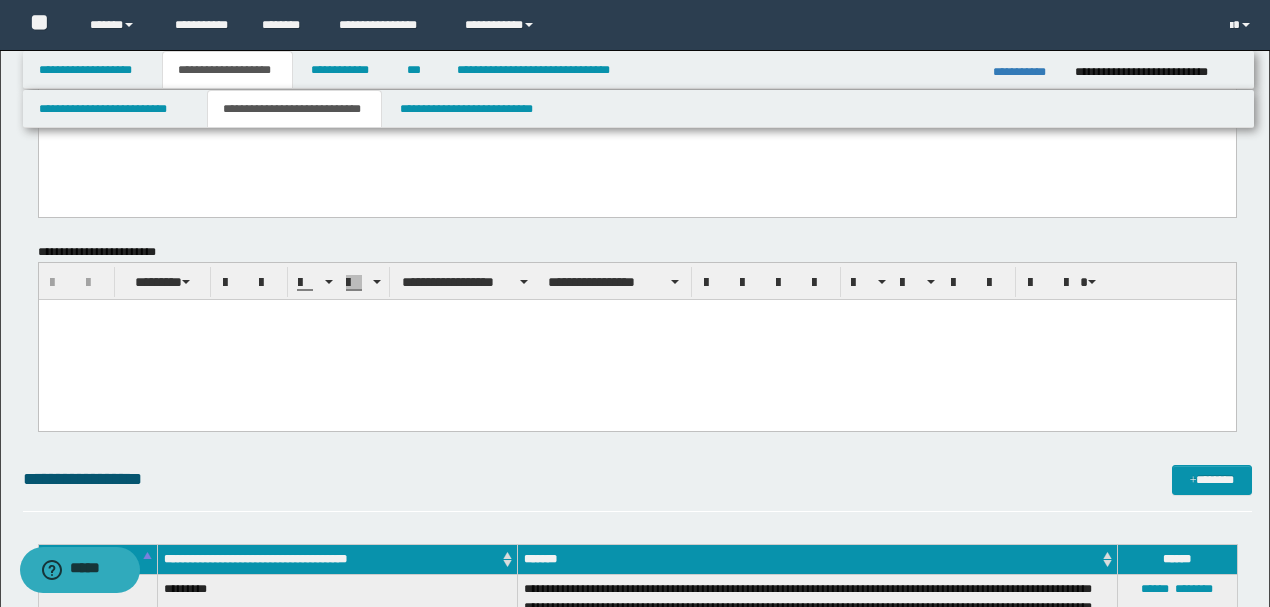 scroll, scrollTop: 533, scrollLeft: 0, axis: vertical 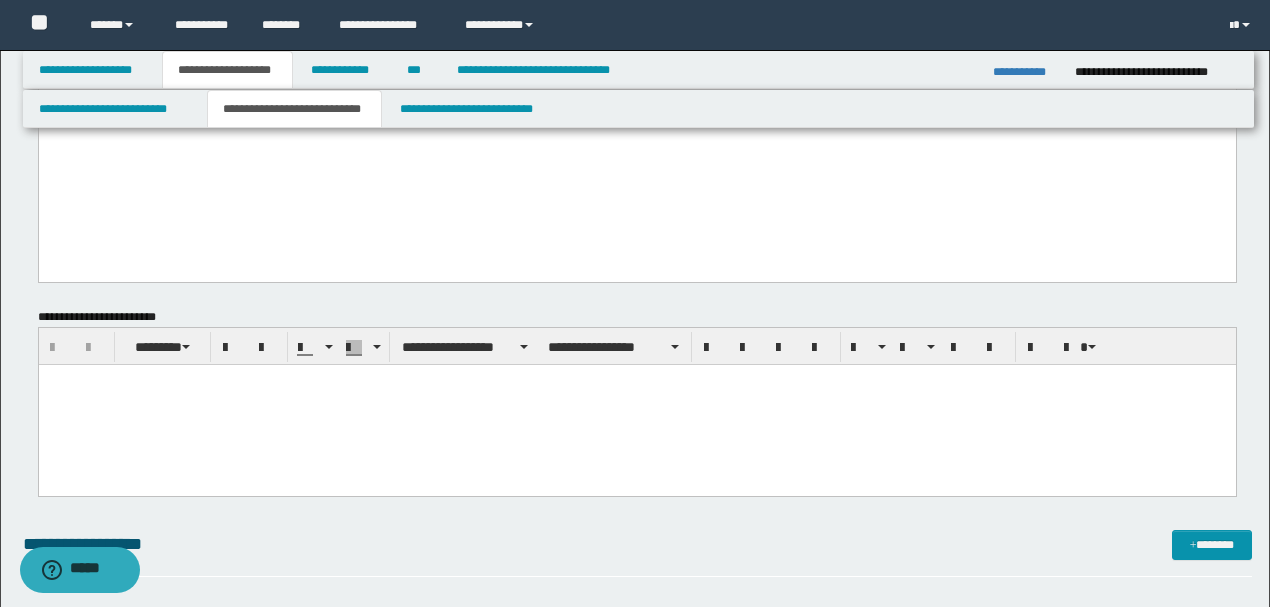 click at bounding box center (636, 405) 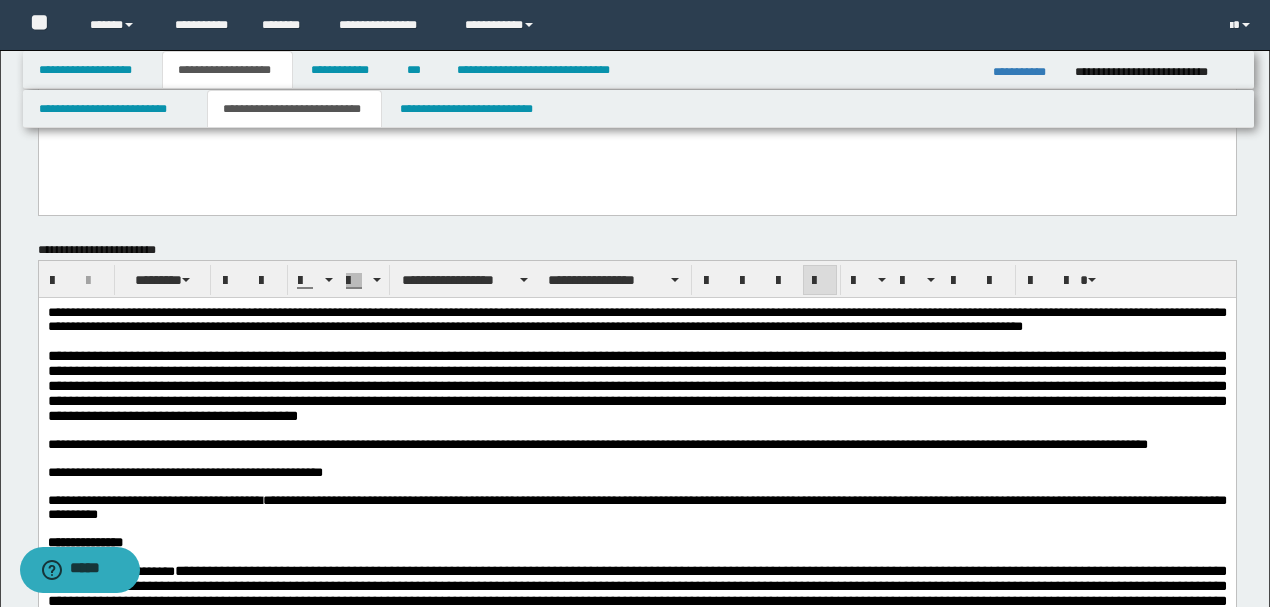 click on "**********" at bounding box center [636, 386] 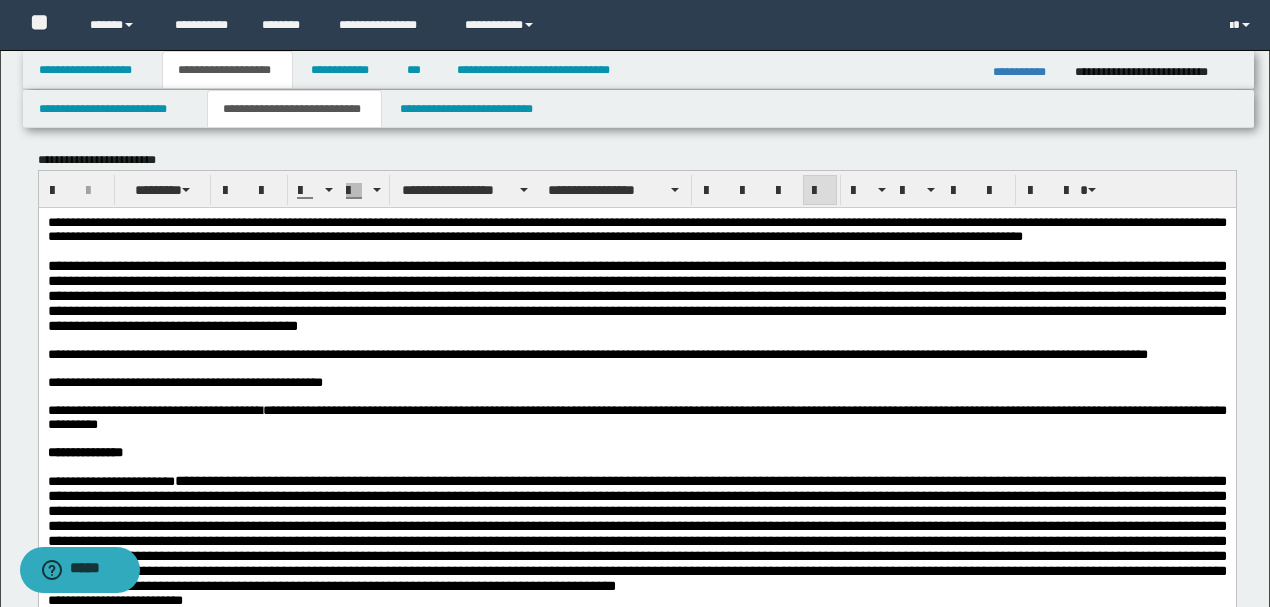 scroll, scrollTop: 666, scrollLeft: 0, axis: vertical 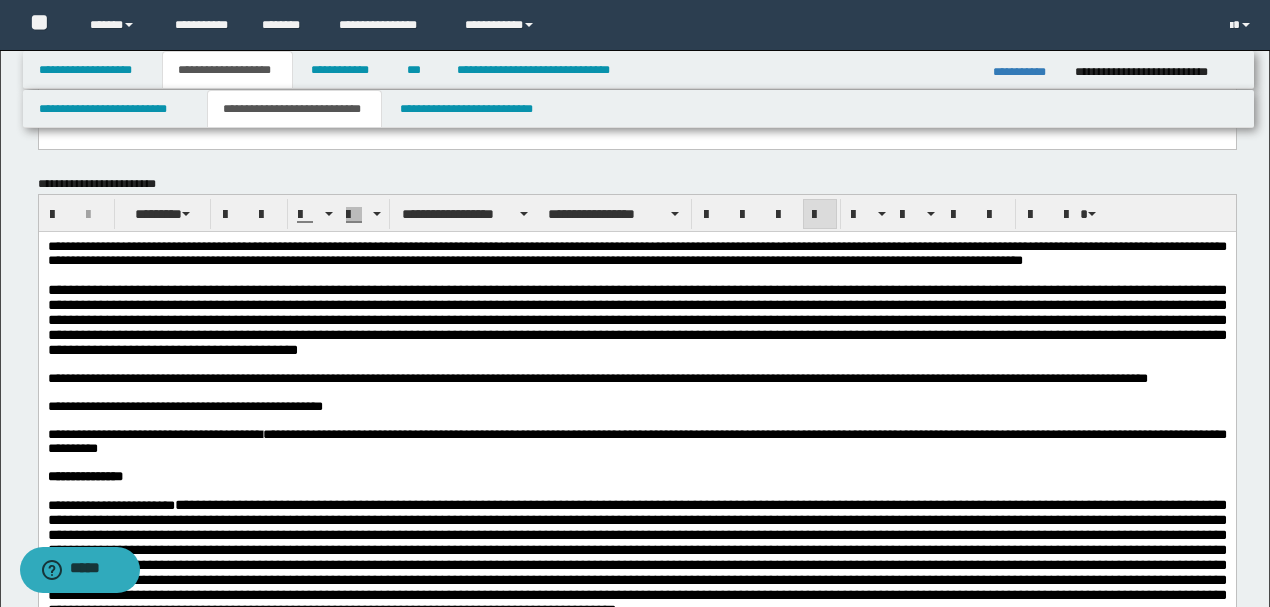 click on "**********" at bounding box center (597, 378) 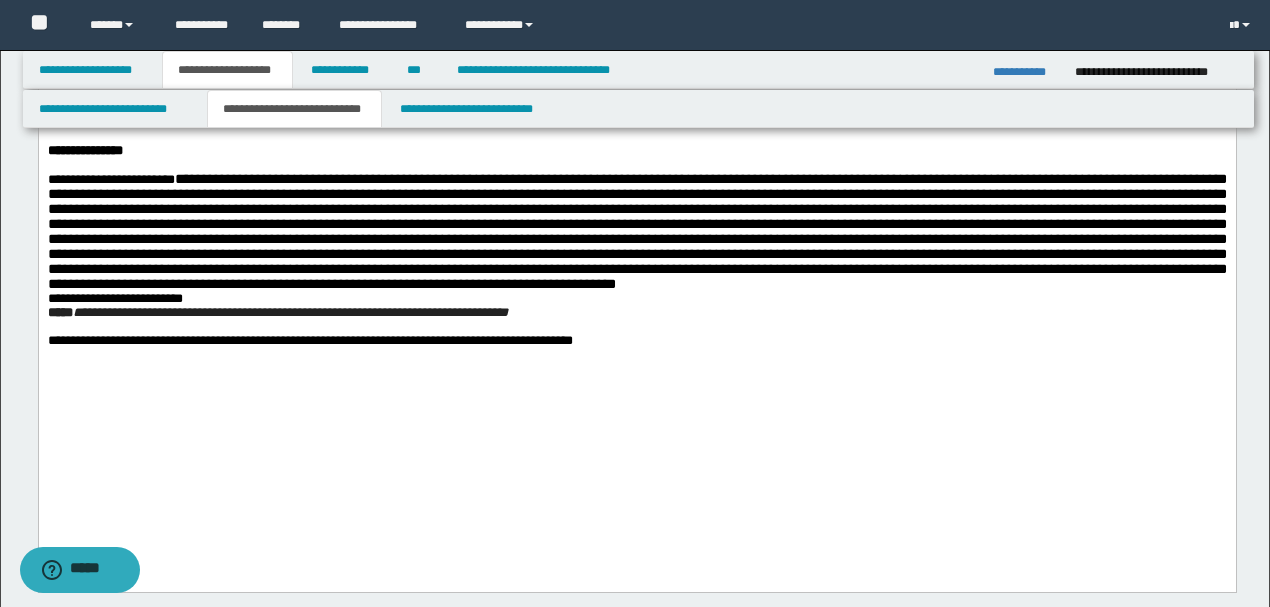 scroll, scrollTop: 1000, scrollLeft: 0, axis: vertical 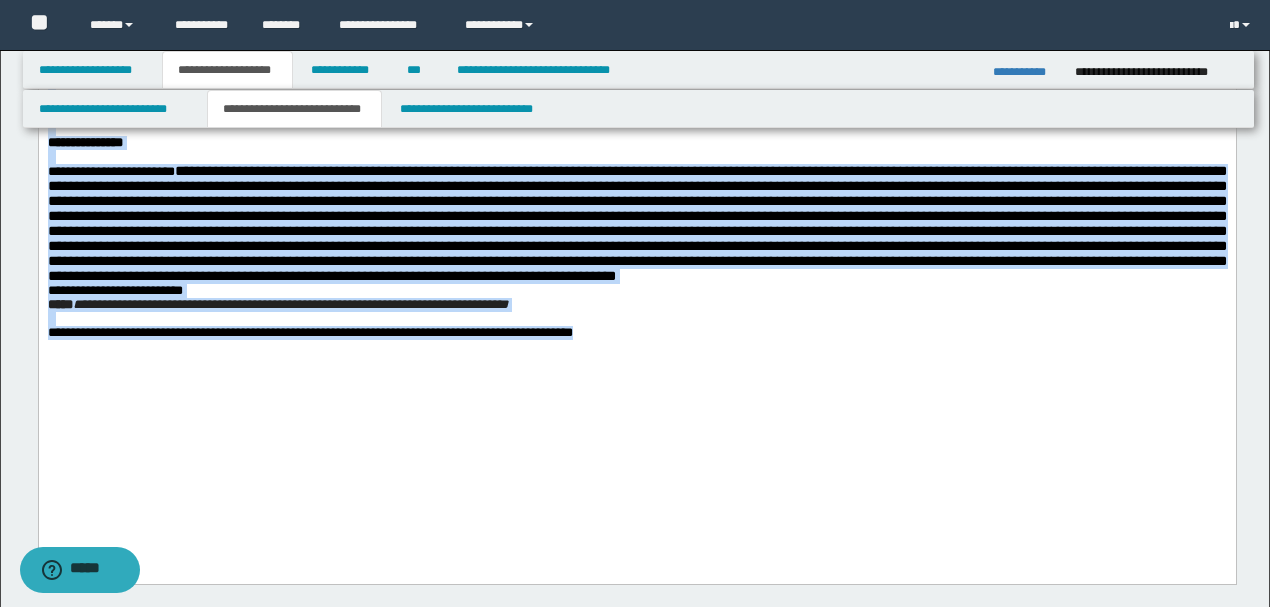 drag, startPoint x: 46, startPoint y: -85, endPoint x: 963, endPoint y: 488, distance: 1081.3038 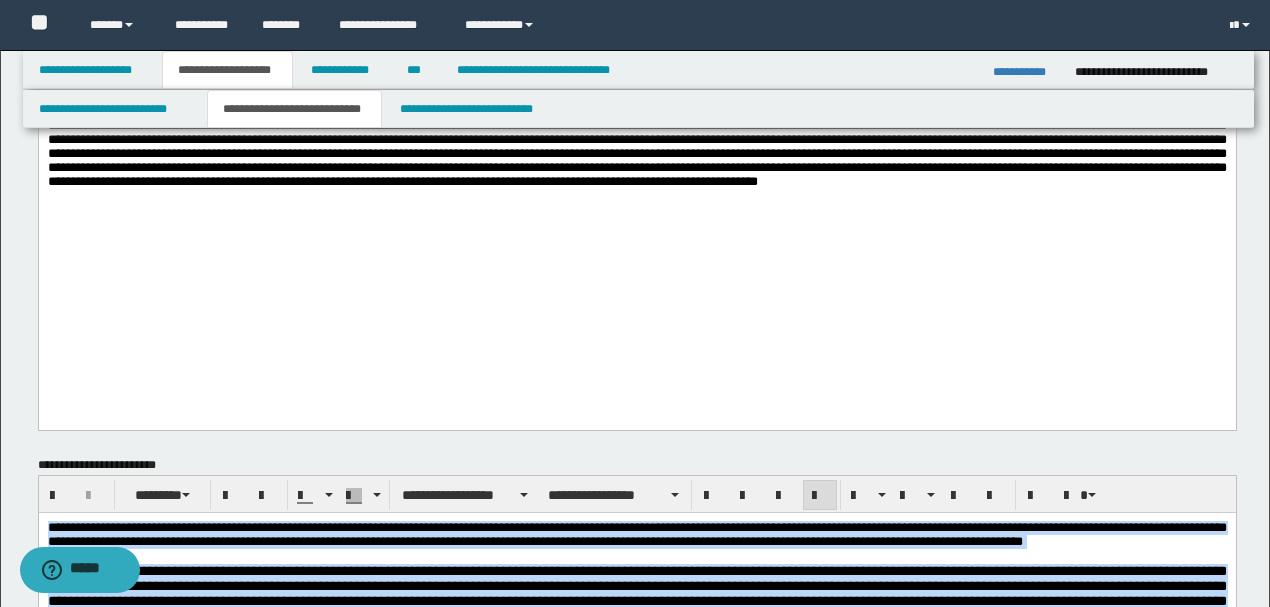 scroll, scrollTop: 533, scrollLeft: 0, axis: vertical 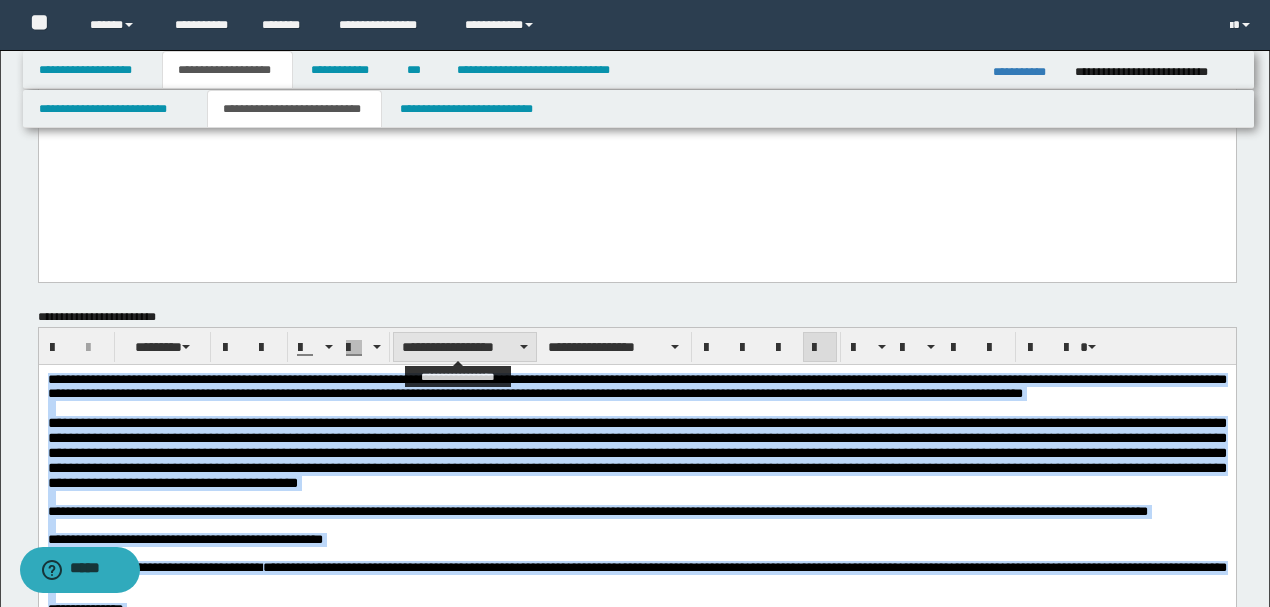 click on "**********" at bounding box center [465, 347] 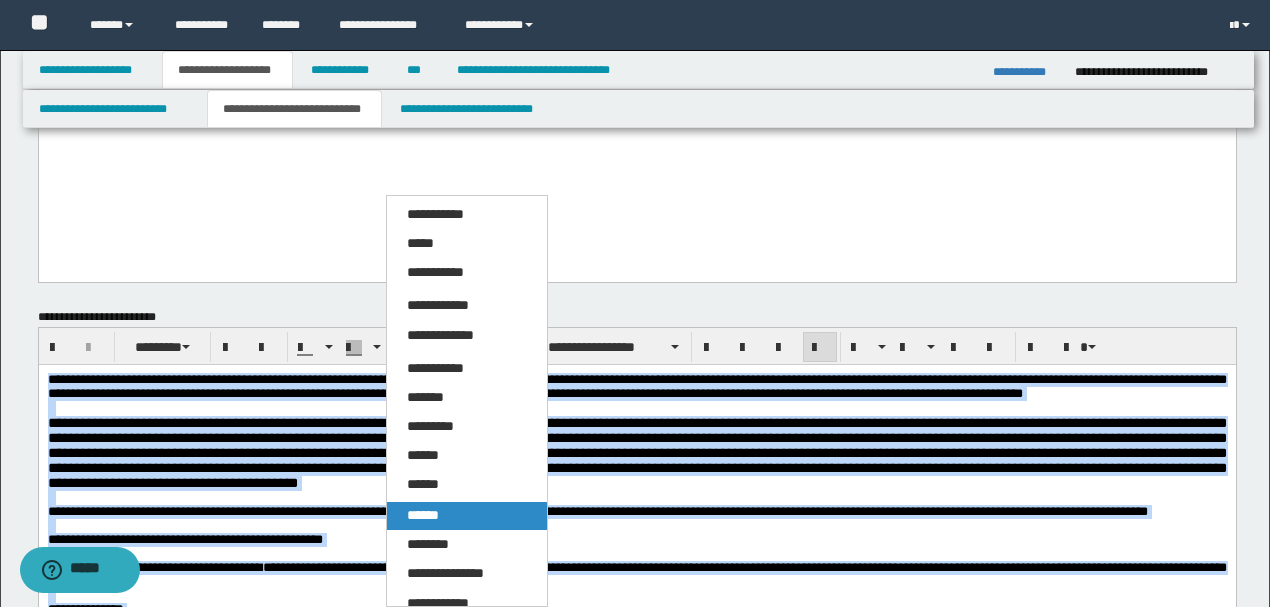 click on "******" at bounding box center (466, 516) 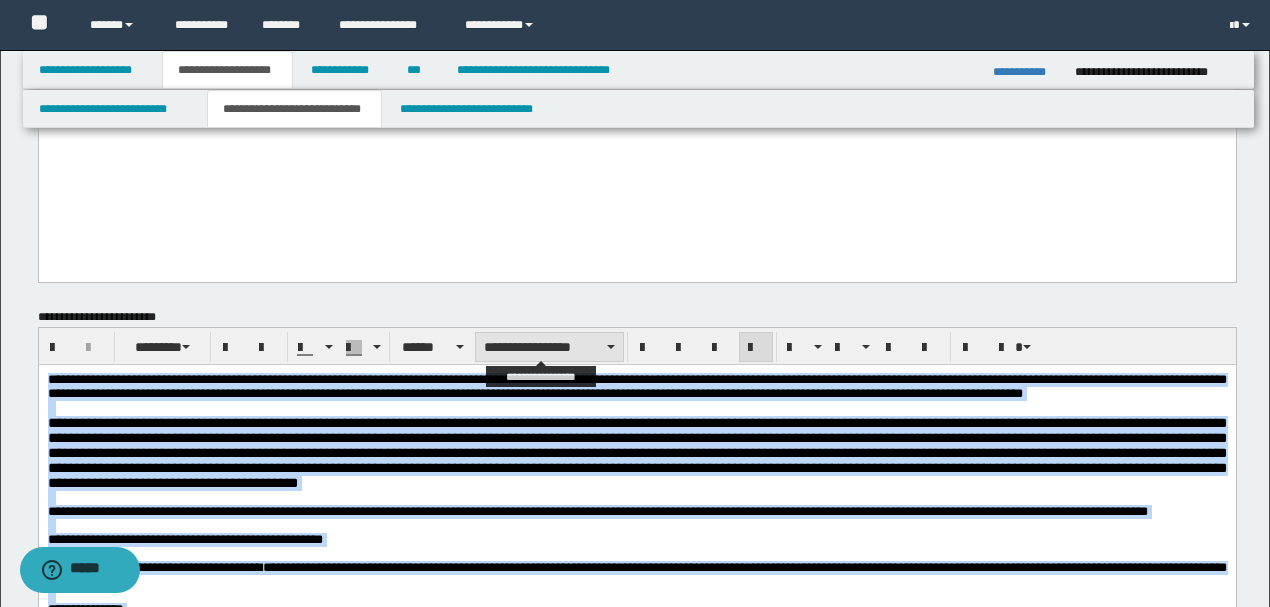 click on "**********" at bounding box center [549, 347] 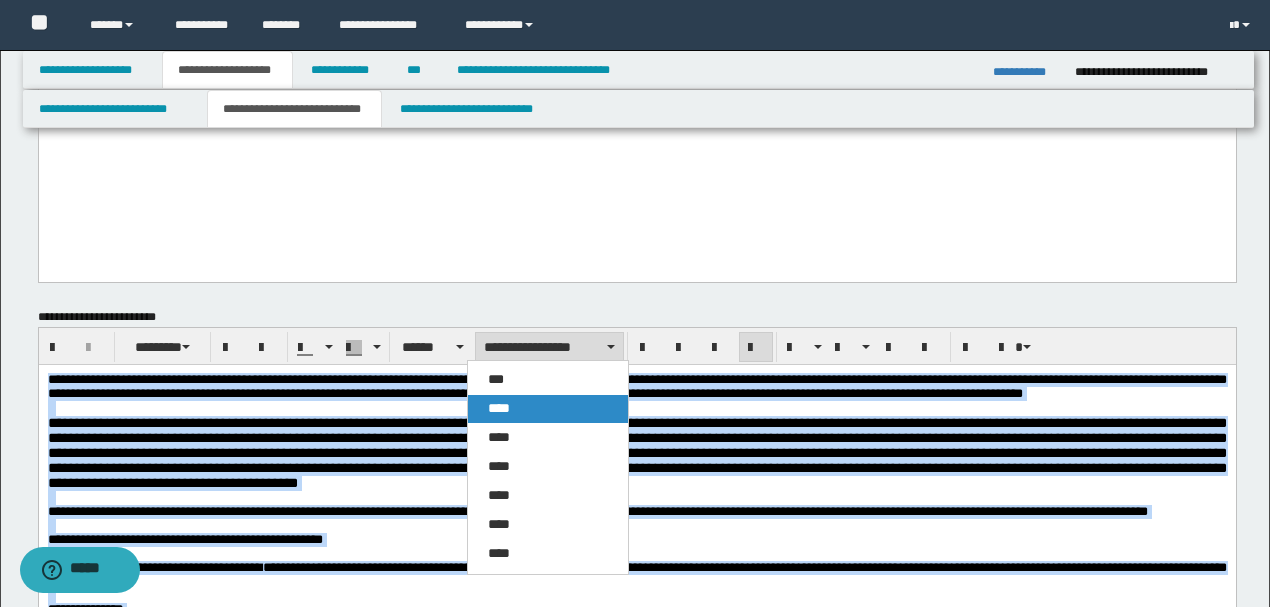 click on "****" at bounding box center (547, 409) 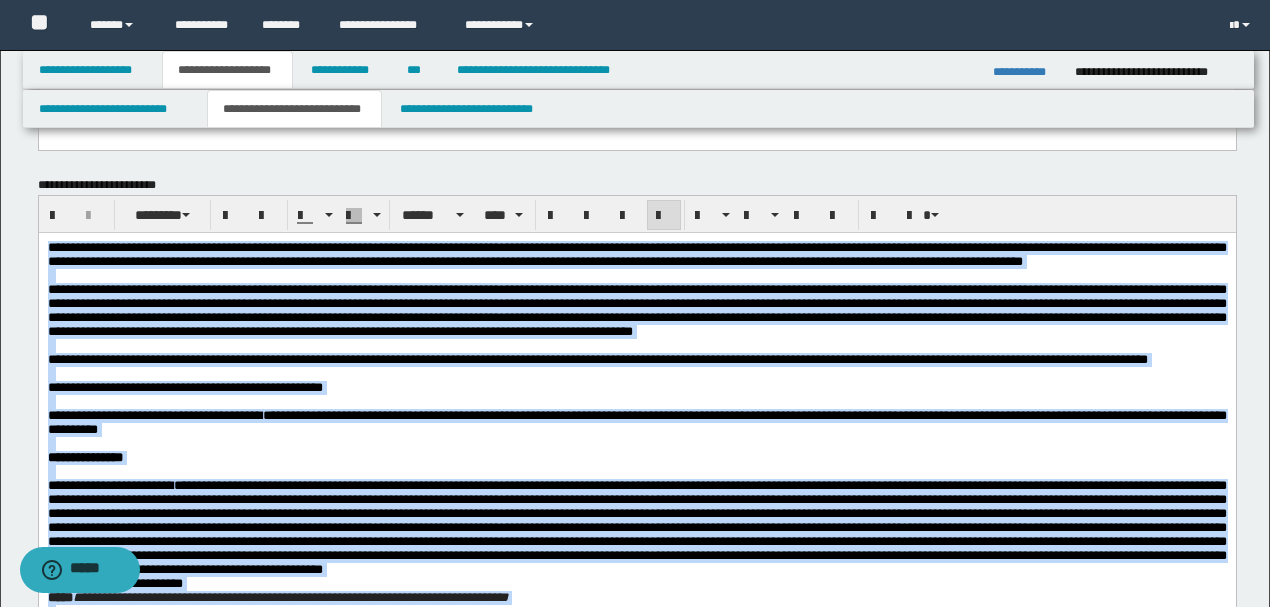 scroll, scrollTop: 666, scrollLeft: 0, axis: vertical 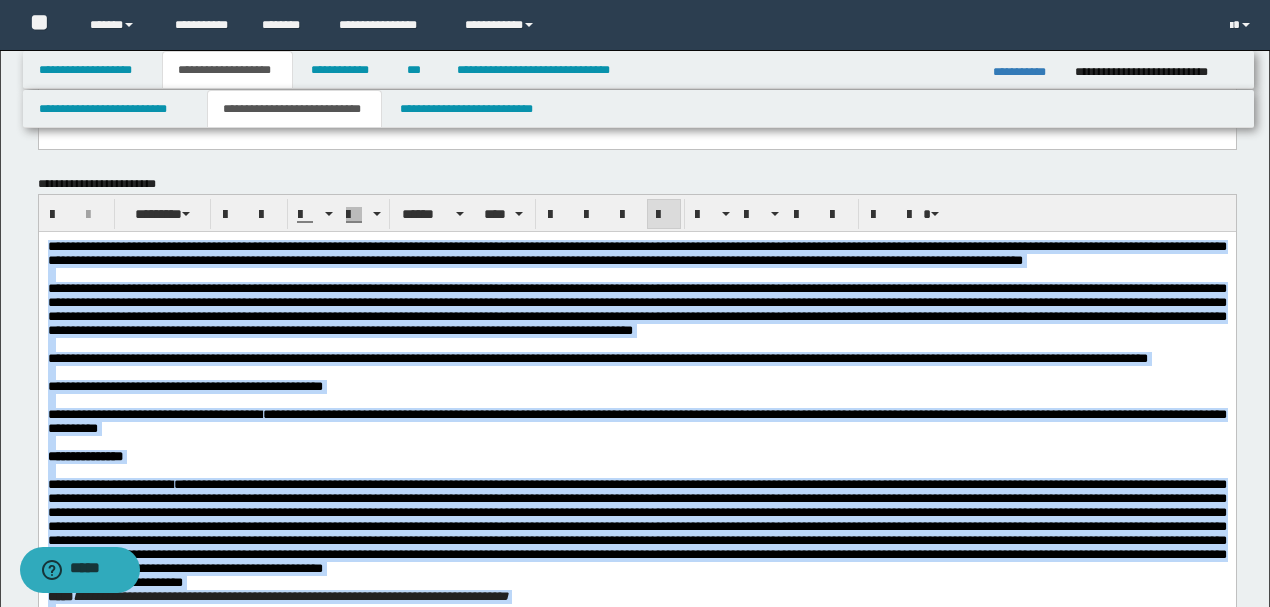 click at bounding box center [636, 373] 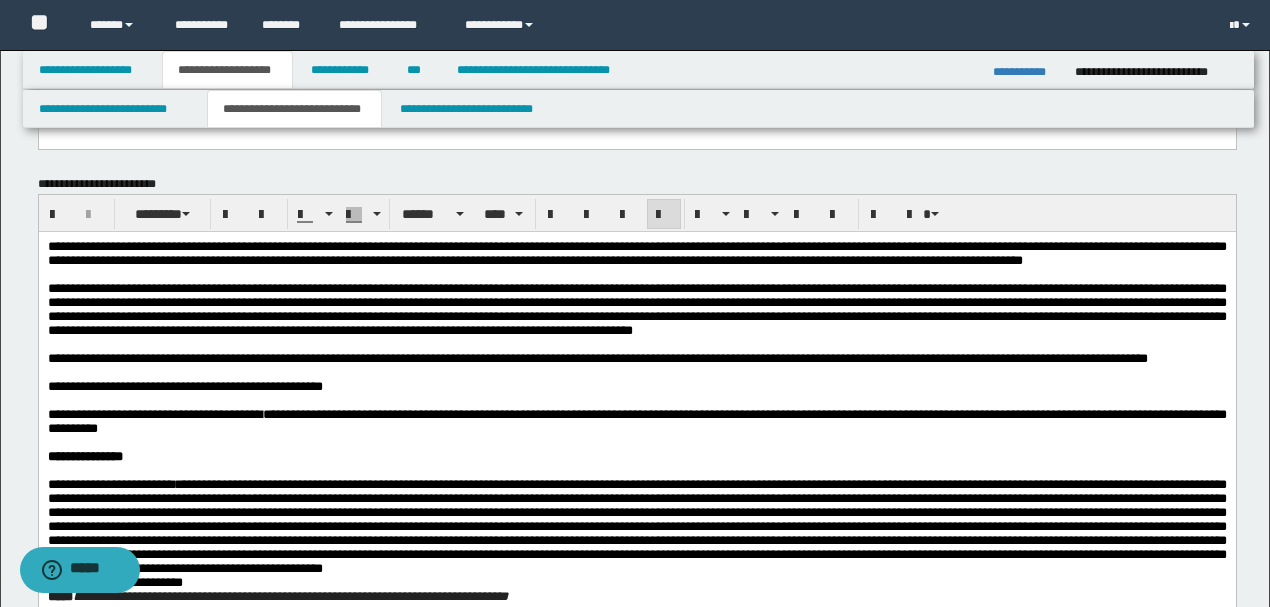 scroll, scrollTop: 733, scrollLeft: 0, axis: vertical 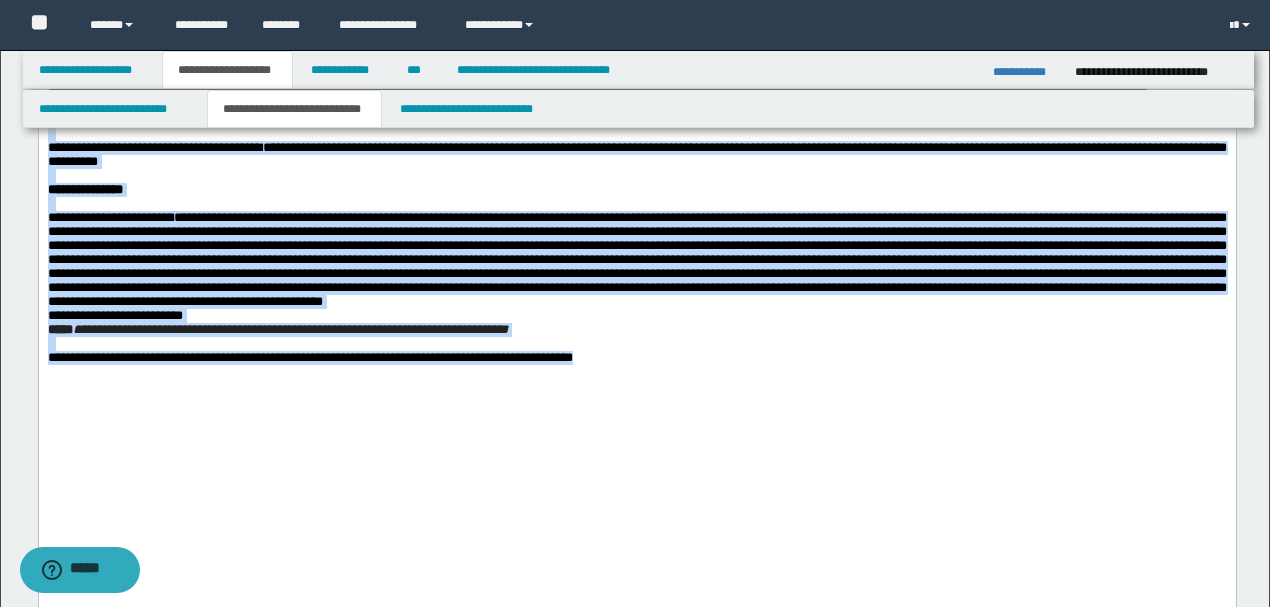 drag, startPoint x: 424, startPoint y: 219, endPoint x: 944, endPoint y: 504, distance: 592.97974 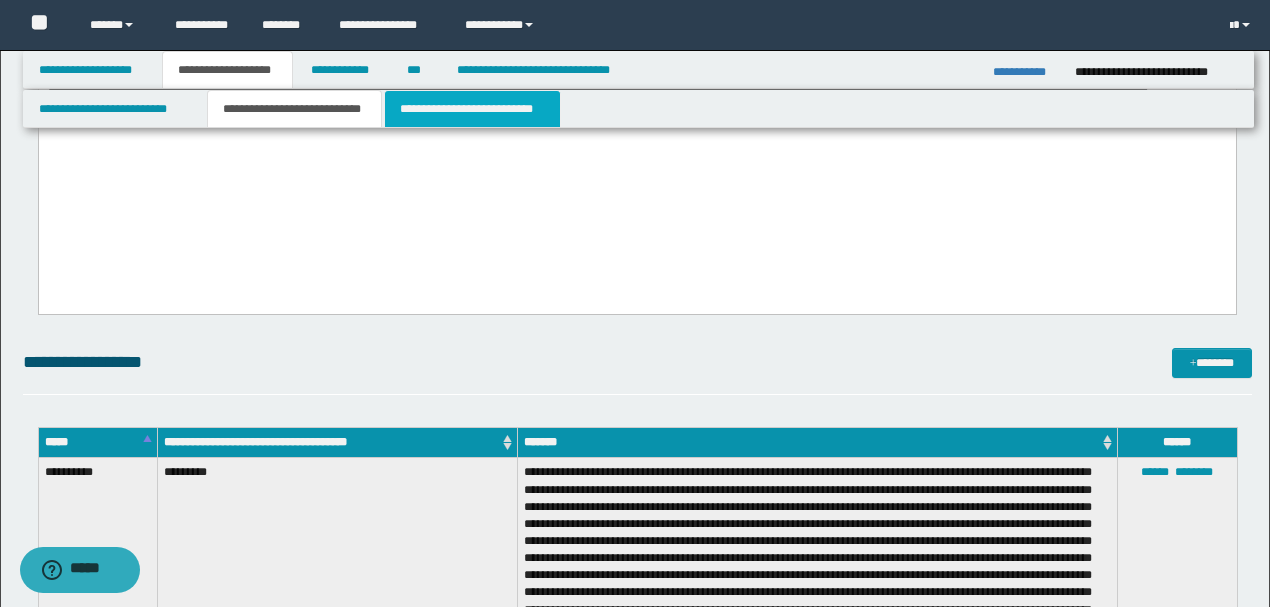 click on "**********" at bounding box center [472, 109] 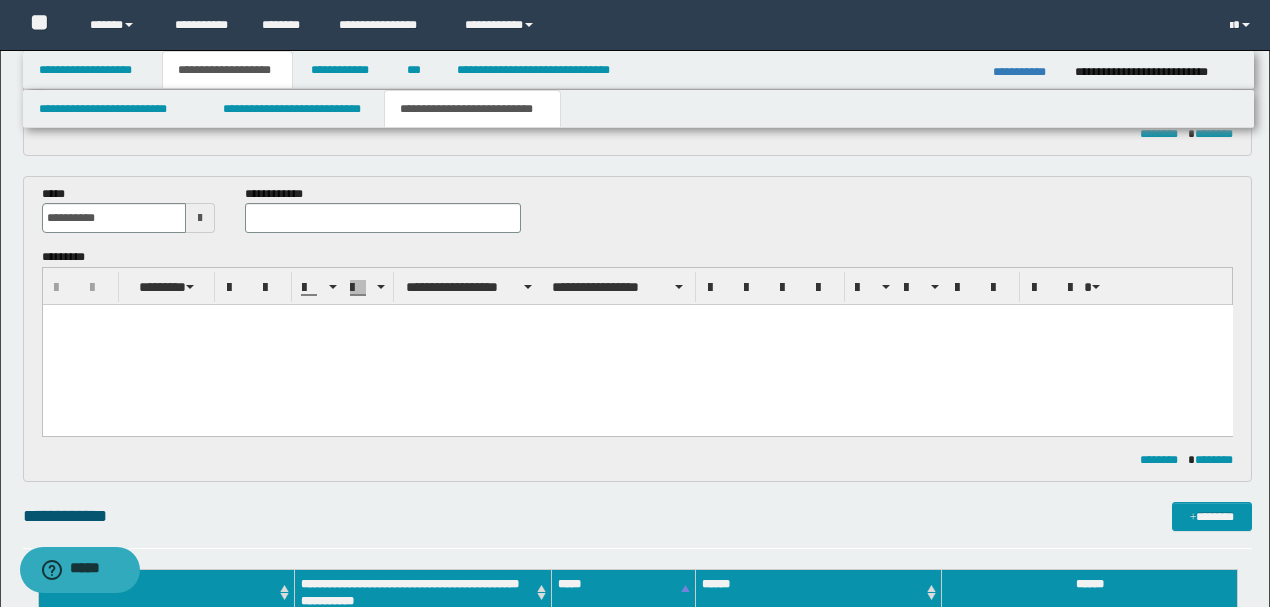 scroll, scrollTop: 533, scrollLeft: 0, axis: vertical 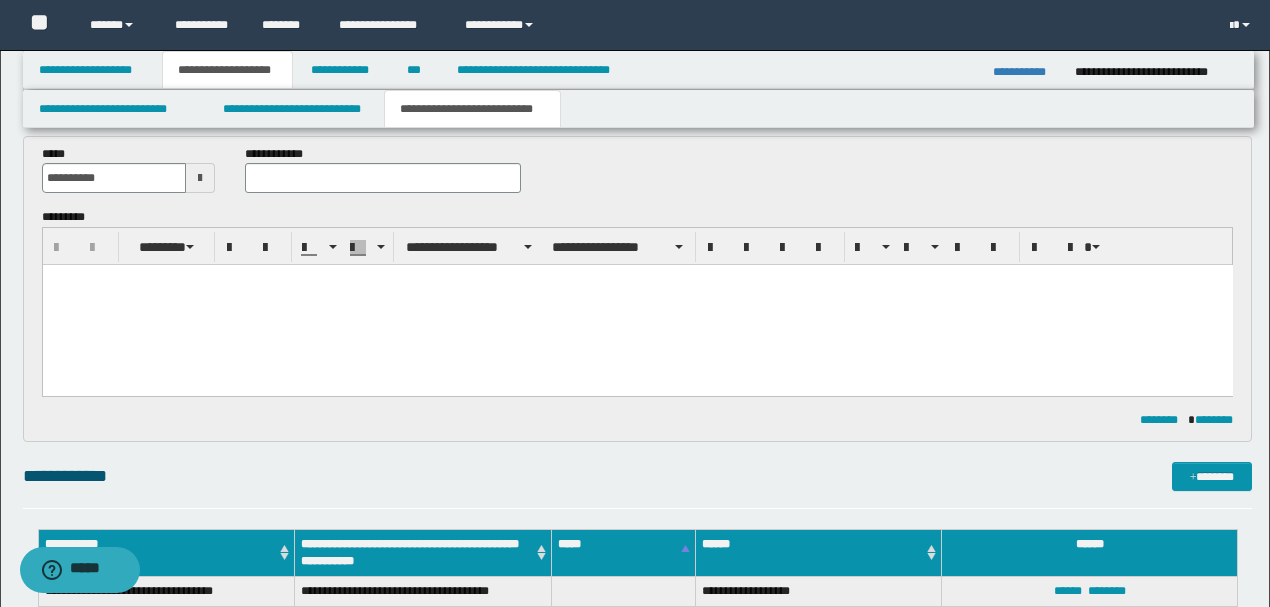 click at bounding box center (637, 305) 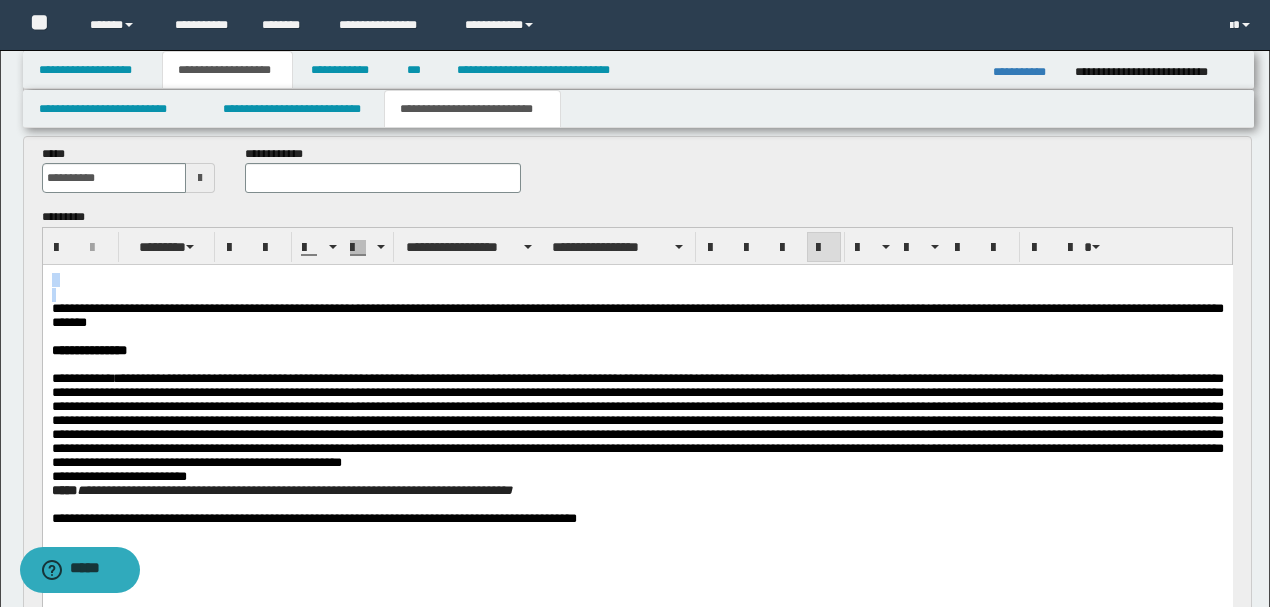 drag, startPoint x: 49, startPoint y: 310, endPoint x: 45, endPoint y: 268, distance: 42.190044 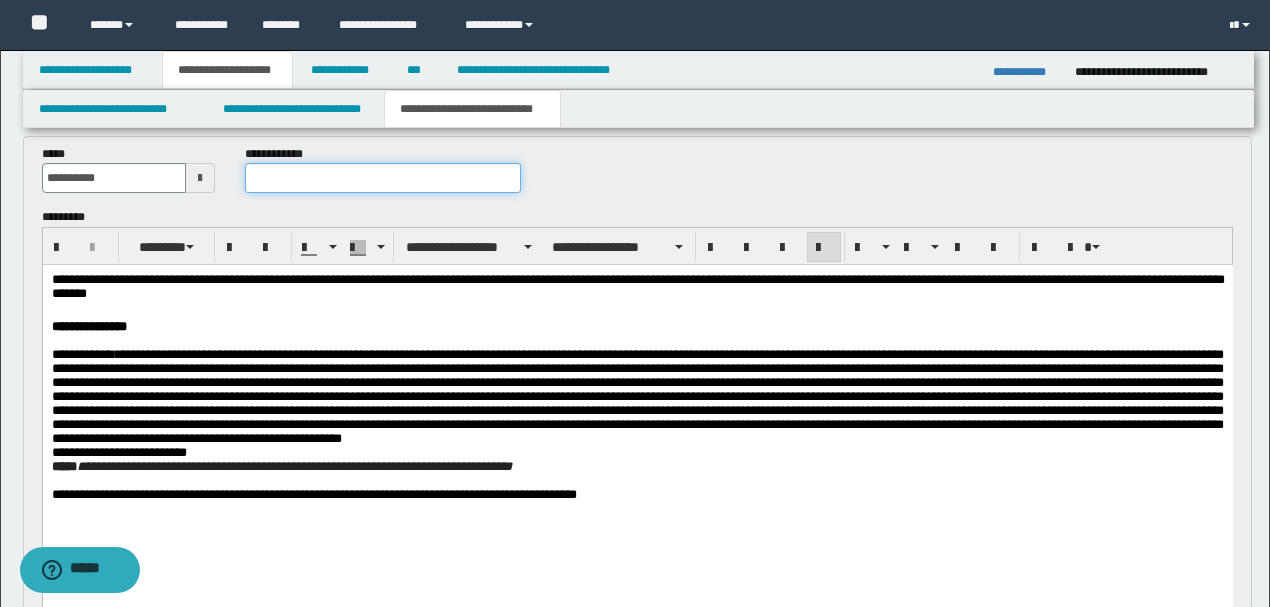 click at bounding box center (382, 178) 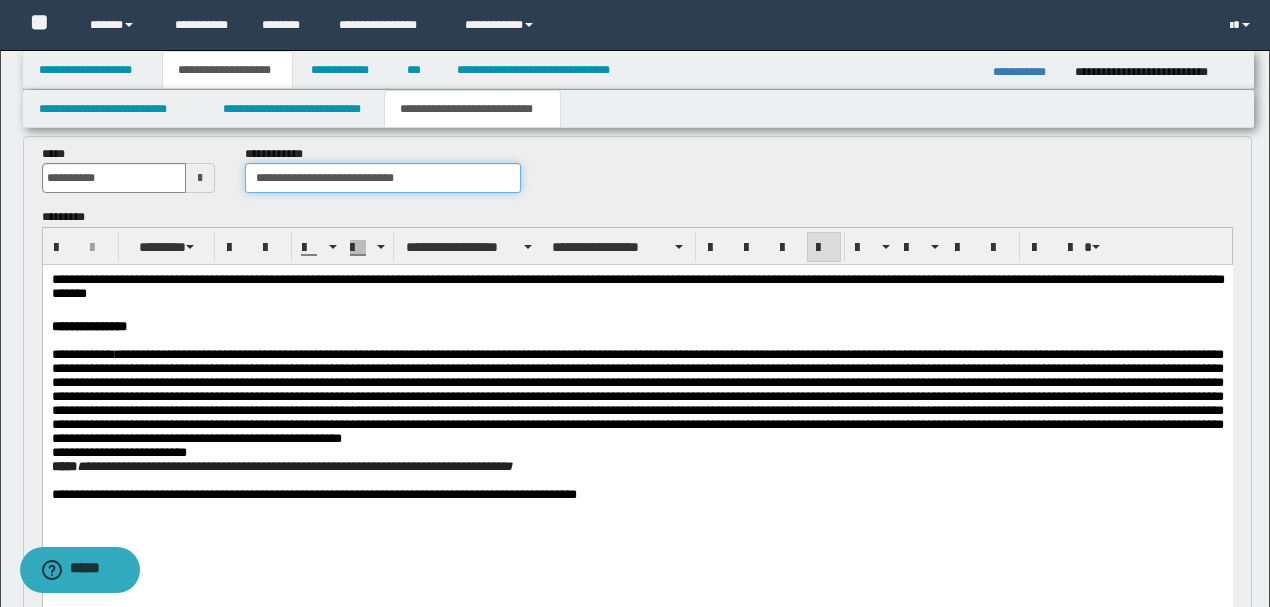 type on "**********" 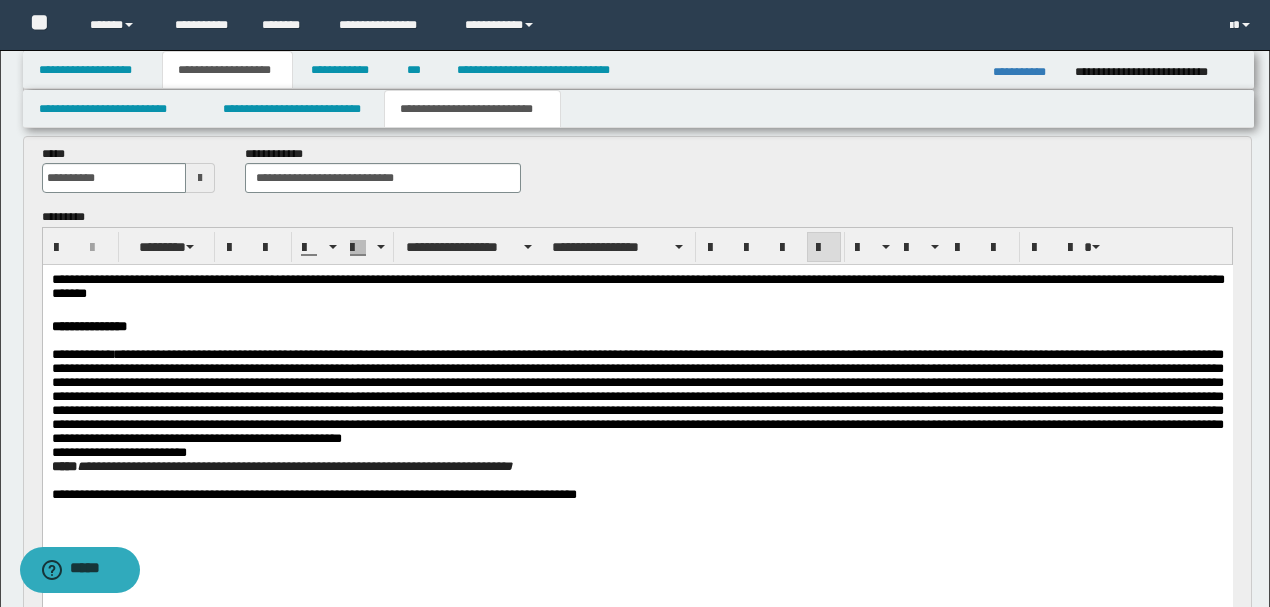 click on "**********" at bounding box center [637, 327] 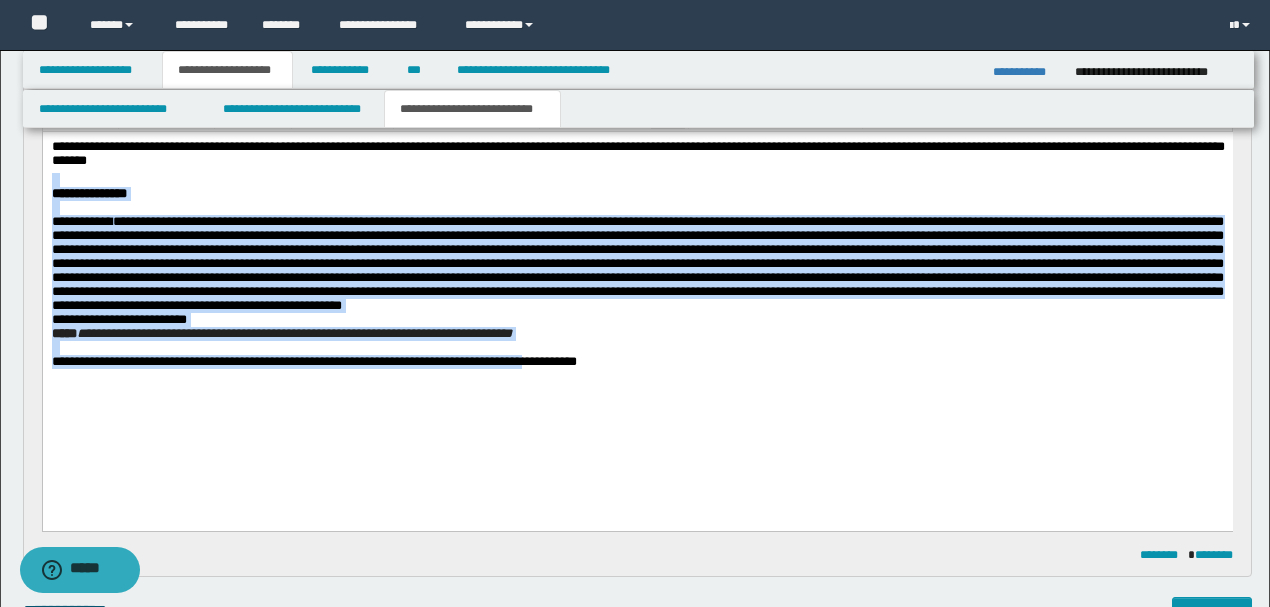scroll, scrollTop: 666, scrollLeft: 0, axis: vertical 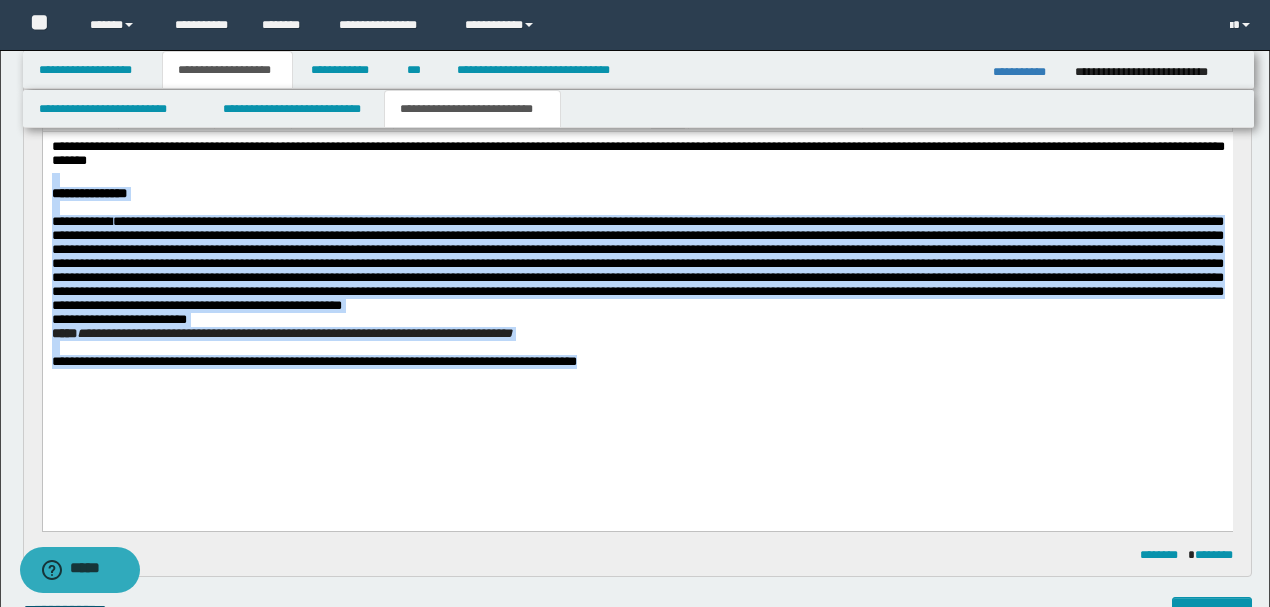 drag, startPoint x: 429, startPoint y: 157, endPoint x: 1028, endPoint y: 437, distance: 661.2118 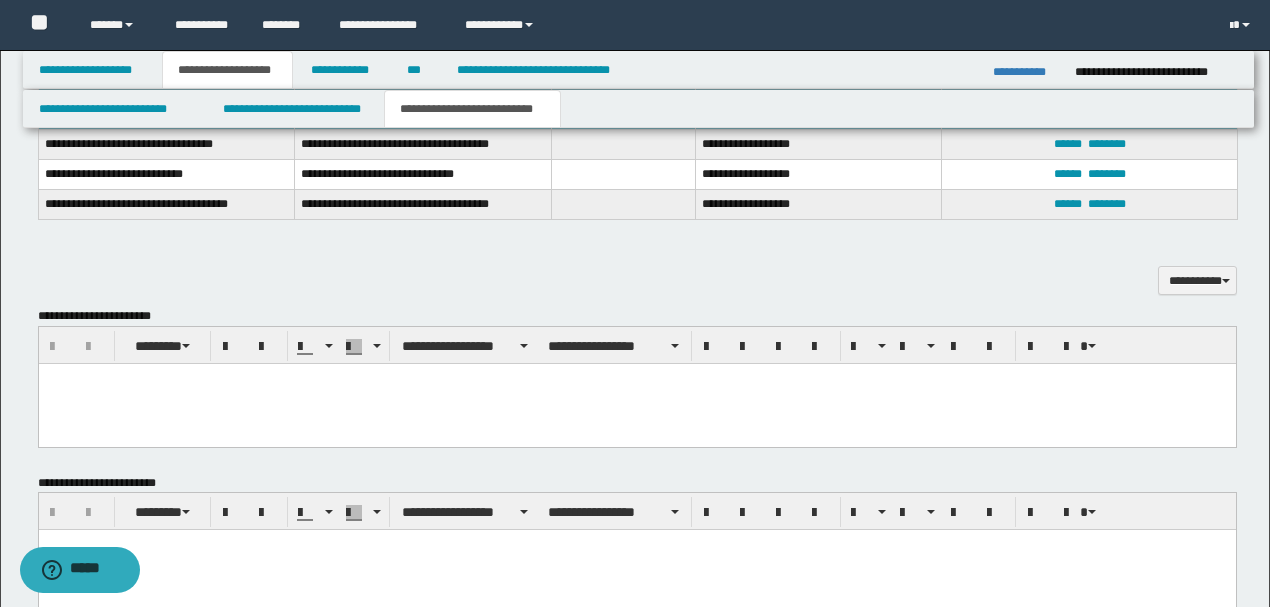 scroll, scrollTop: 1000, scrollLeft: 0, axis: vertical 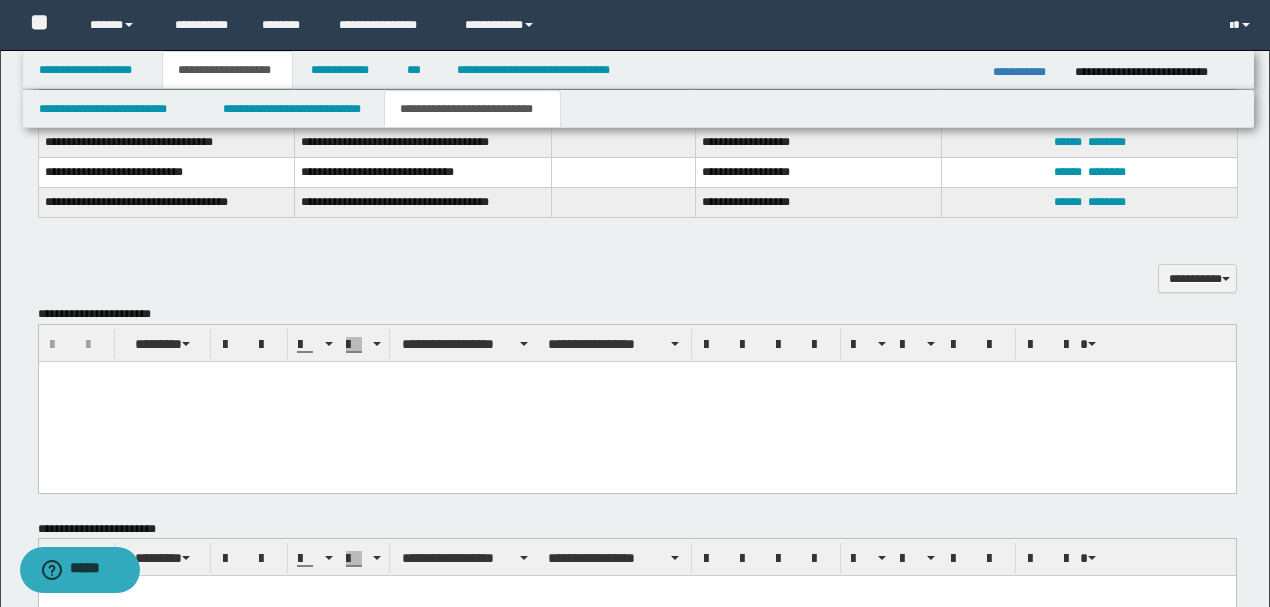 click at bounding box center [636, 377] 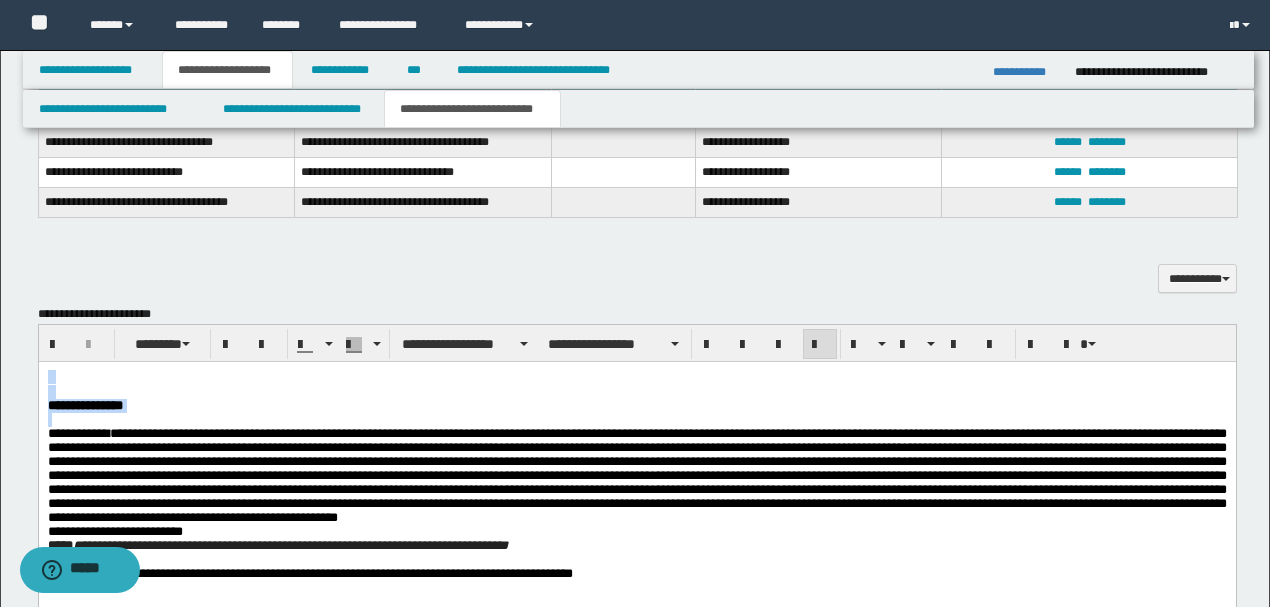 drag, startPoint x: 48, startPoint y: 441, endPoint x: 45, endPoint y: 367, distance: 74.06078 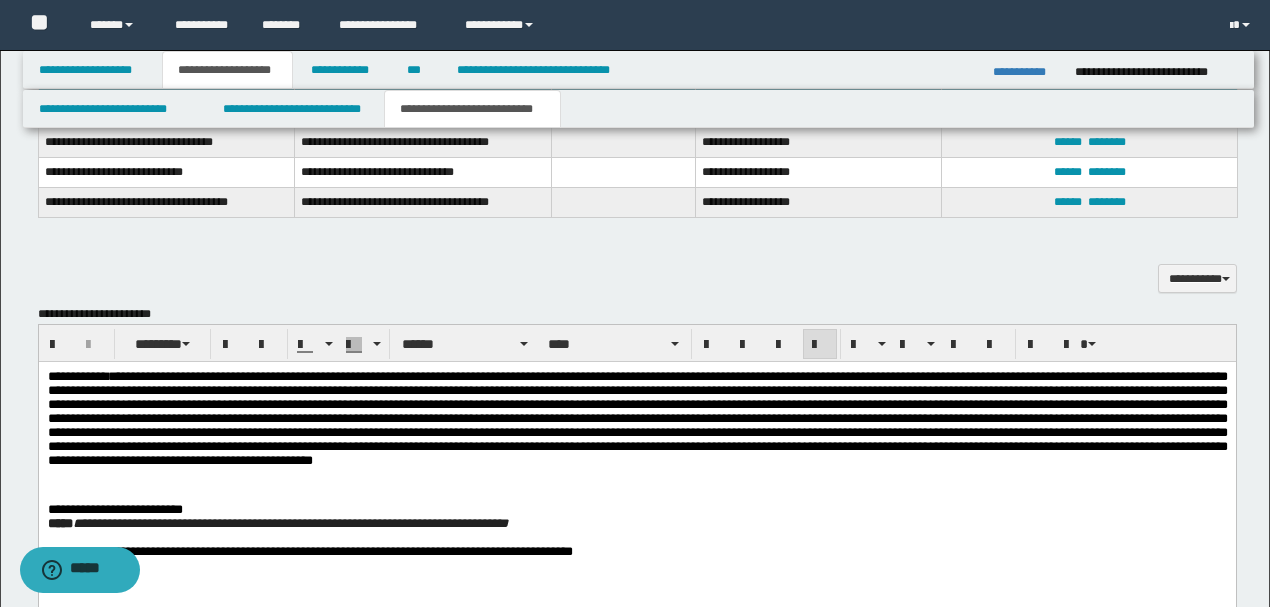 click on "**********" 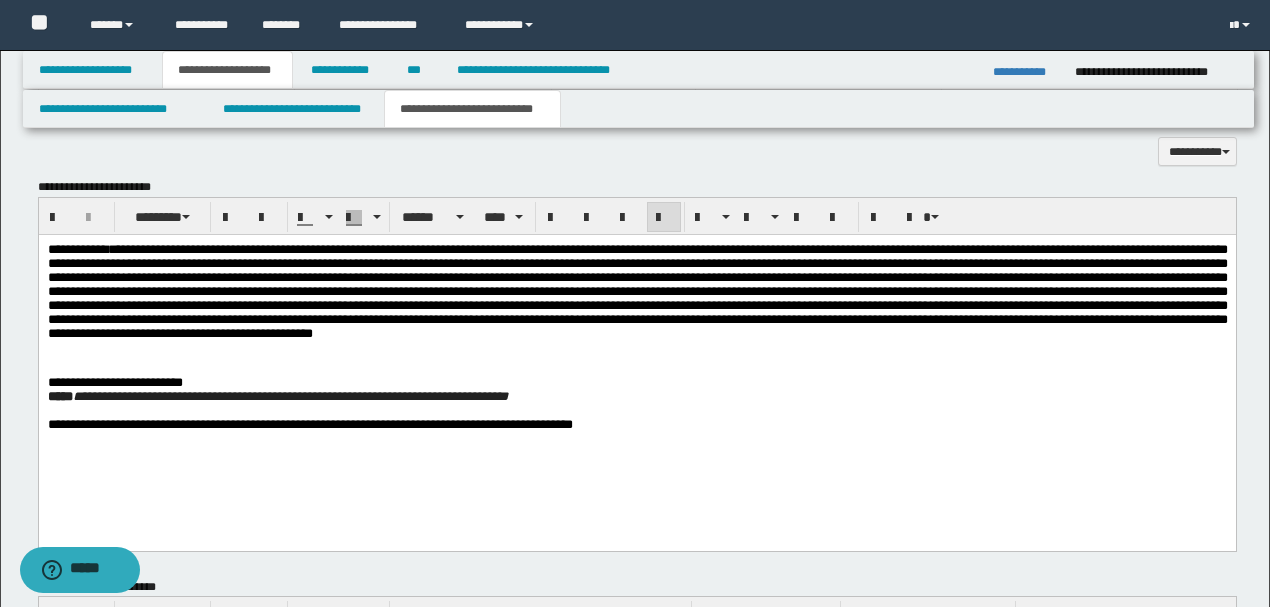 scroll, scrollTop: 1133, scrollLeft: 0, axis: vertical 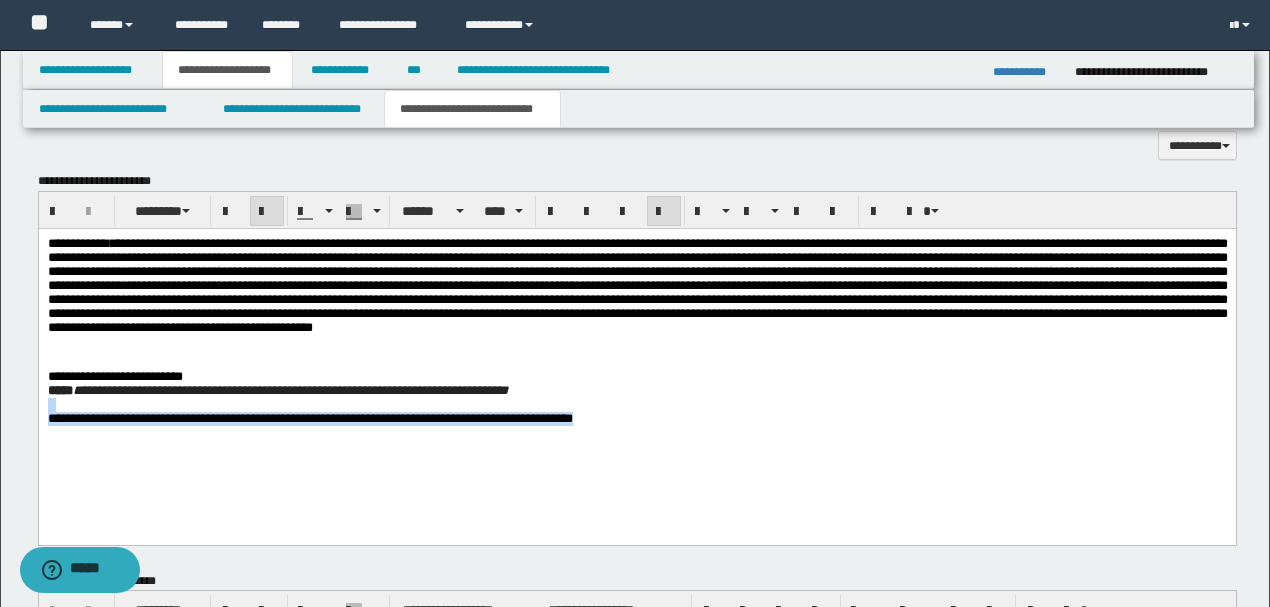 drag, startPoint x: 693, startPoint y: 420, endPoint x: 754, endPoint y: 456, distance: 70.83079 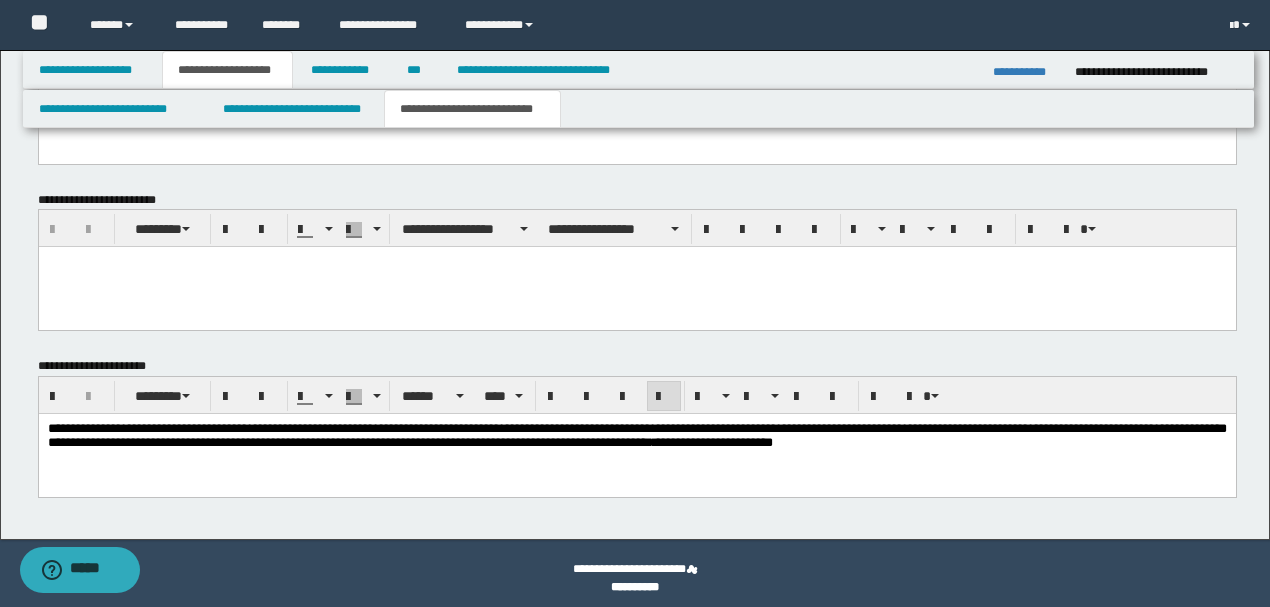 scroll, scrollTop: 1490, scrollLeft: 0, axis: vertical 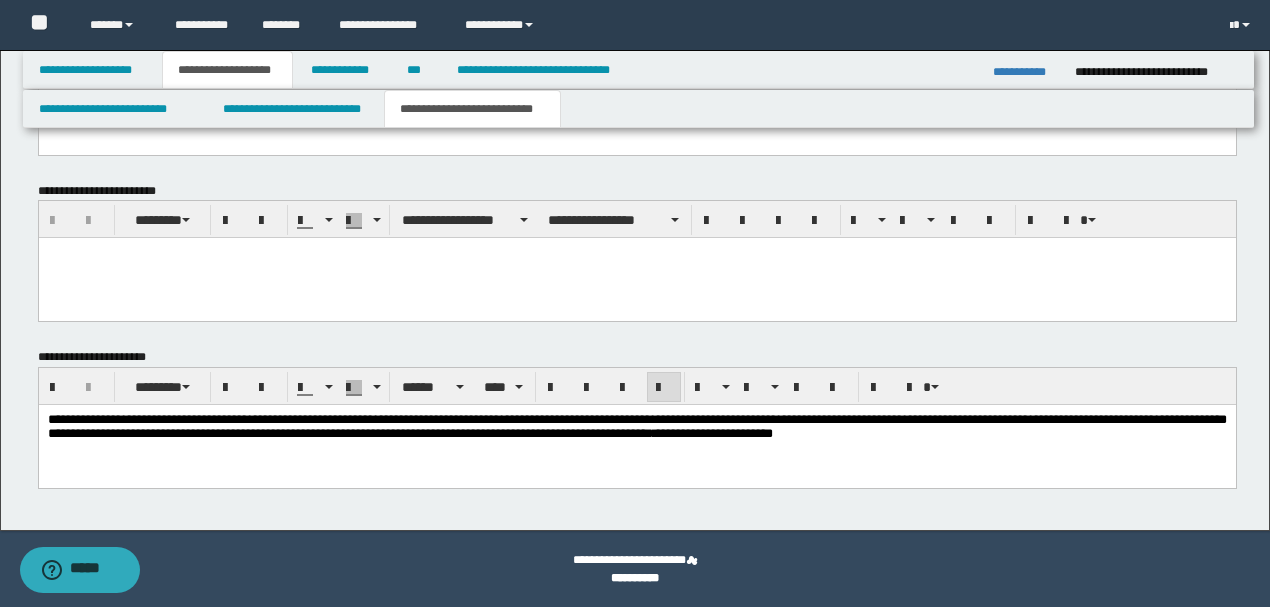 click on "**********" at bounding box center [636, 426] 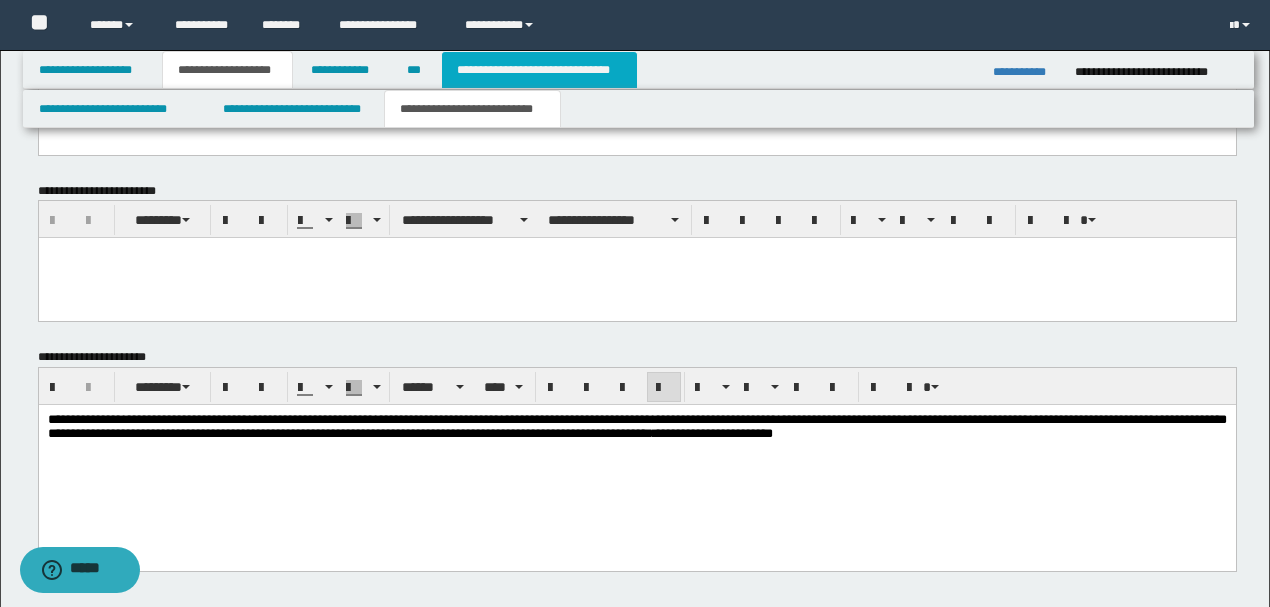 click on "**********" at bounding box center (539, 70) 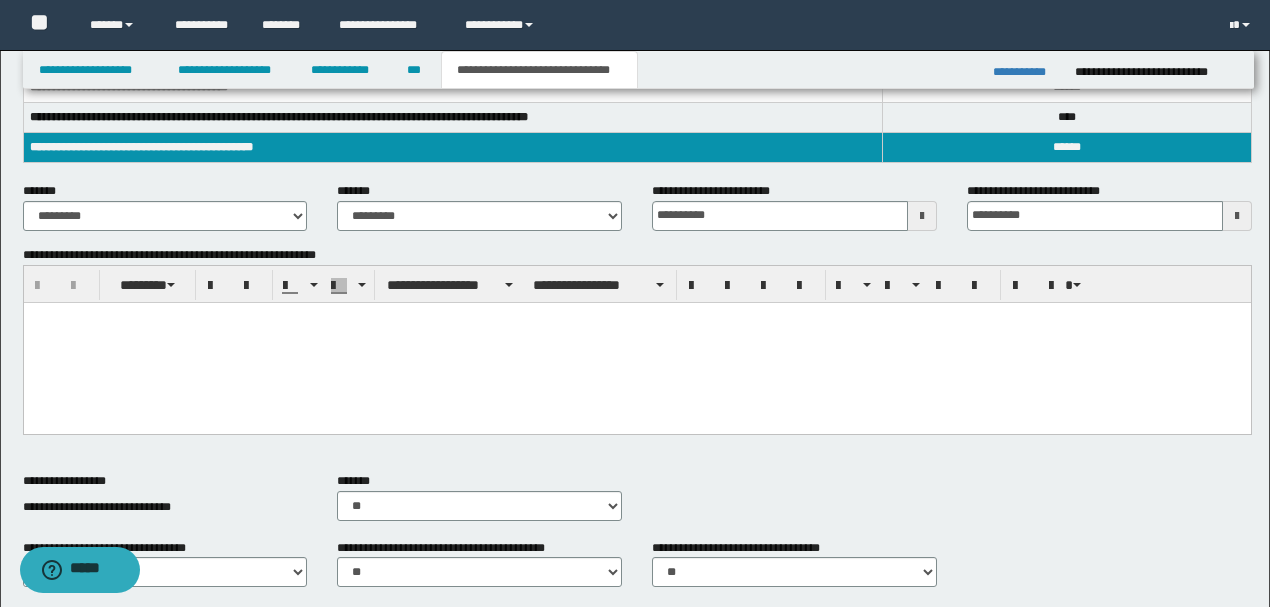 scroll, scrollTop: 333, scrollLeft: 0, axis: vertical 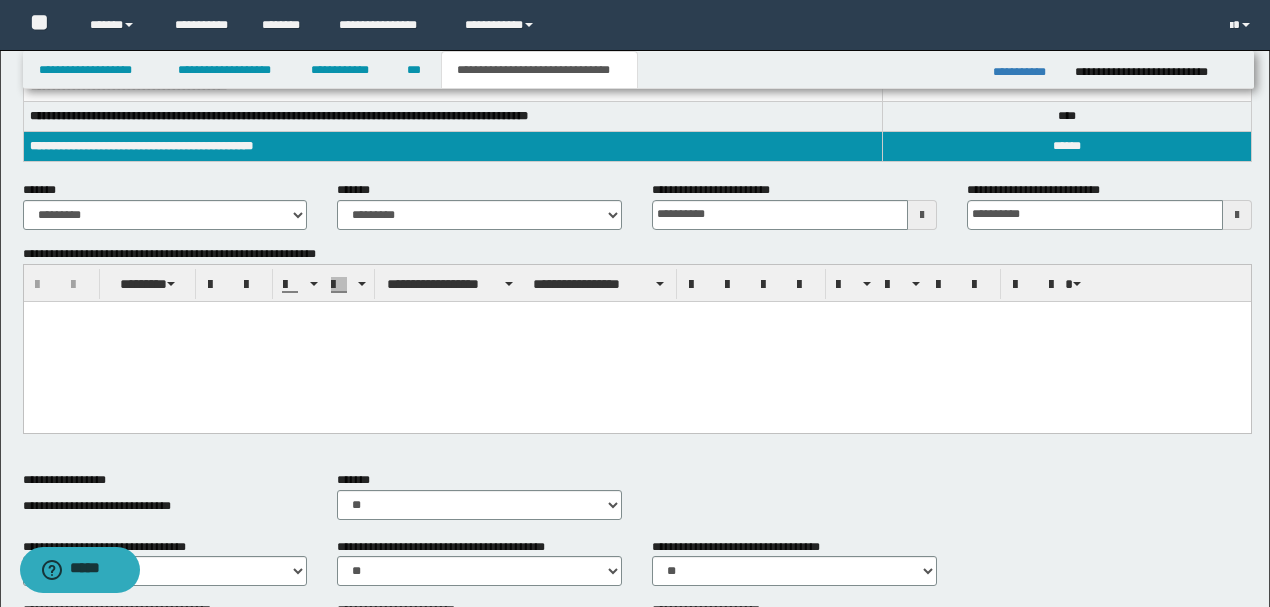 click at bounding box center [636, 341] 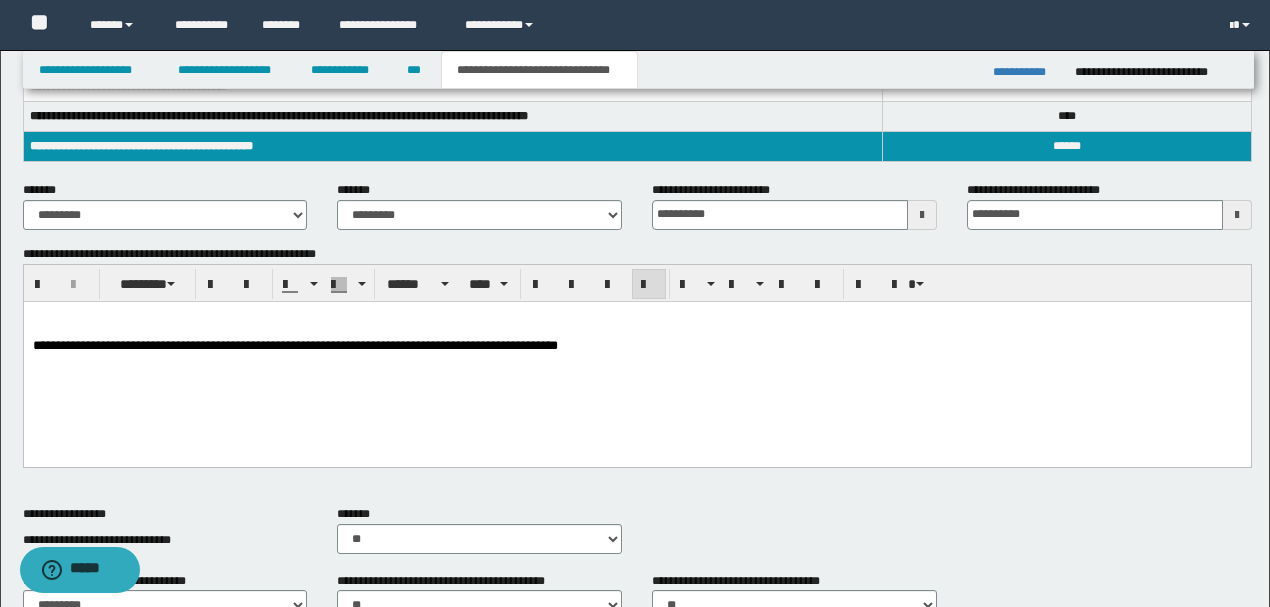 click on "**********" at bounding box center [636, 355] 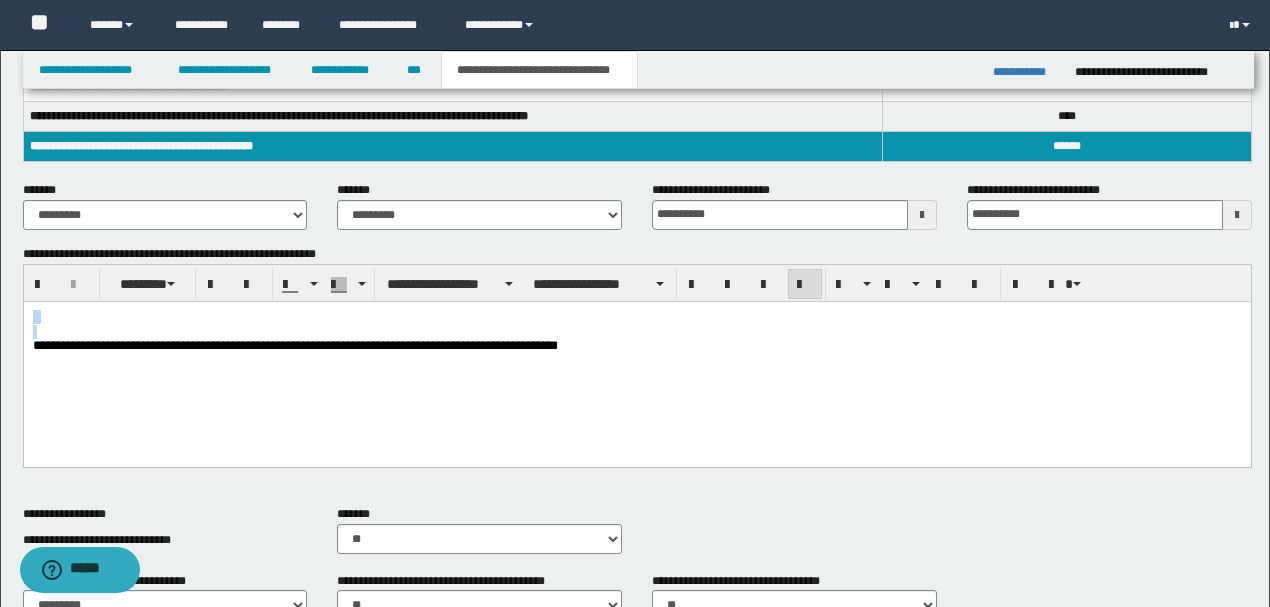 drag, startPoint x: 31, startPoint y: 349, endPoint x: 27, endPoint y: 314, distance: 35.22783 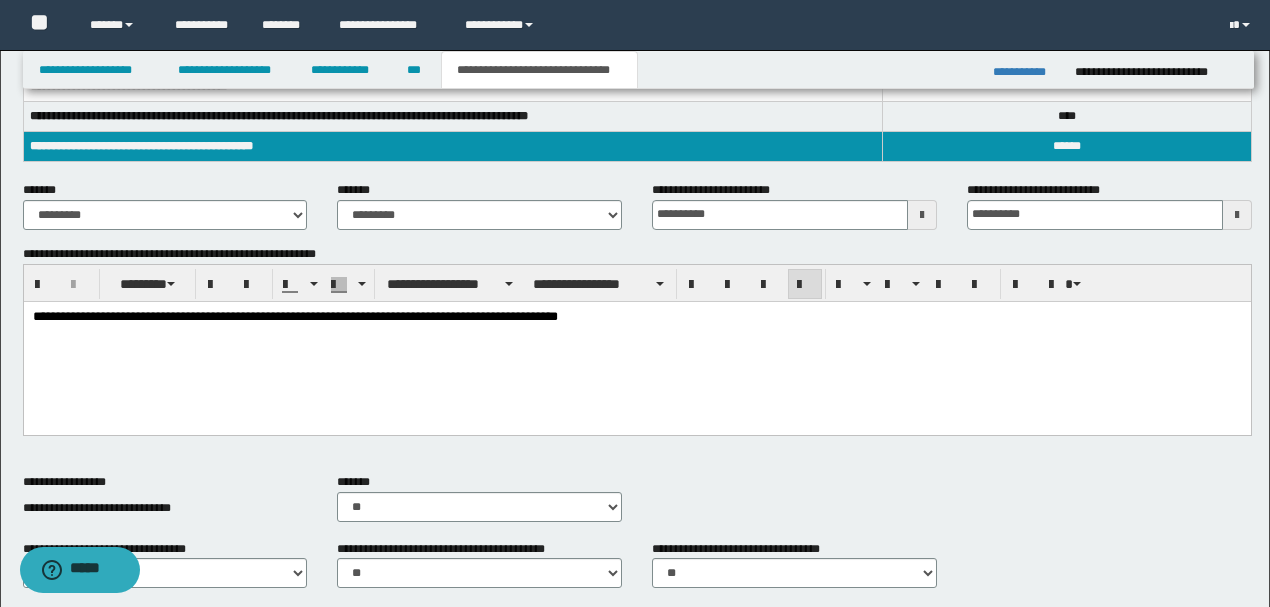 click on "**********" at bounding box center [637, 317] 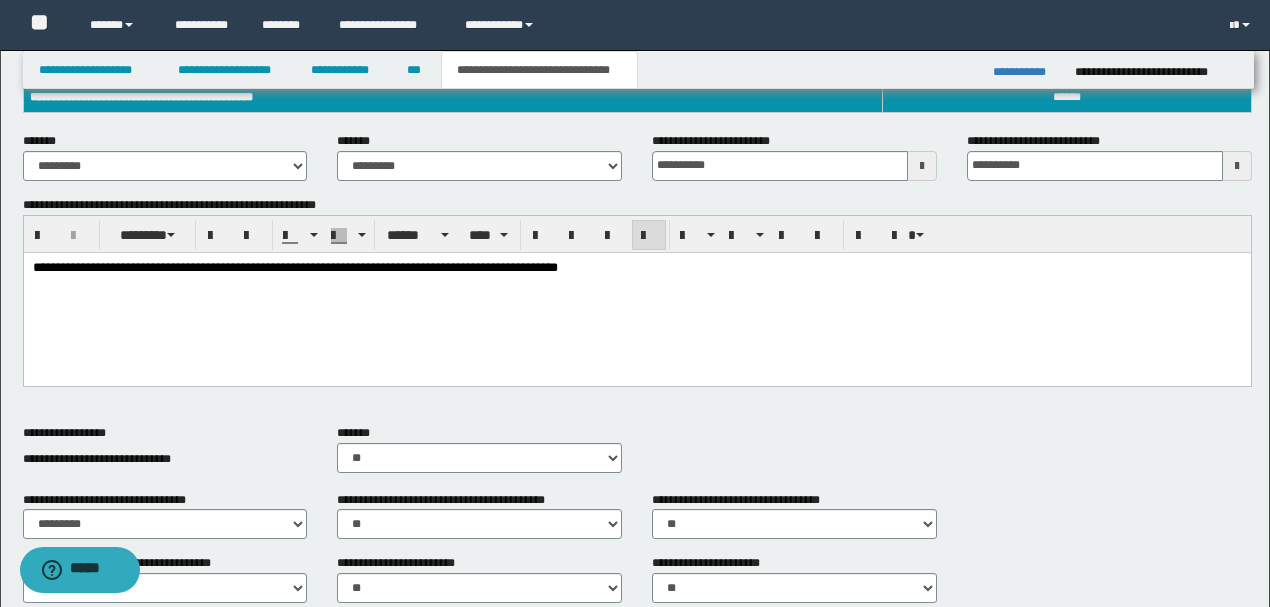 scroll, scrollTop: 0, scrollLeft: 0, axis: both 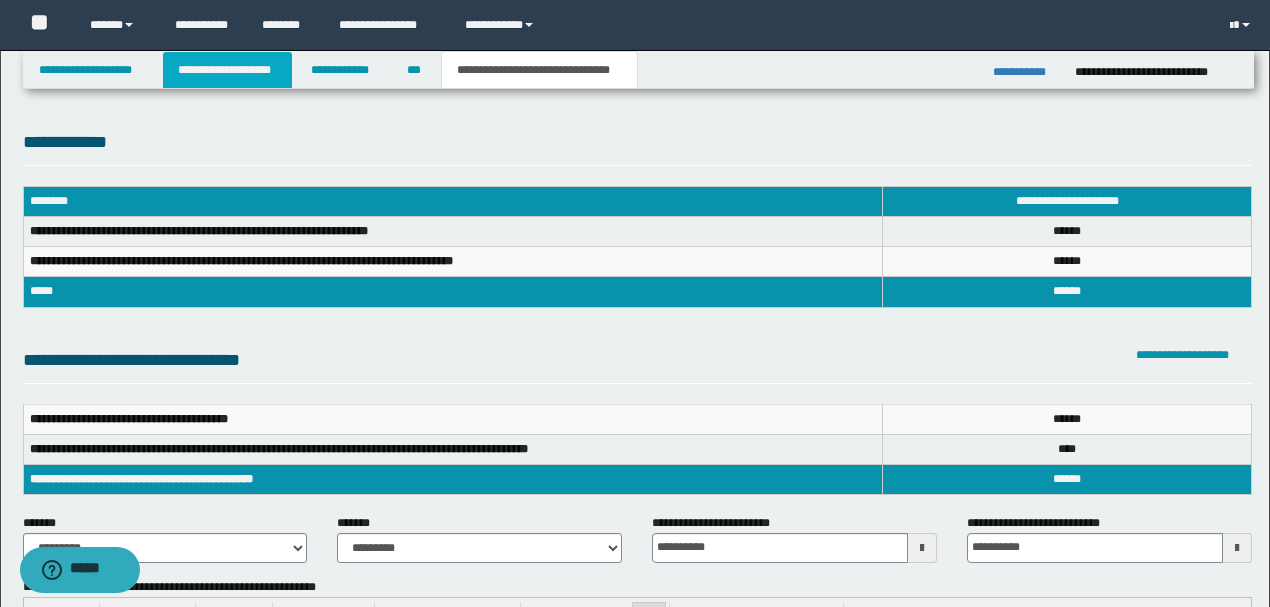 click on "**********" at bounding box center (227, 70) 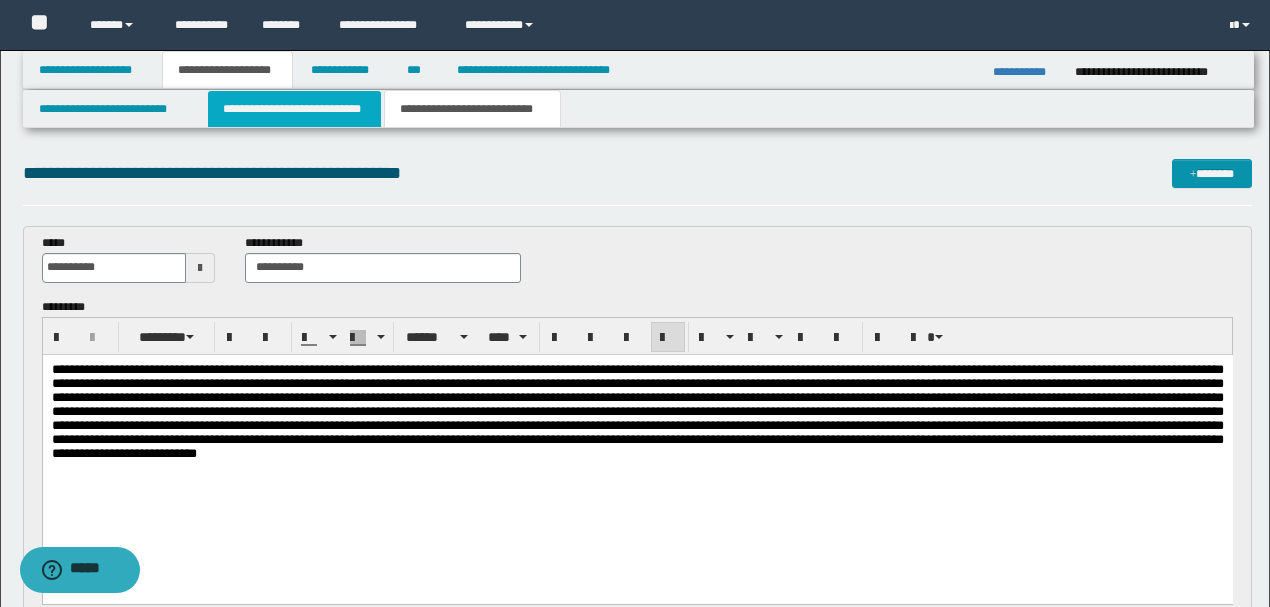click on "**********" at bounding box center [294, 109] 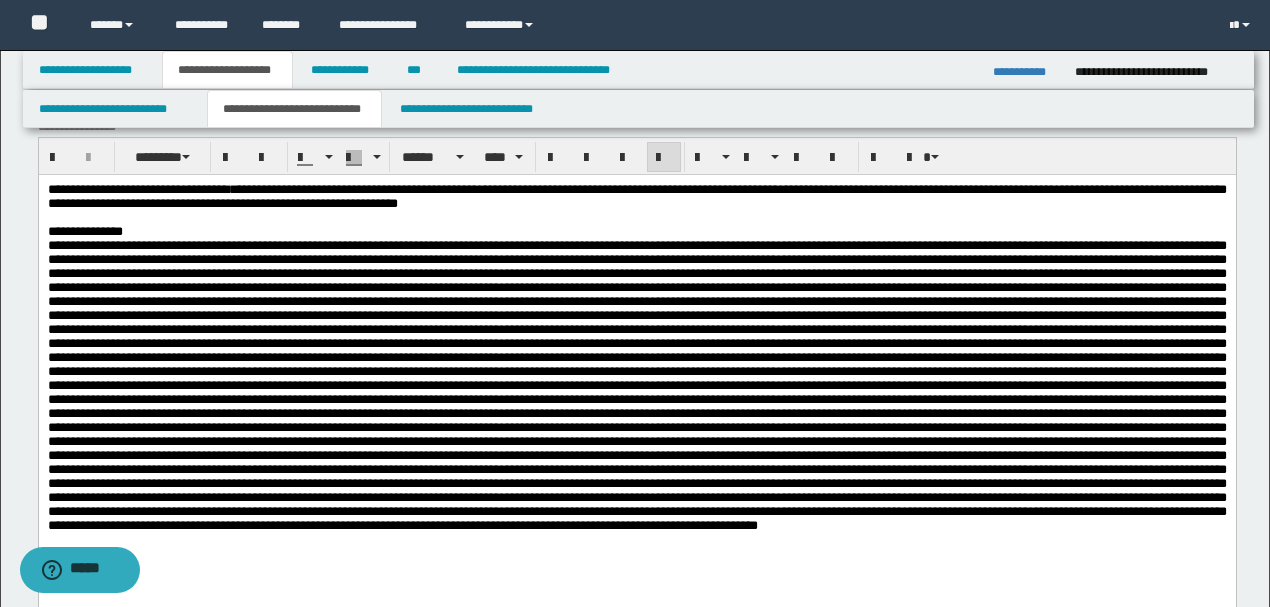 scroll, scrollTop: 0, scrollLeft: 0, axis: both 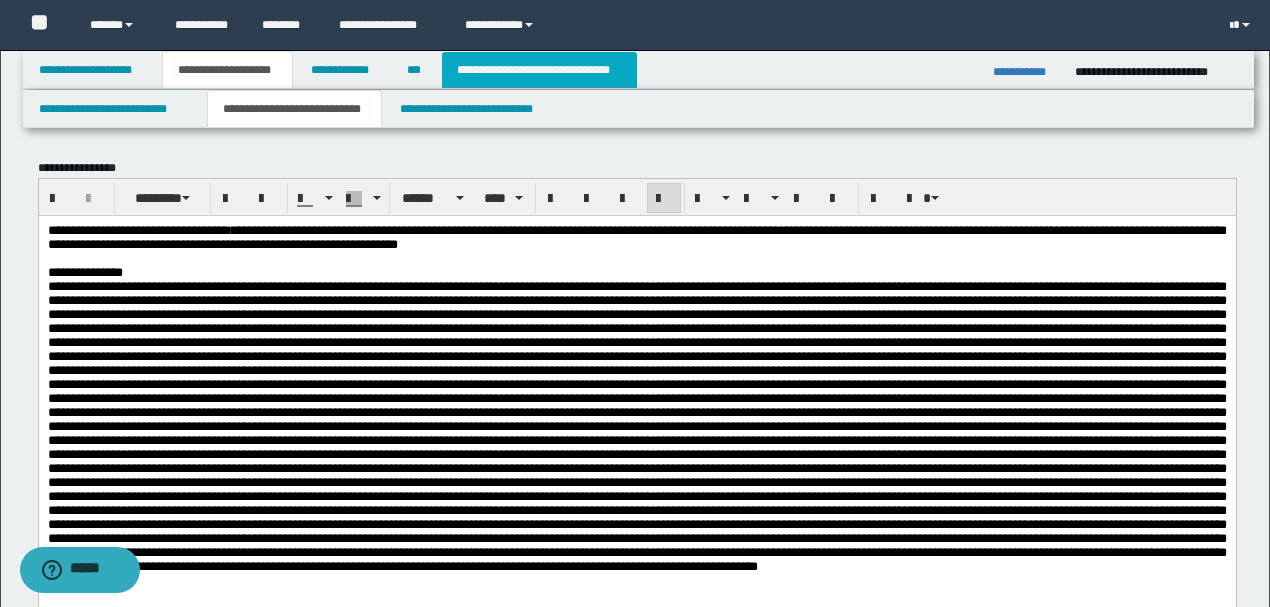 click on "**********" at bounding box center (539, 70) 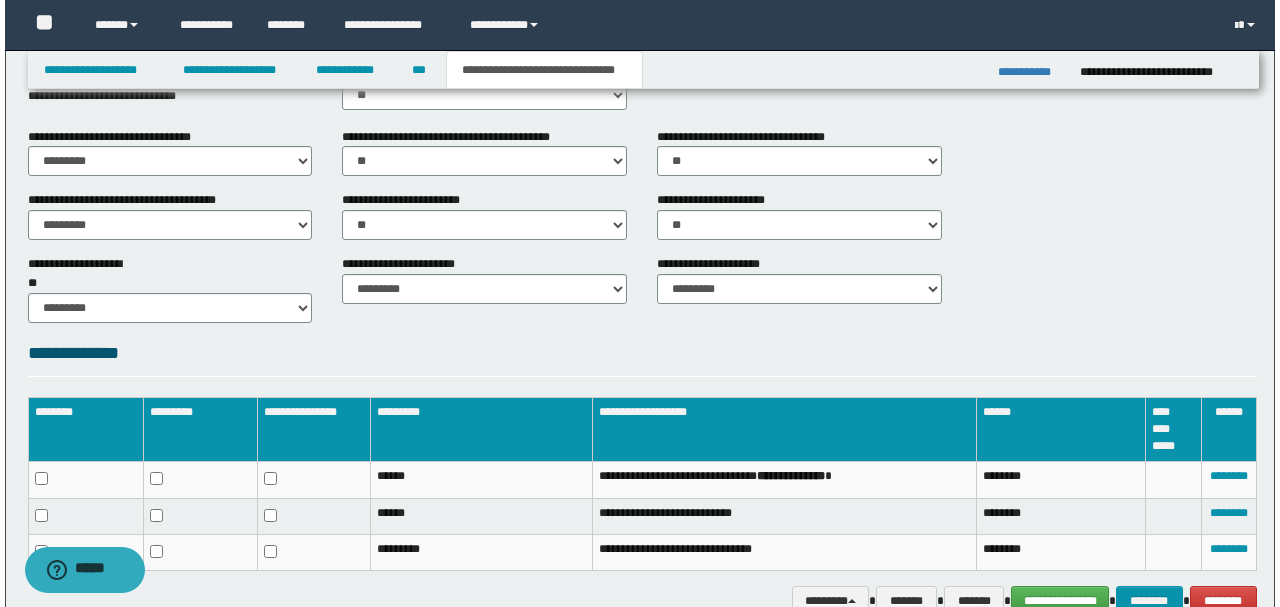 scroll, scrollTop: 849, scrollLeft: 0, axis: vertical 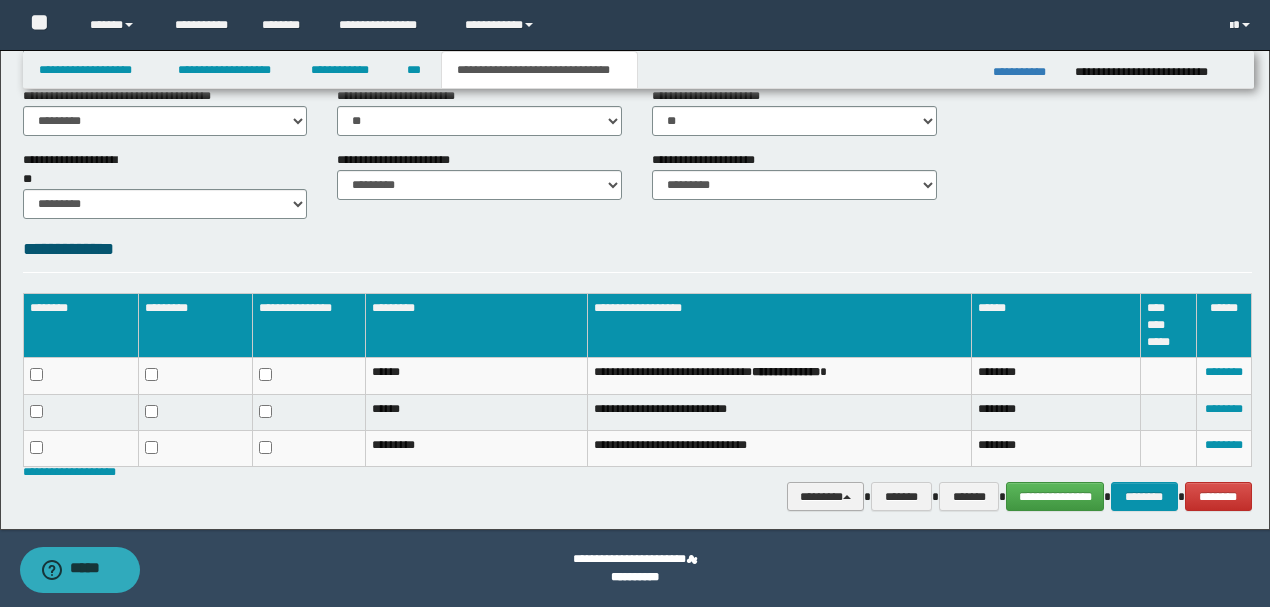 click on "********" at bounding box center (826, 496) 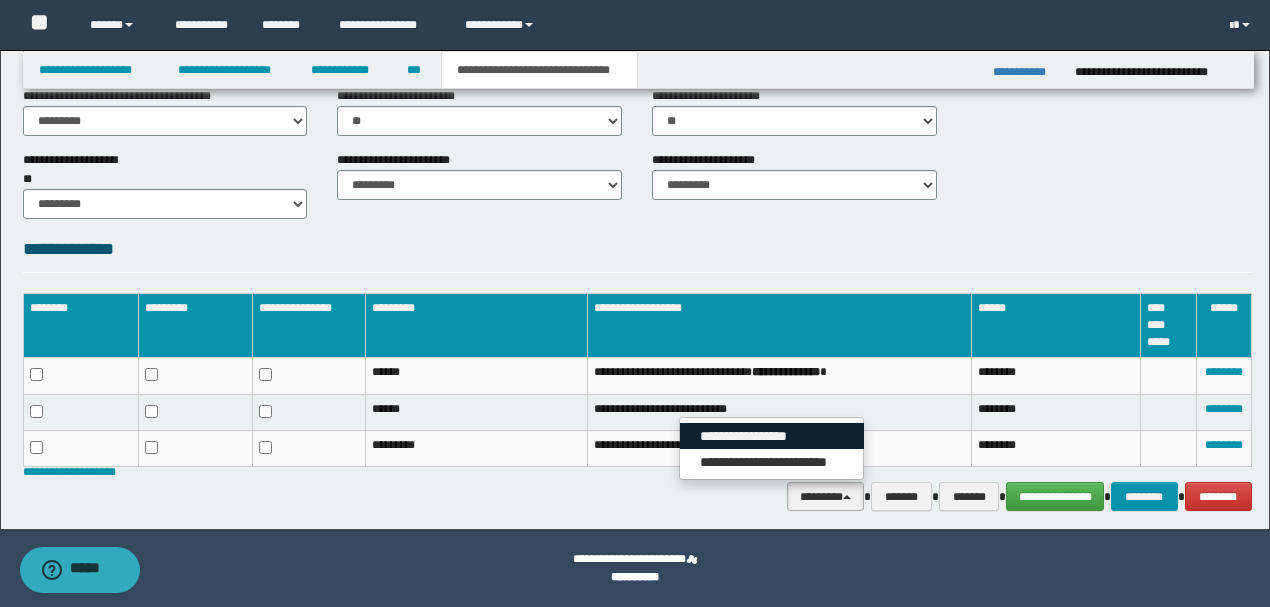 click on "**********" at bounding box center [772, 436] 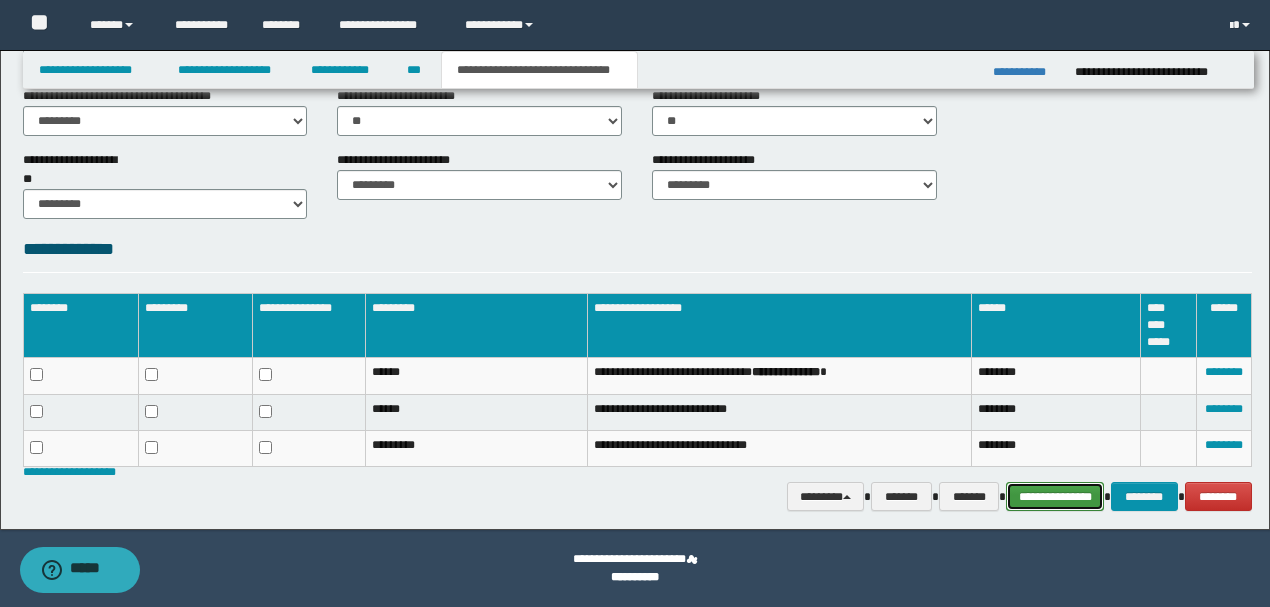 click on "**********" at bounding box center [1055, 496] 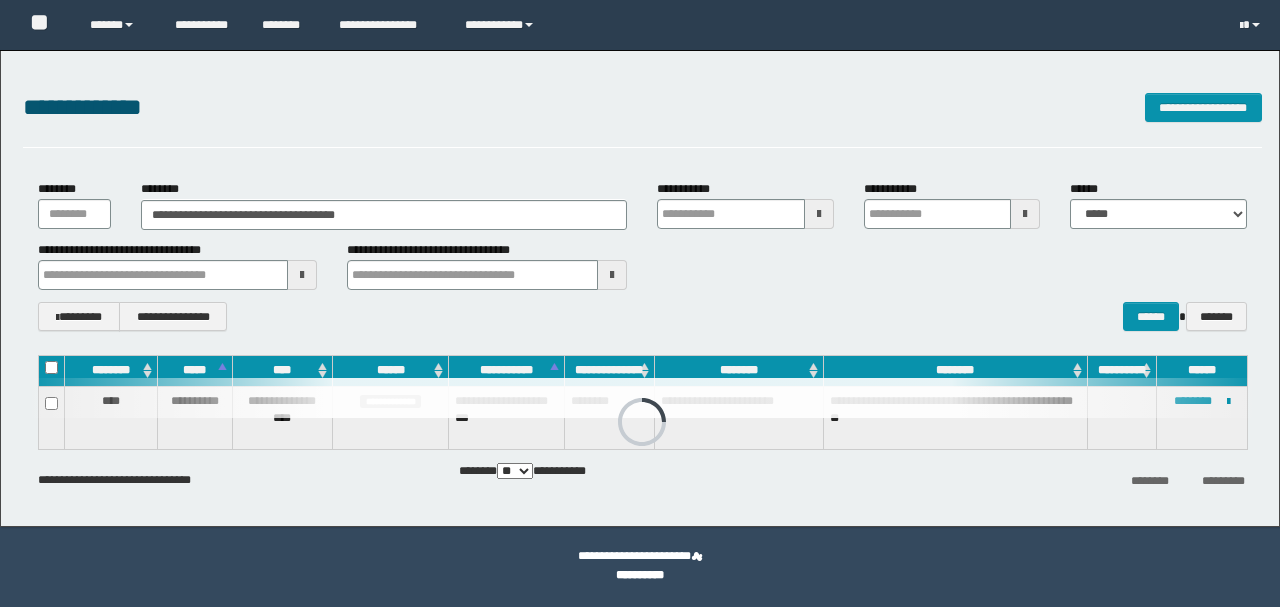scroll, scrollTop: 0, scrollLeft: 0, axis: both 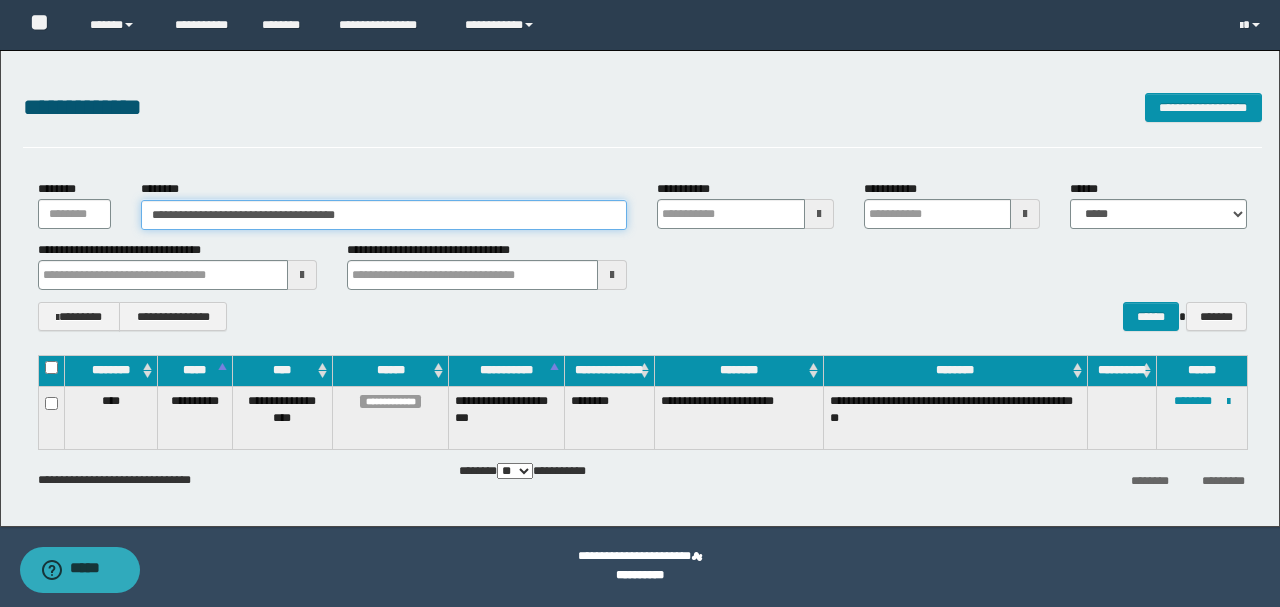 drag, startPoint x: 433, startPoint y: 212, endPoint x: 95, endPoint y: 207, distance: 338.037 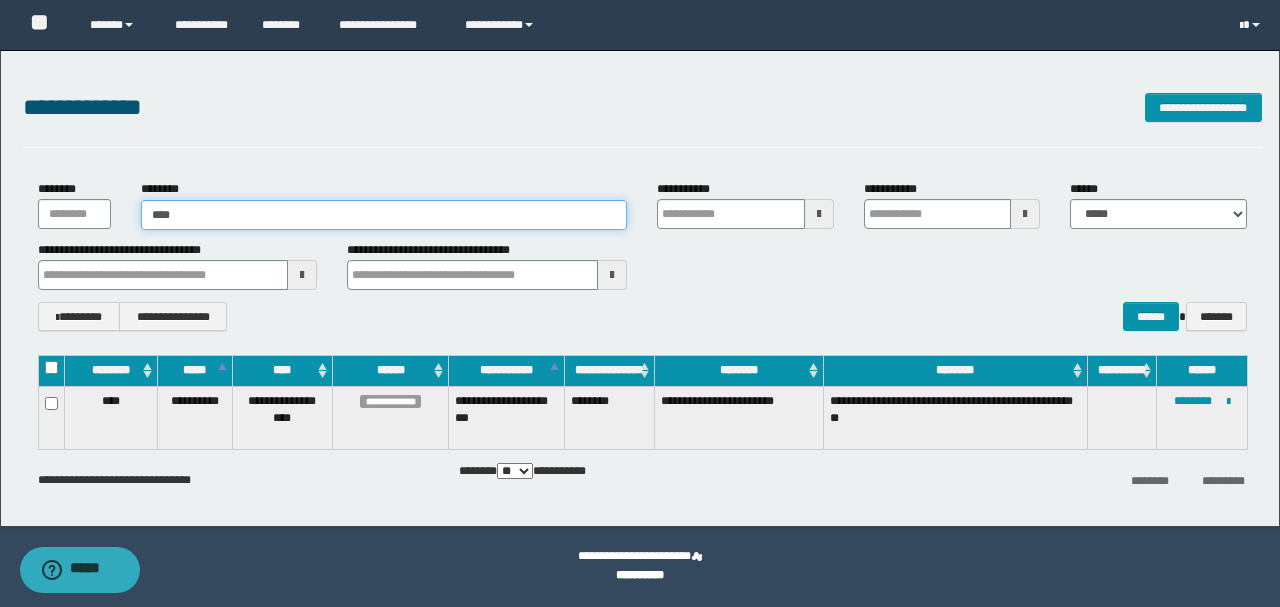type on "*****" 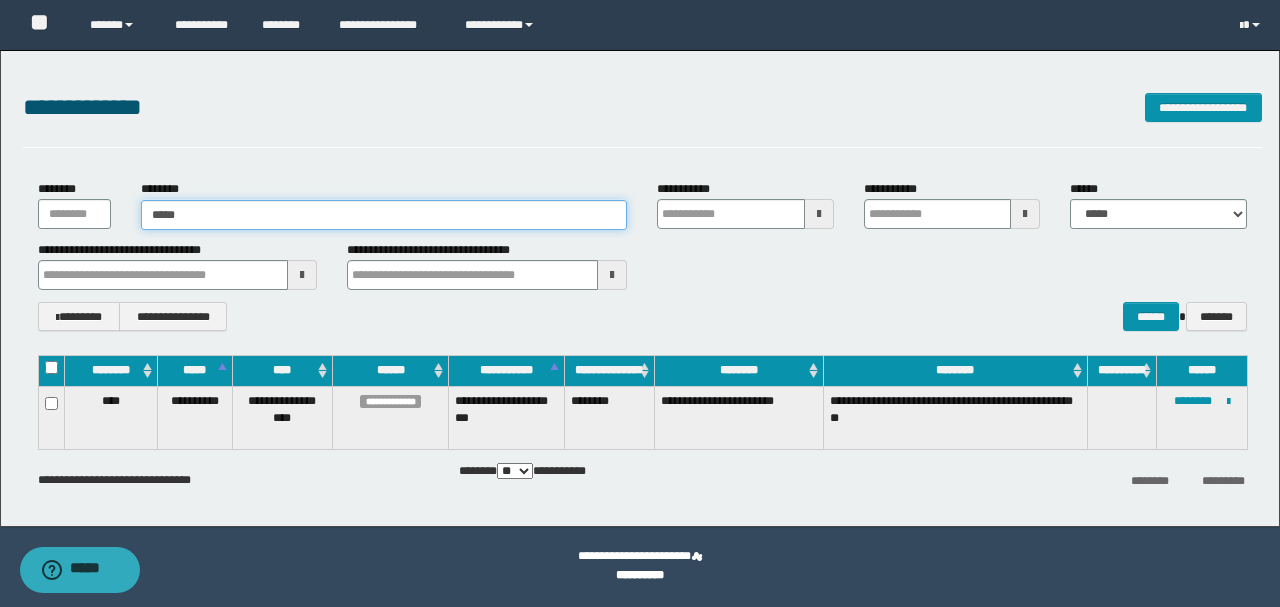 type on "*****" 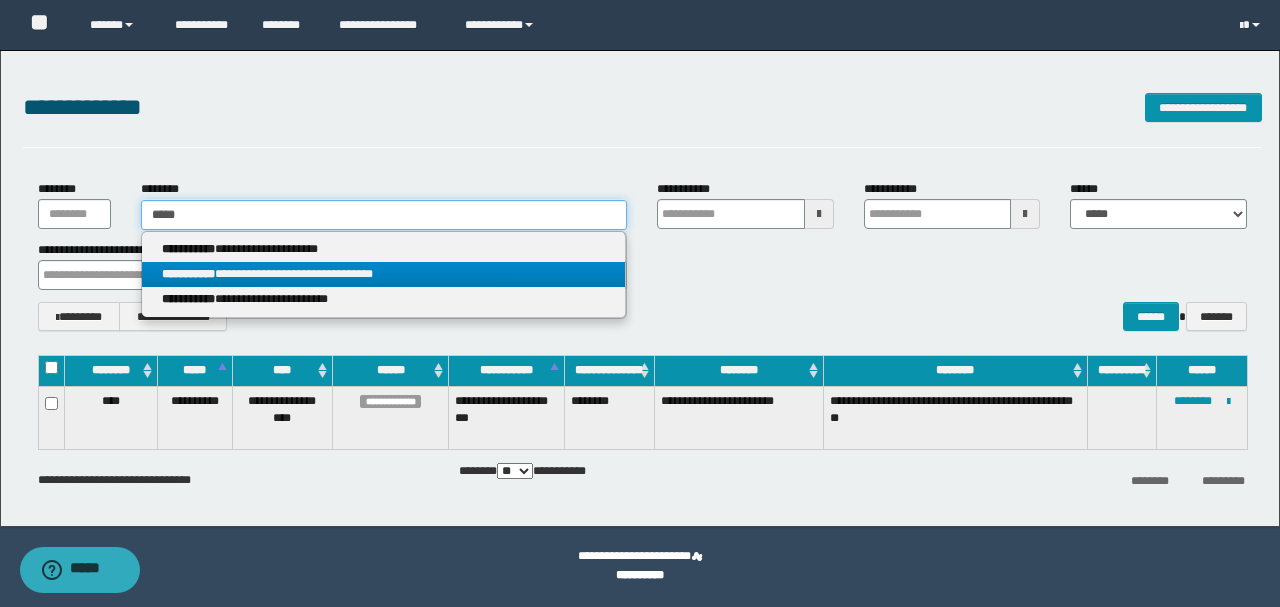 type on "*****" 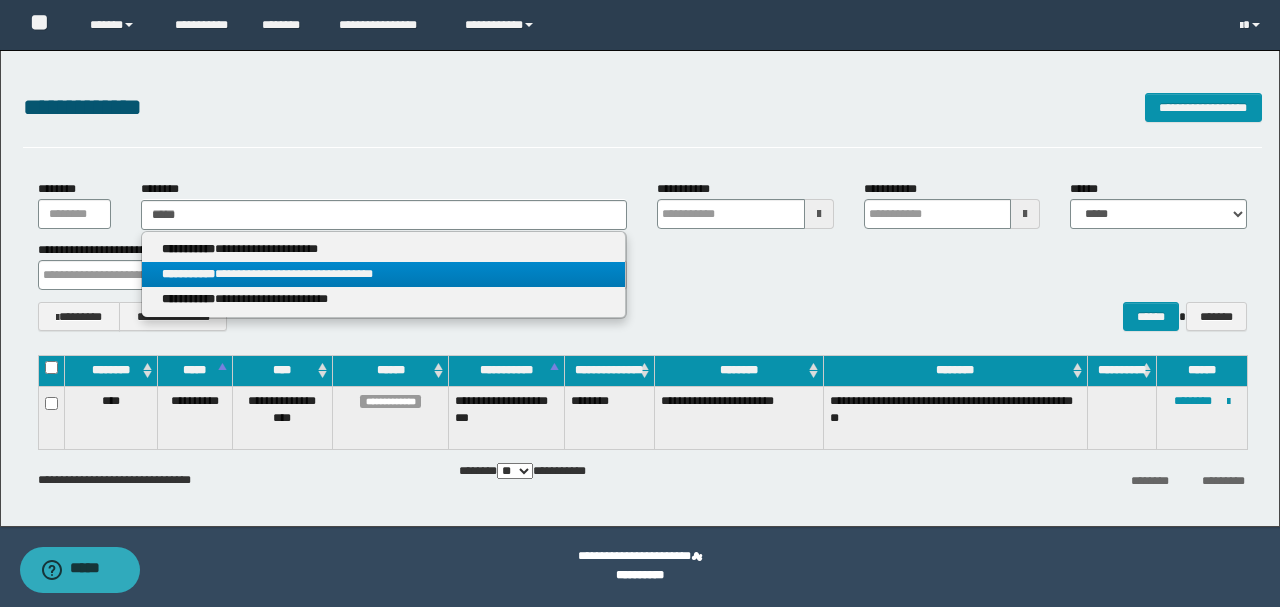 click on "**********" at bounding box center (188, 274) 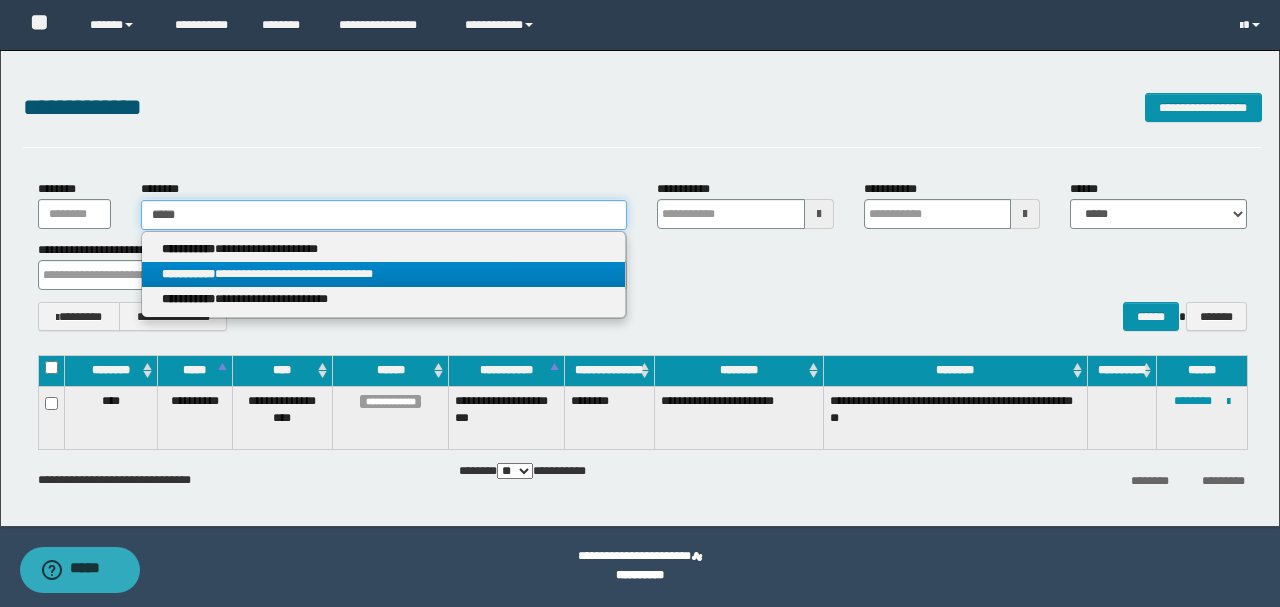 type 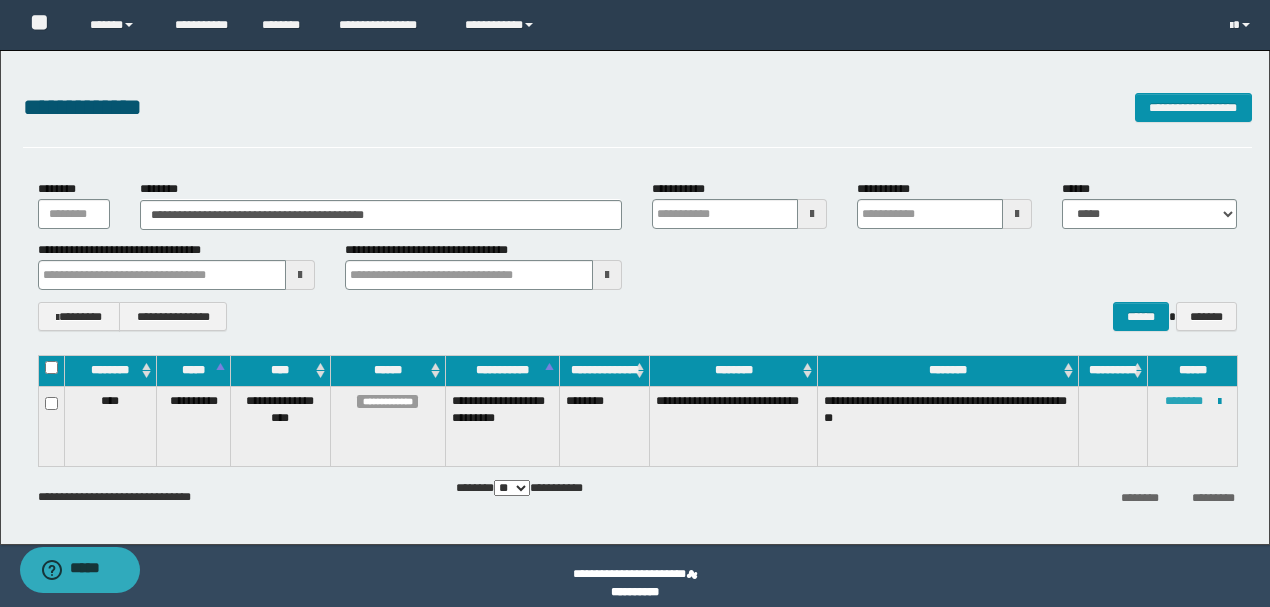 click on "********" at bounding box center (1184, 401) 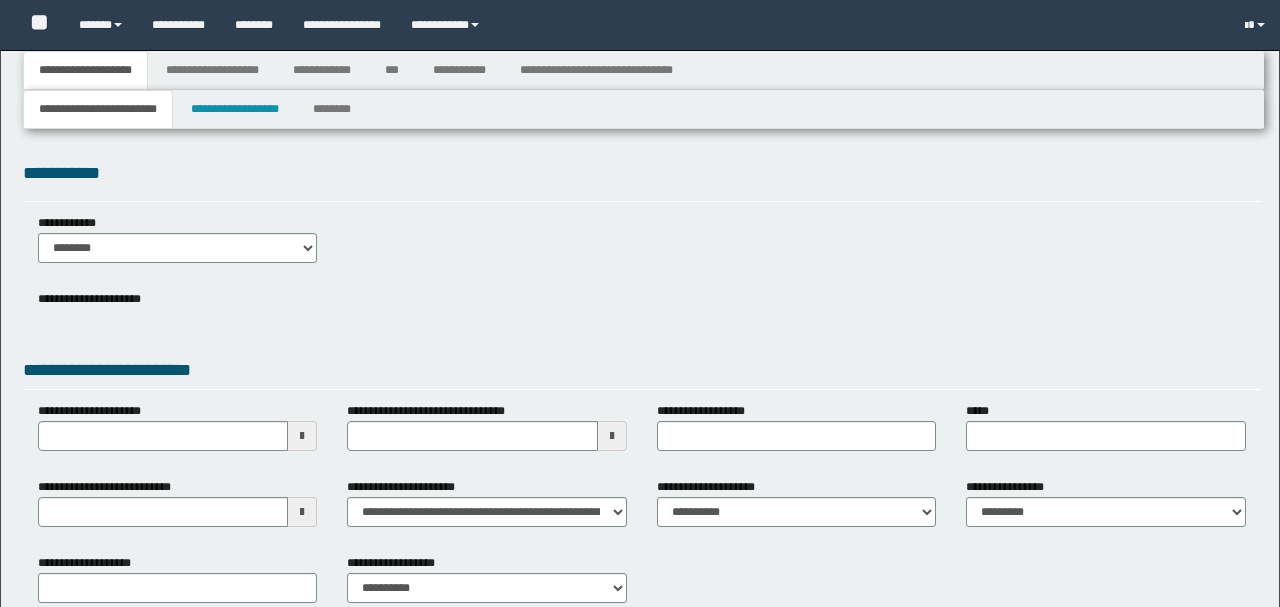 type 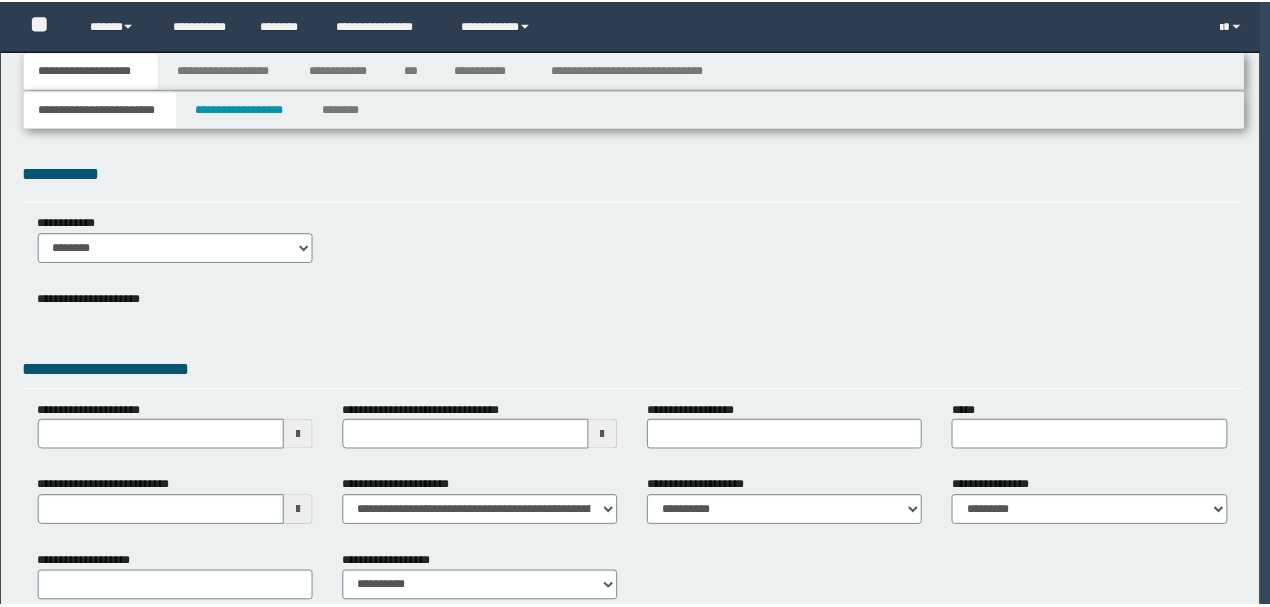 scroll, scrollTop: 0, scrollLeft: 0, axis: both 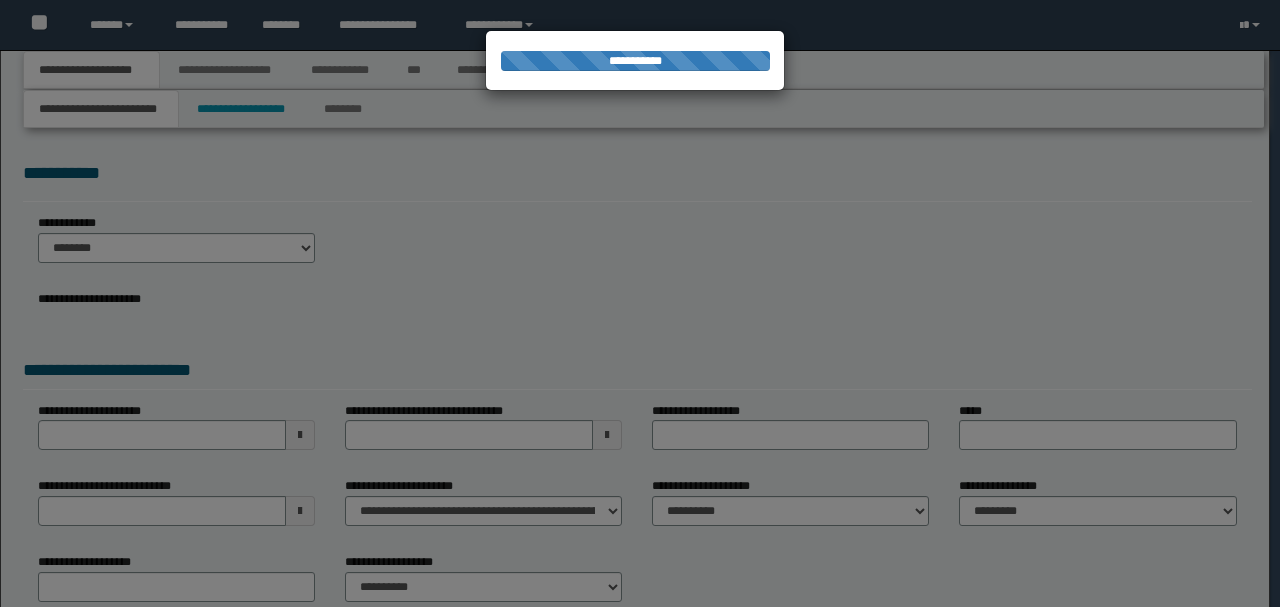 select on "*" 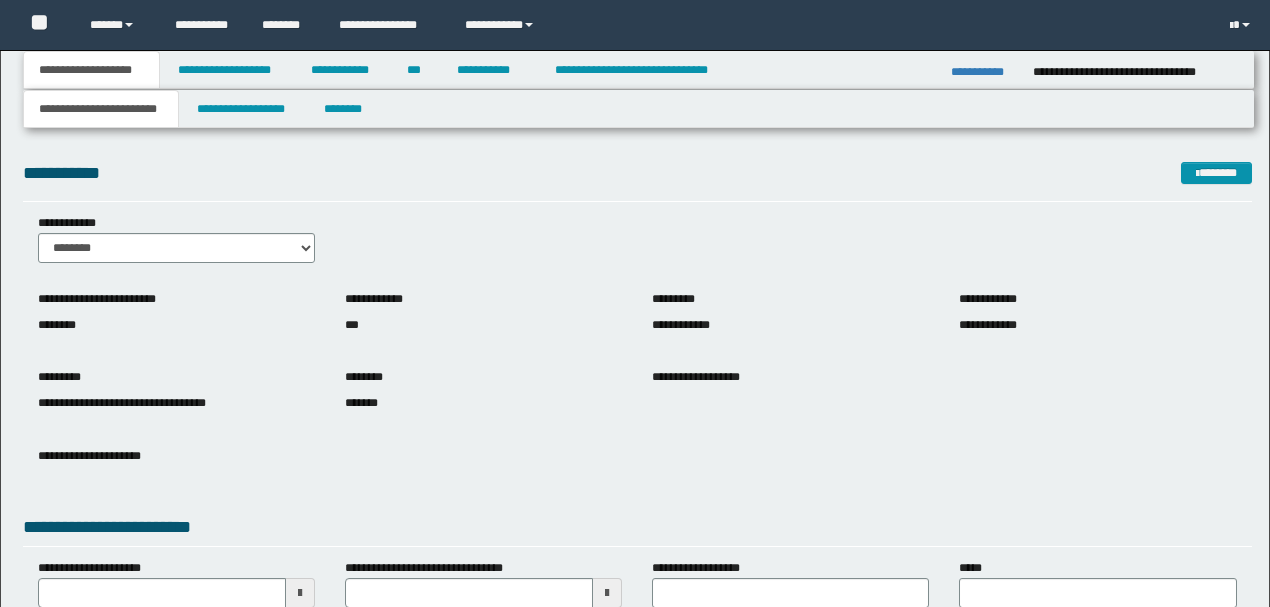 scroll, scrollTop: 0, scrollLeft: 0, axis: both 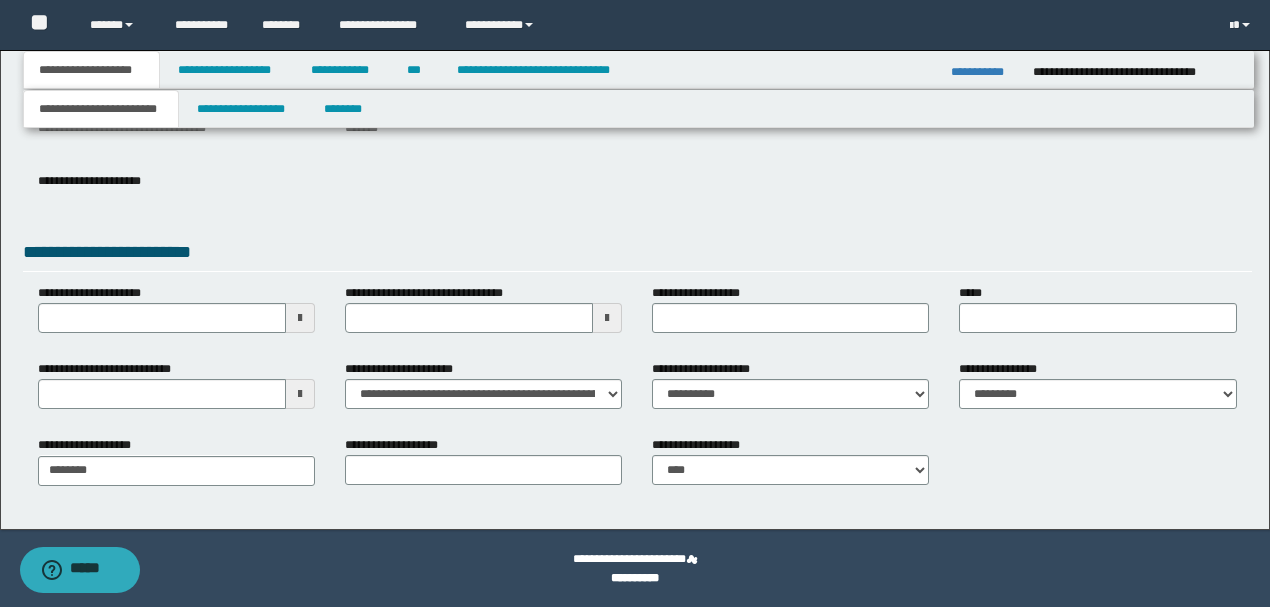 type 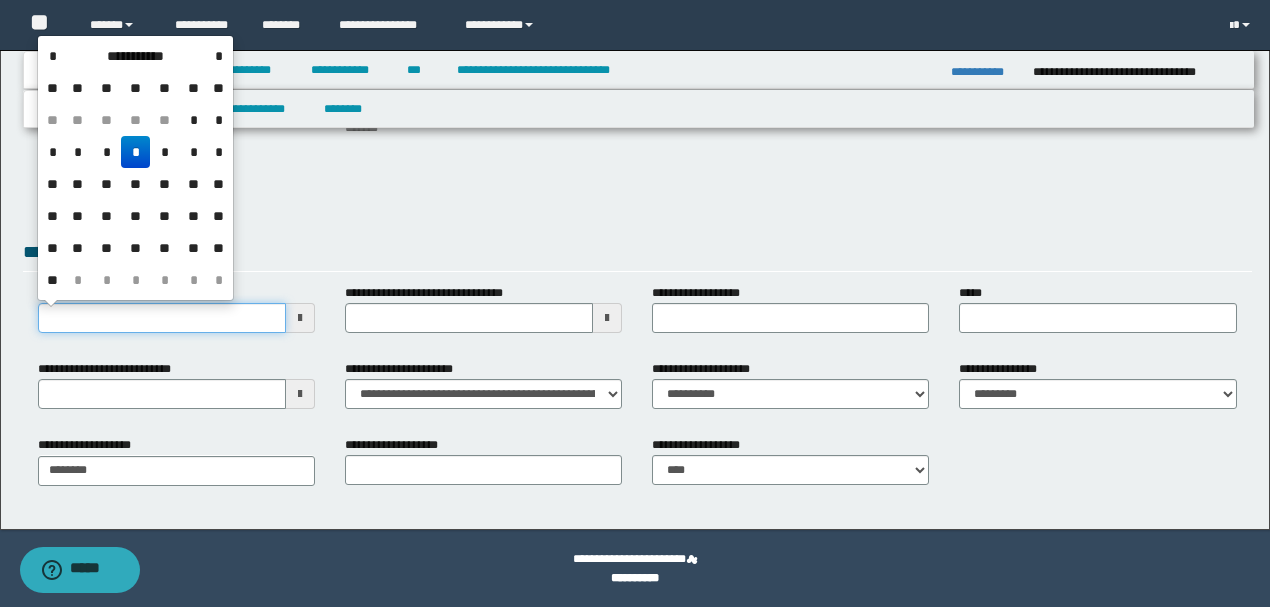 click on "**********" at bounding box center (162, 318) 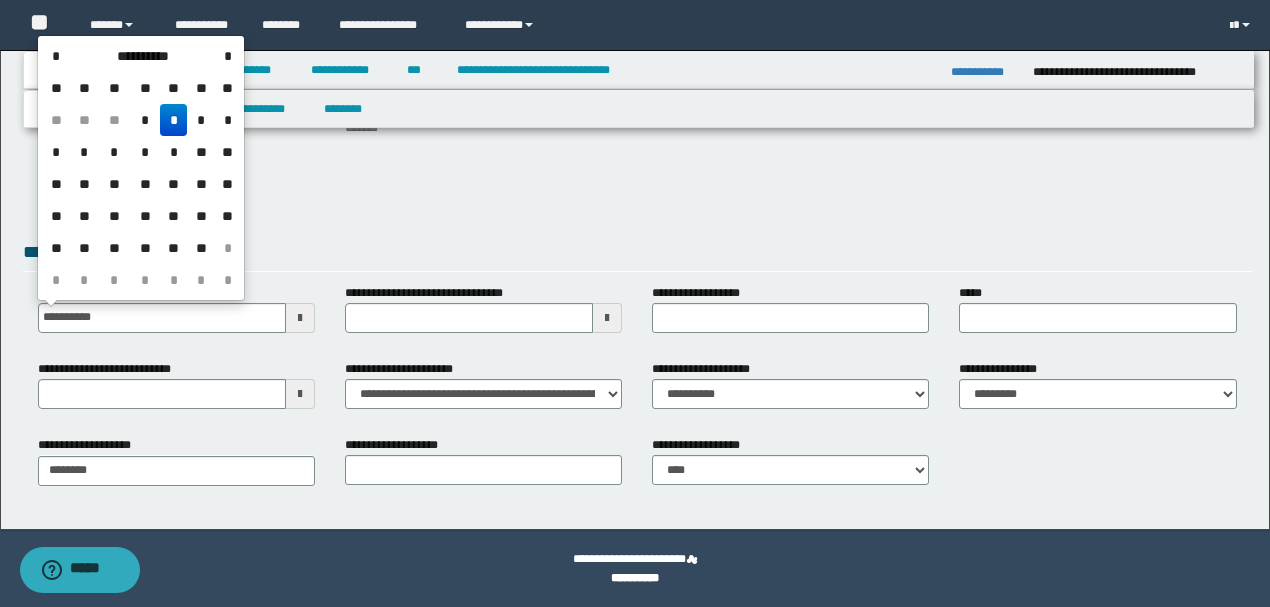drag, startPoint x: 174, startPoint y: 115, endPoint x: 222, endPoint y: 172, distance: 74.518456 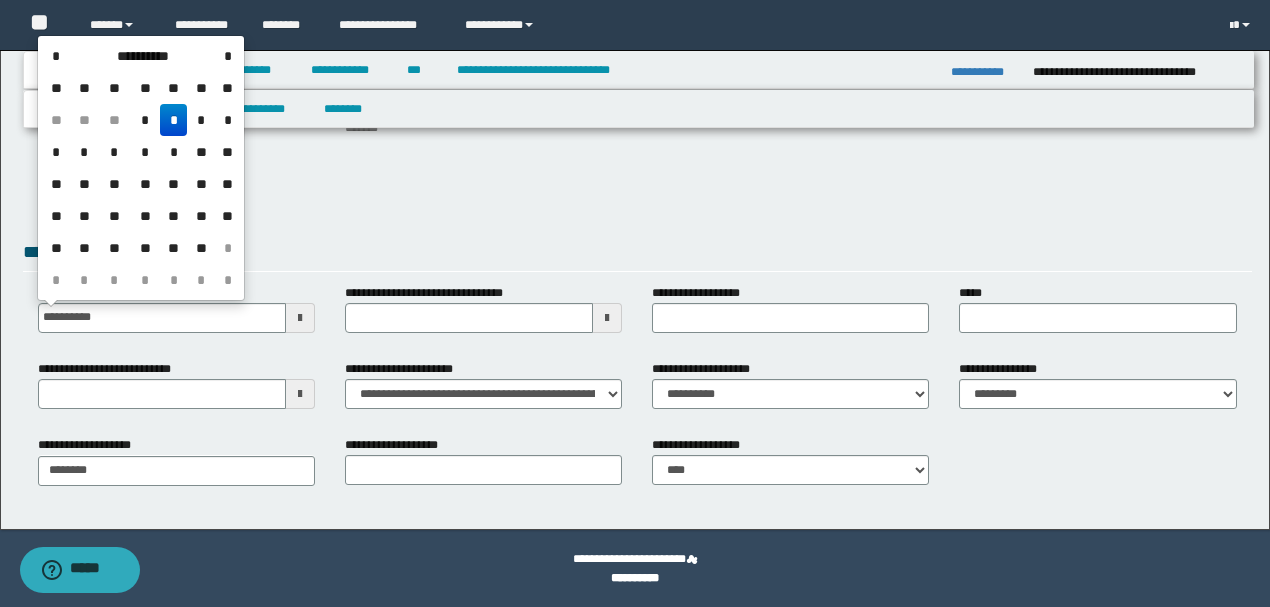click on "*" at bounding box center [174, 120] 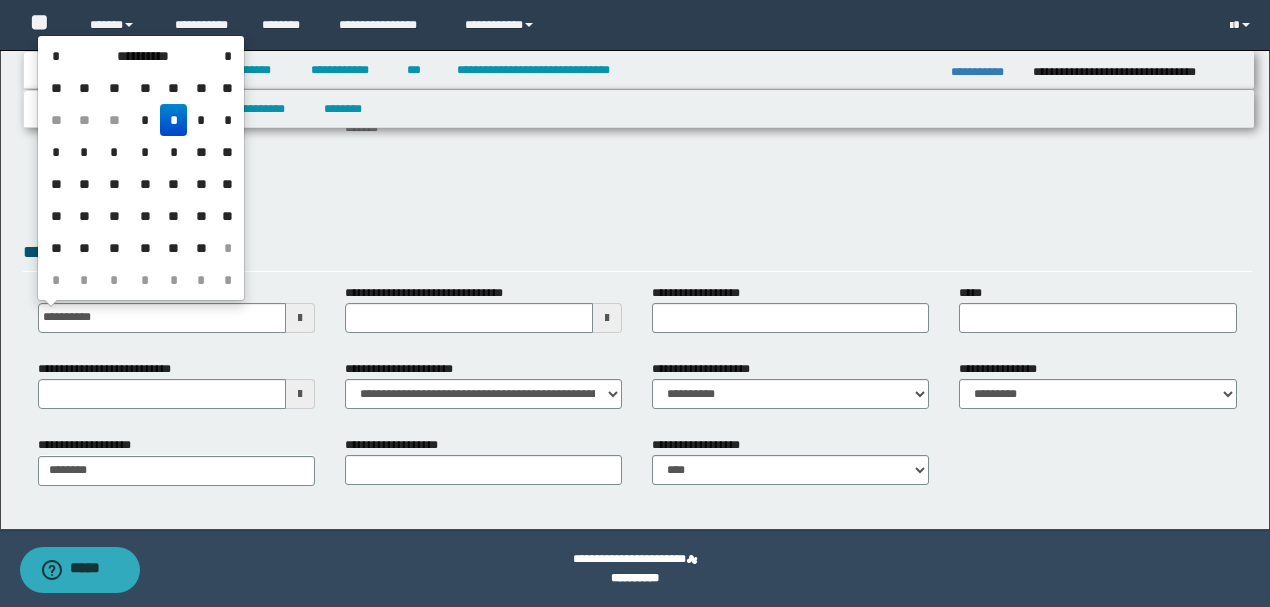 type on "**********" 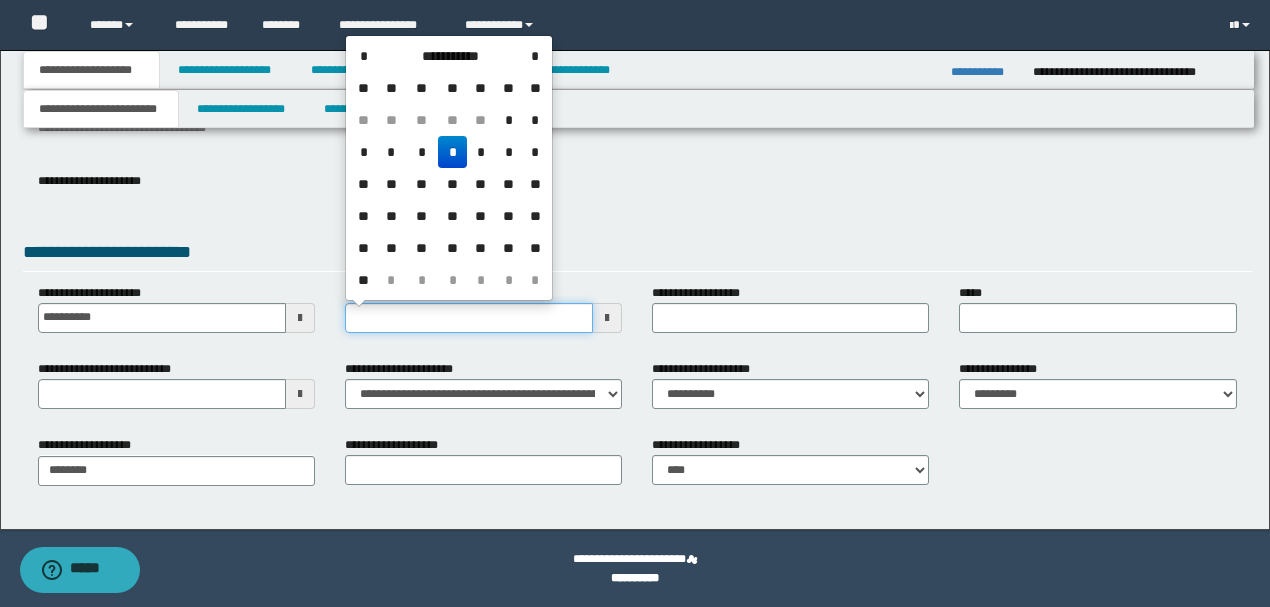 click on "**********" at bounding box center [469, 318] 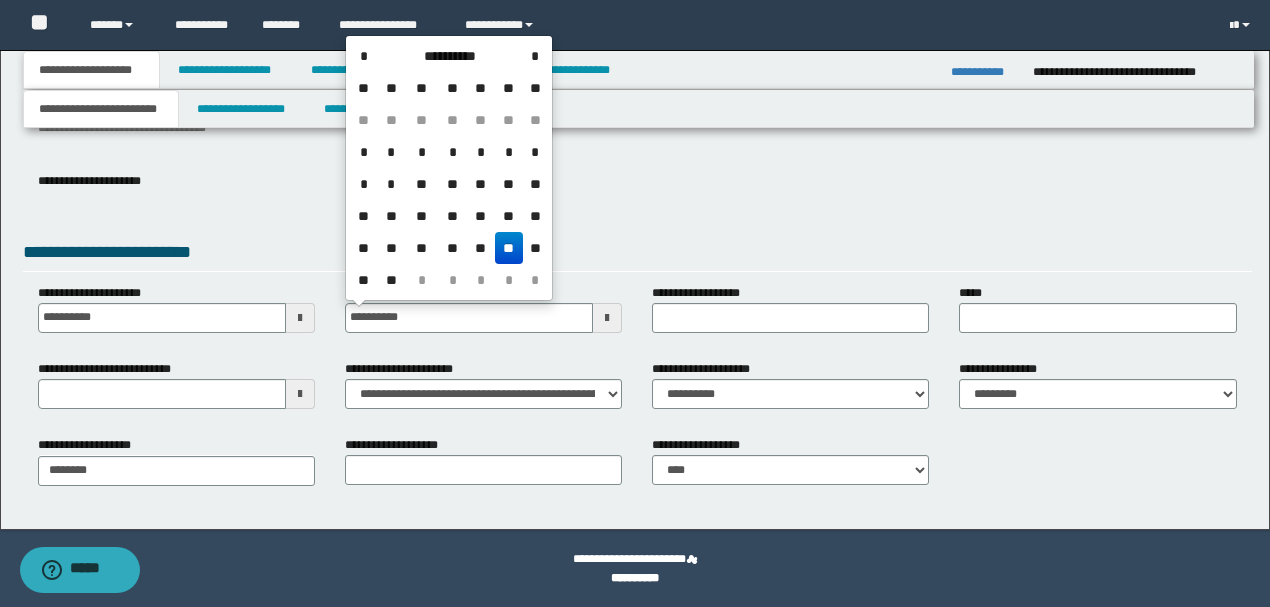 click on "**" at bounding box center [509, 248] 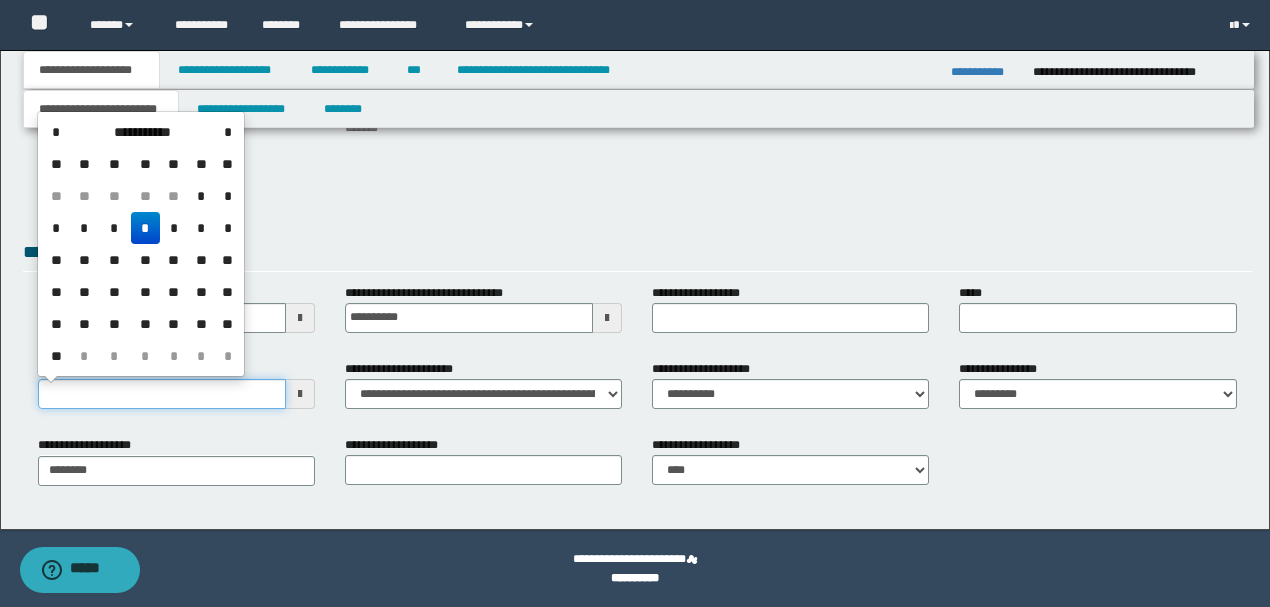 click on "**********" at bounding box center [162, 394] 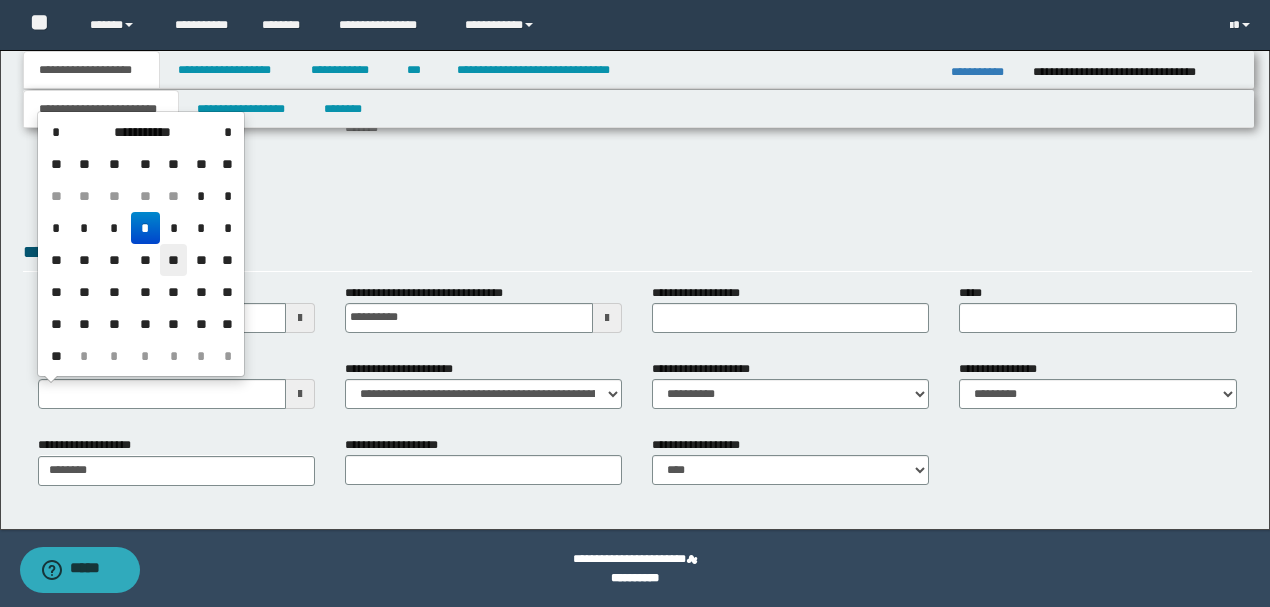 click on "**" at bounding box center (174, 260) 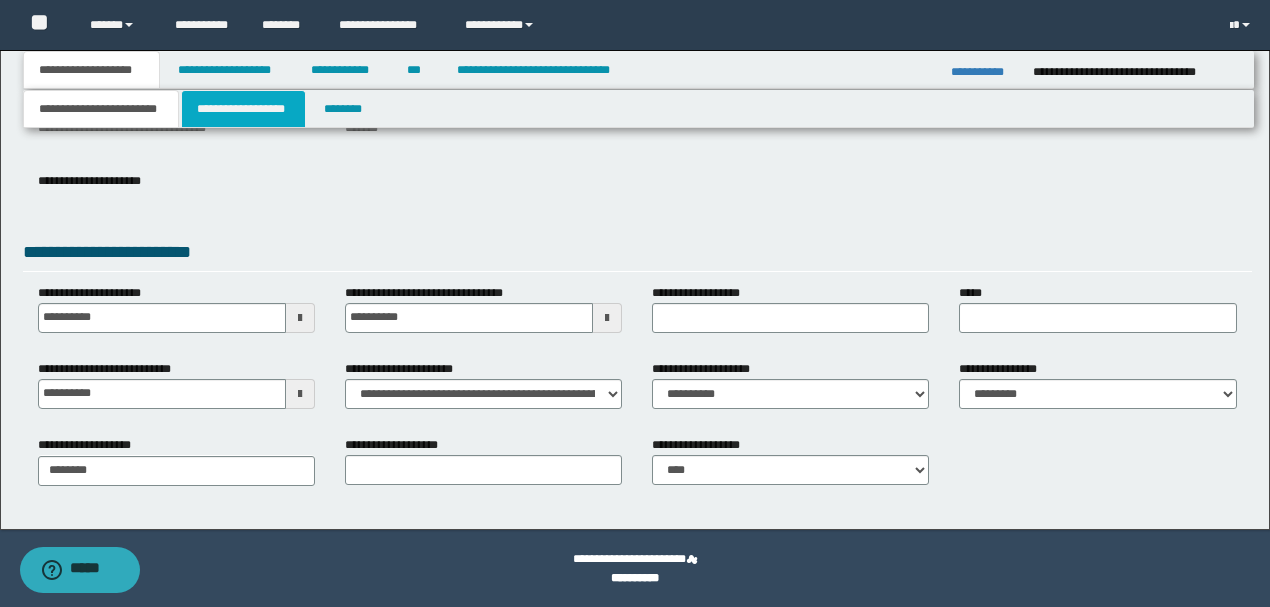 click on "**********" at bounding box center (243, 109) 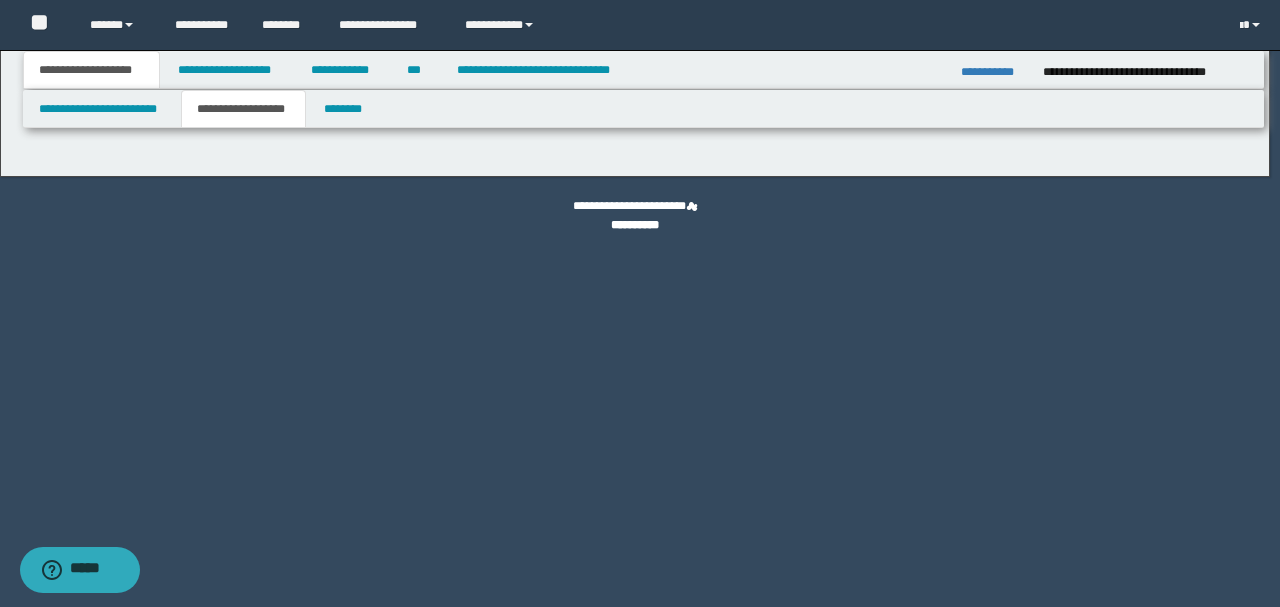 type on "********" 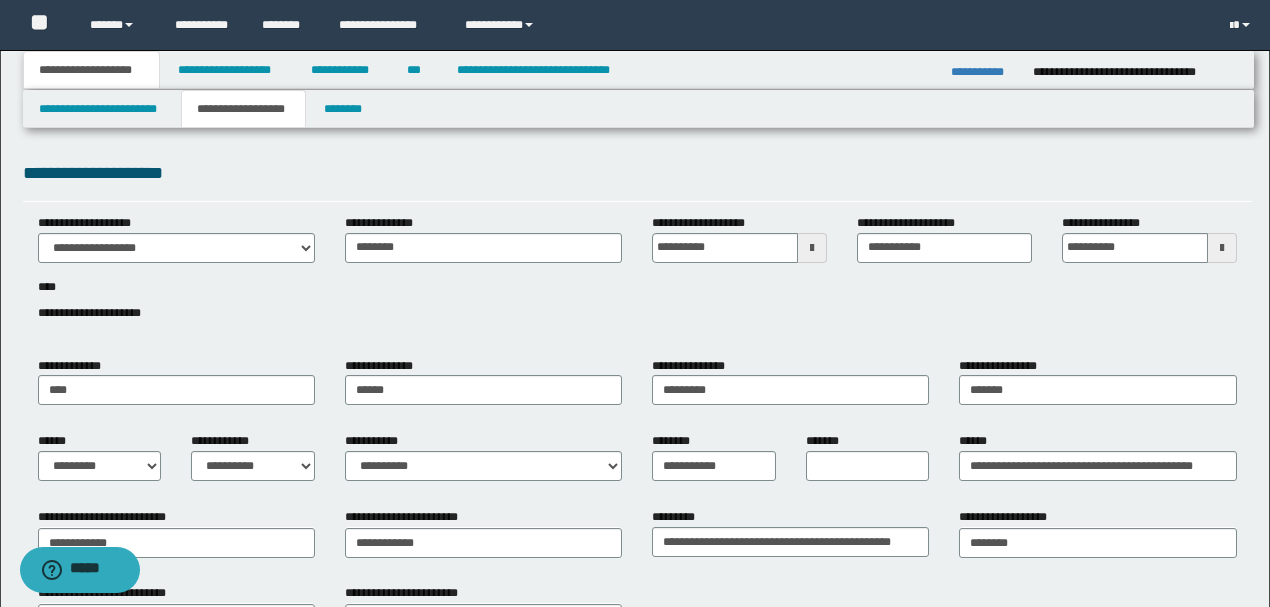 scroll, scrollTop: 66, scrollLeft: 0, axis: vertical 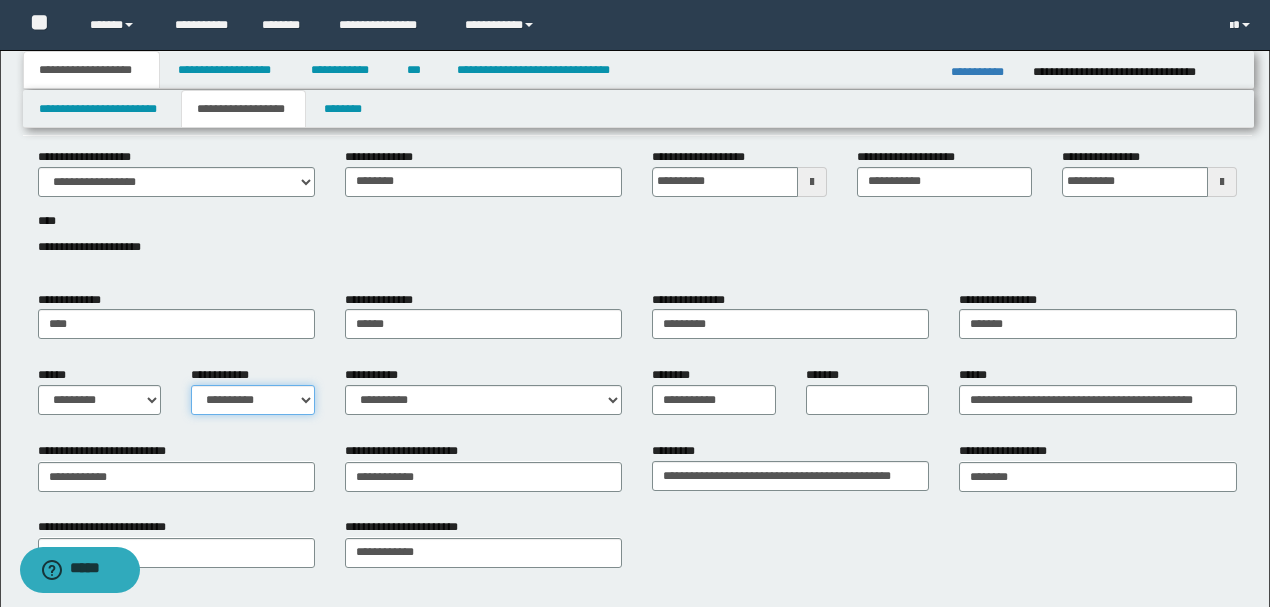 click on "**********" at bounding box center (253, 400) 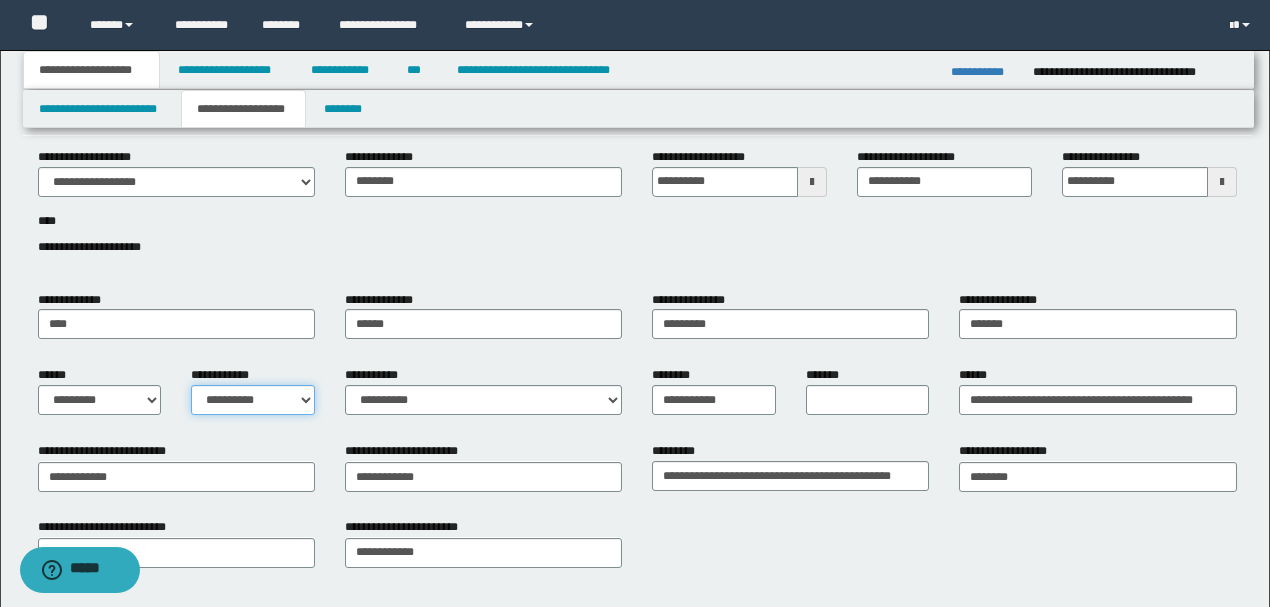 select on "*" 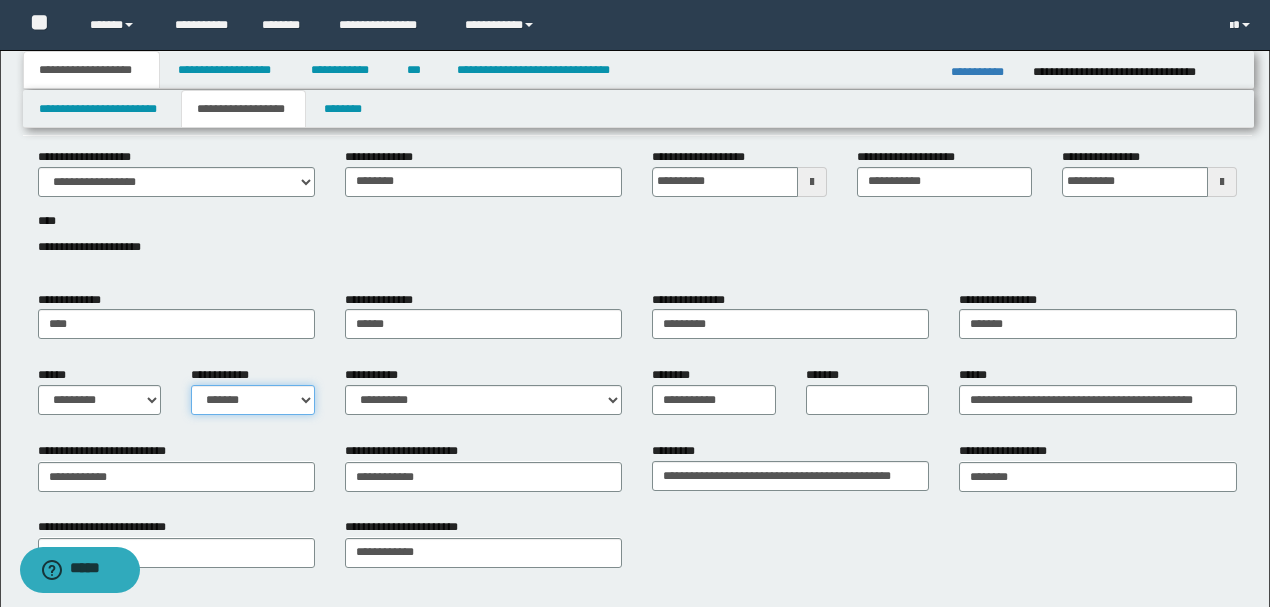 click on "**********" at bounding box center [253, 400] 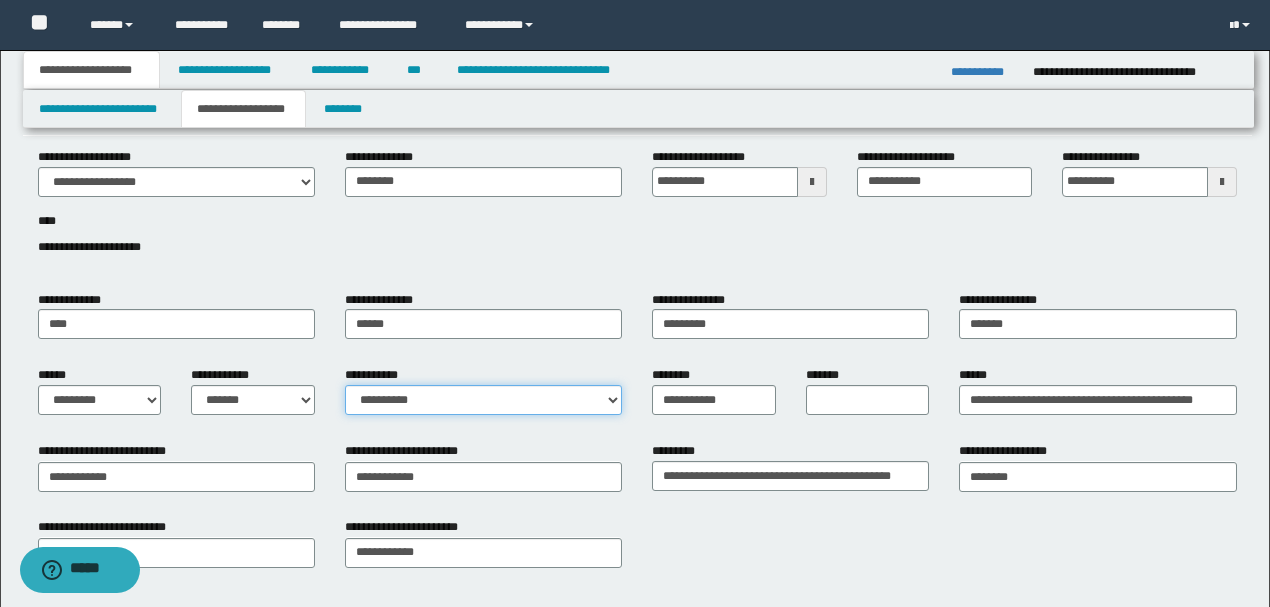 click on "**********" at bounding box center [483, 400] 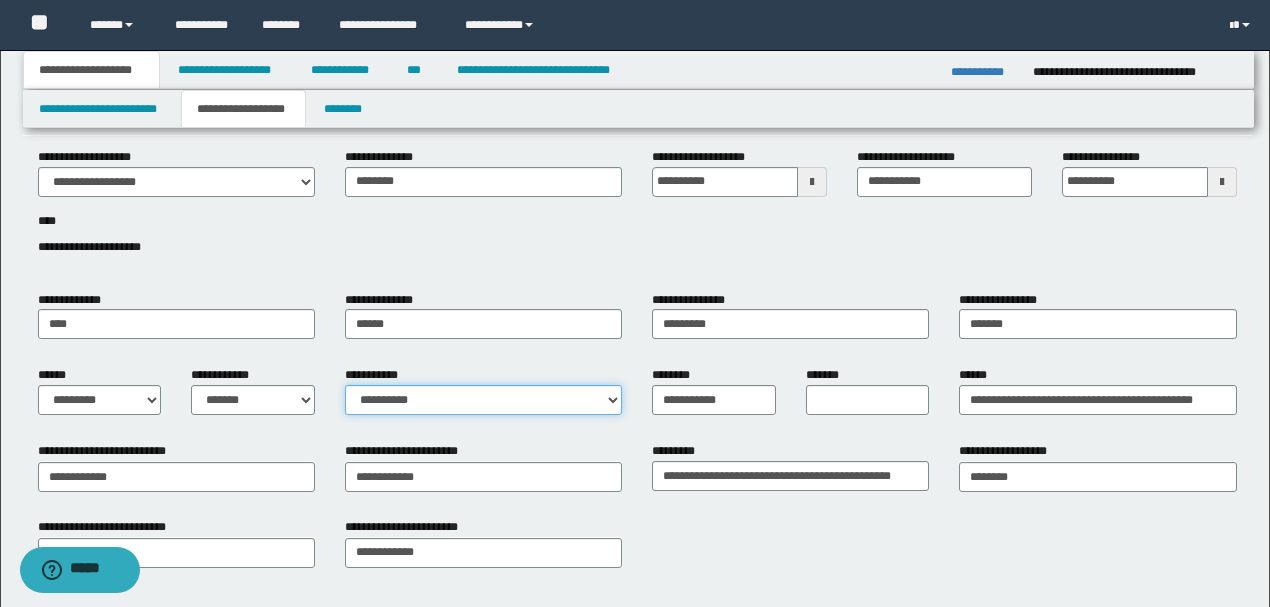 select on "*" 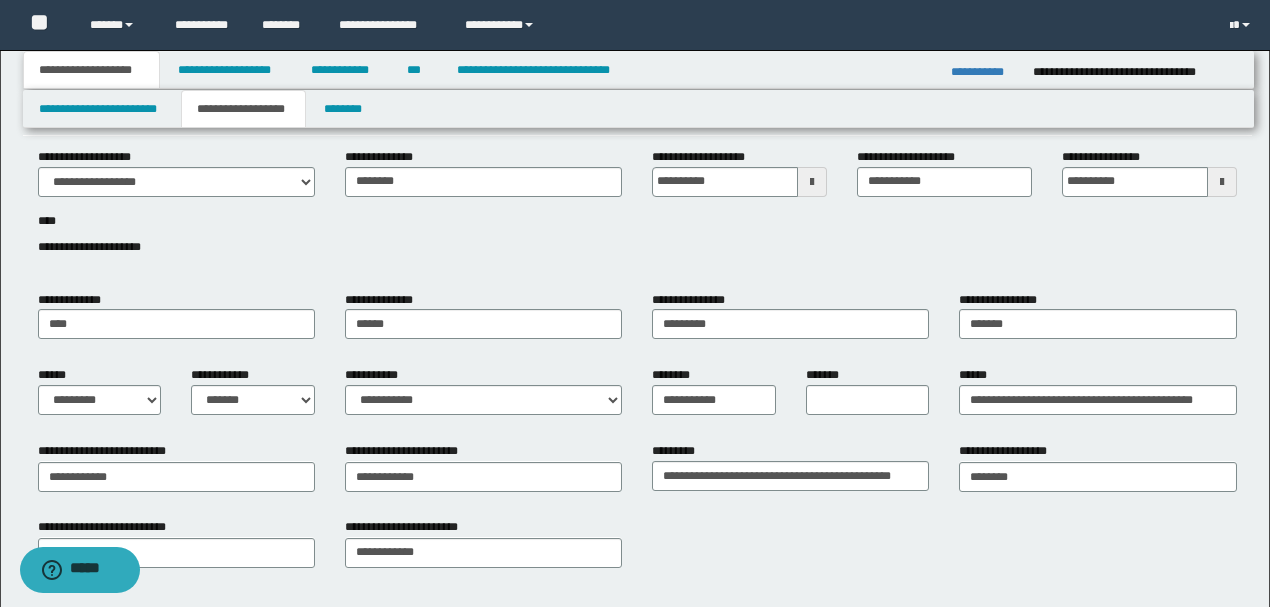 click on "**********" at bounding box center [637, 512] 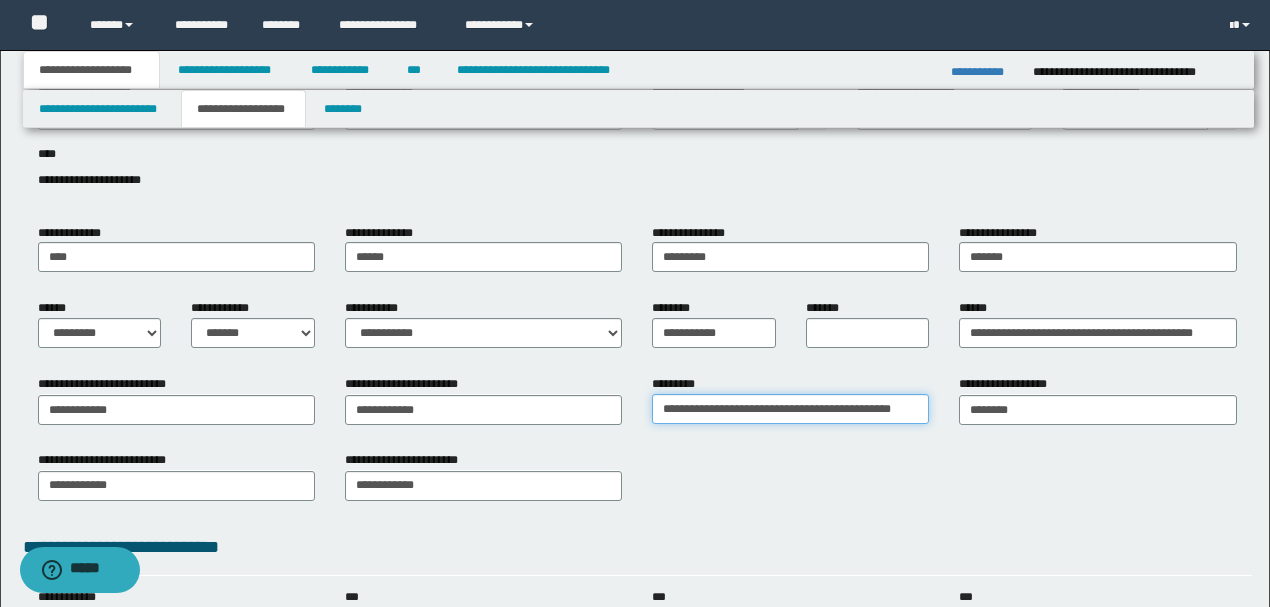 click on "**********" at bounding box center [790, 409] 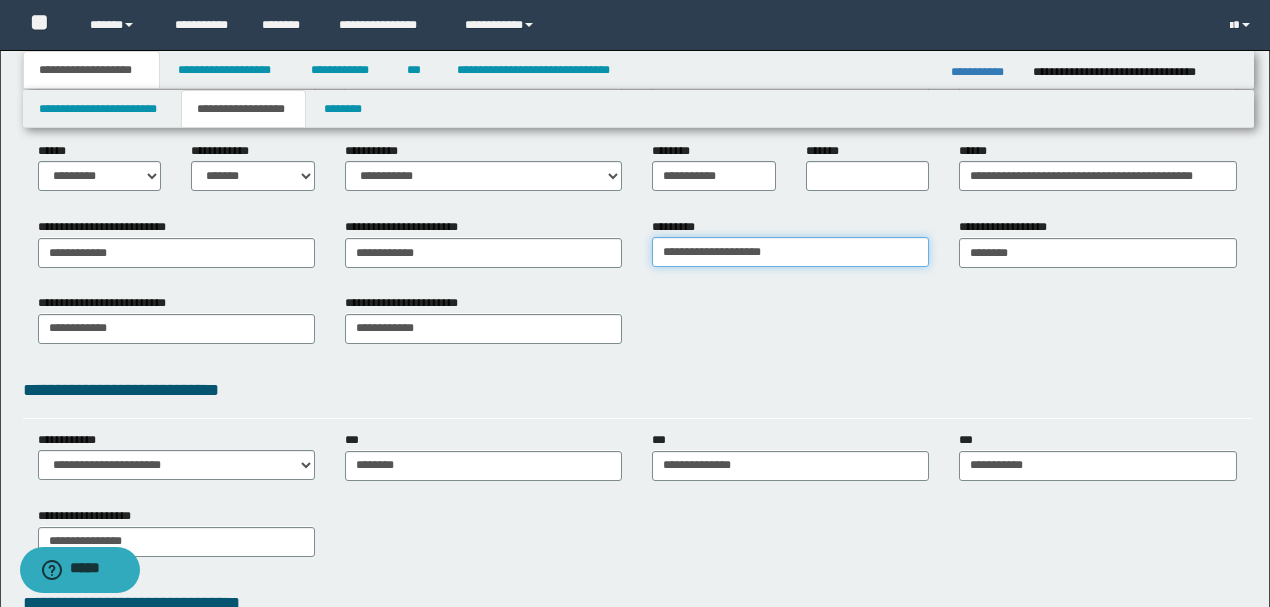 scroll, scrollTop: 266, scrollLeft: 0, axis: vertical 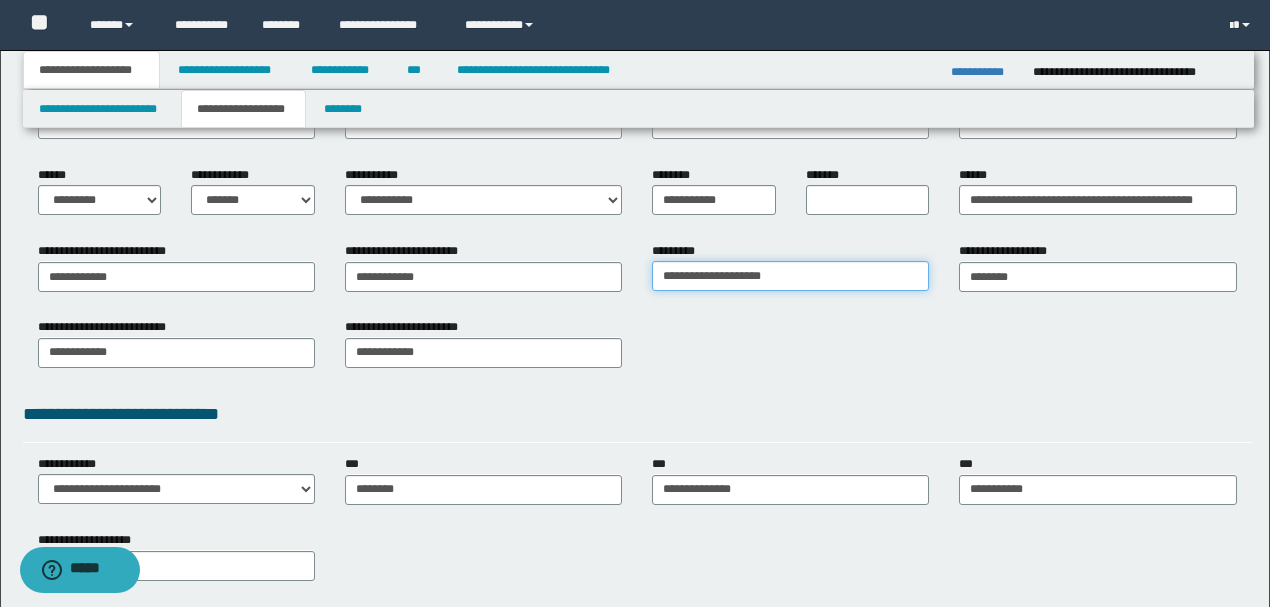 type on "**********" 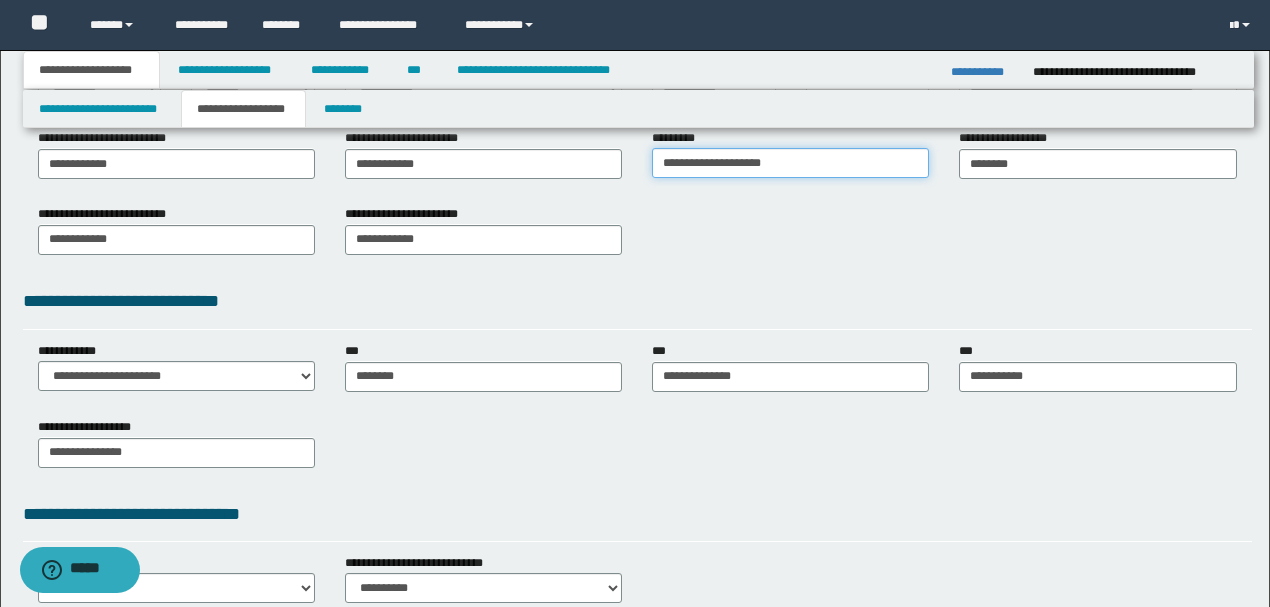 scroll, scrollTop: 164, scrollLeft: 0, axis: vertical 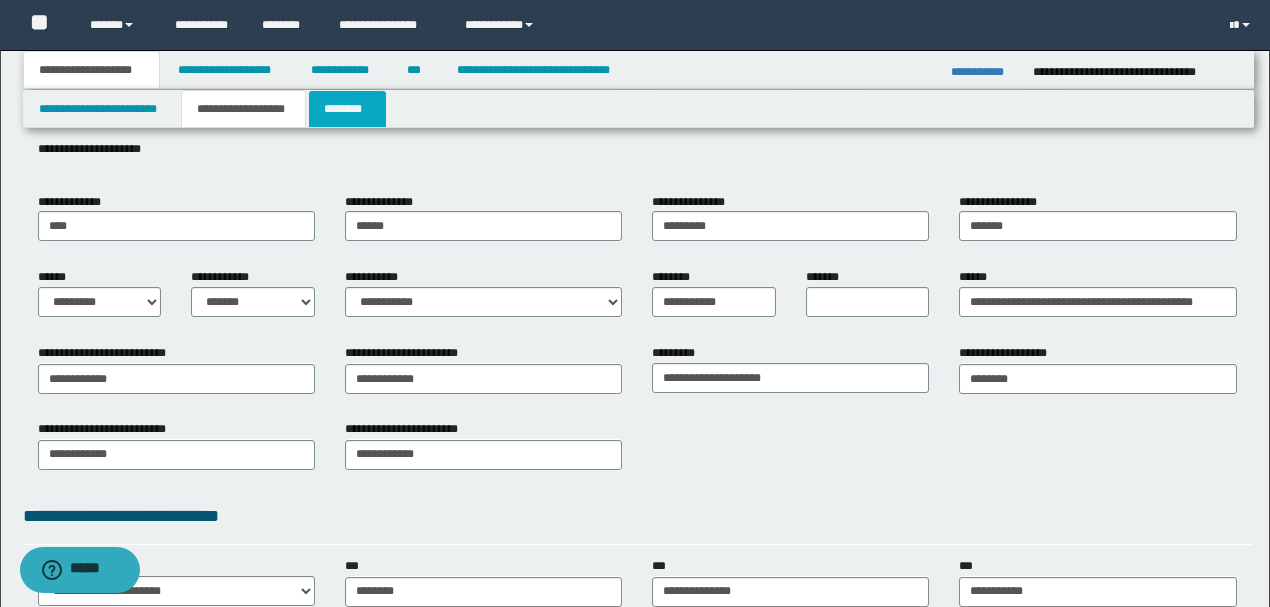 click on "********" at bounding box center (347, 109) 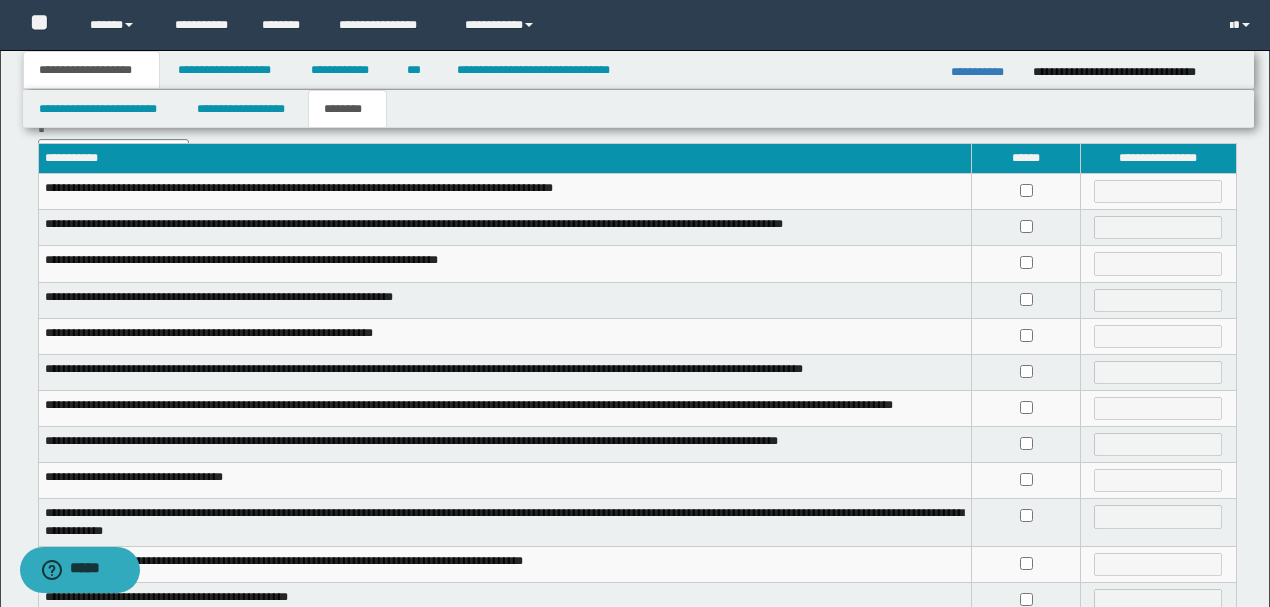 scroll, scrollTop: 200, scrollLeft: 0, axis: vertical 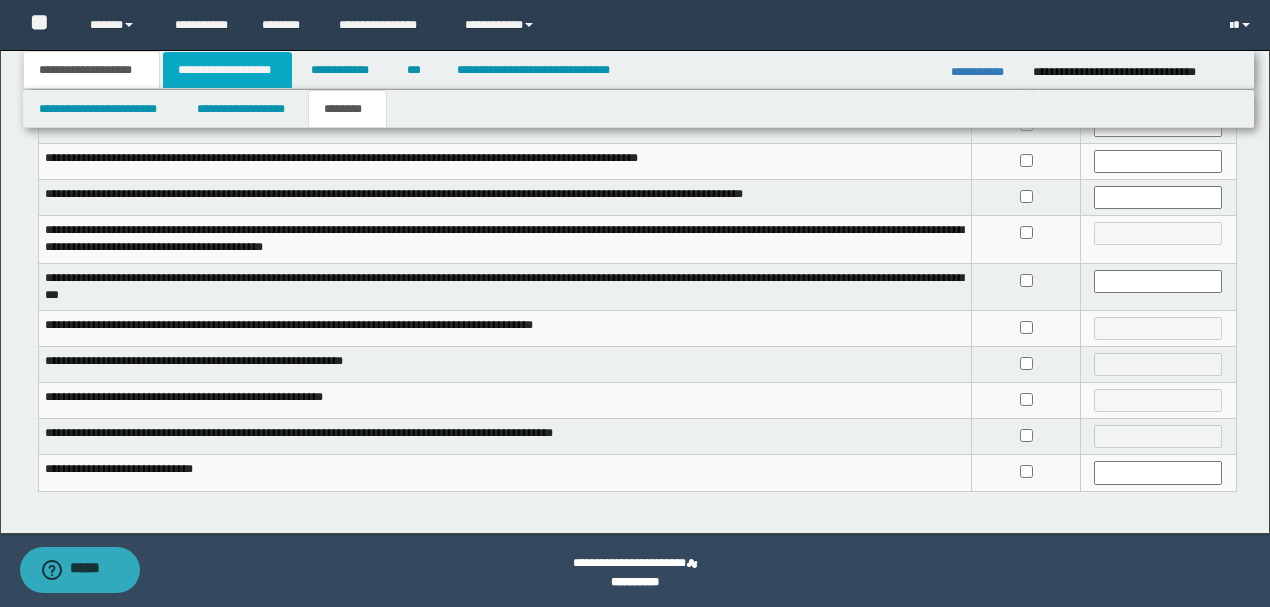 click on "**********" at bounding box center [227, 70] 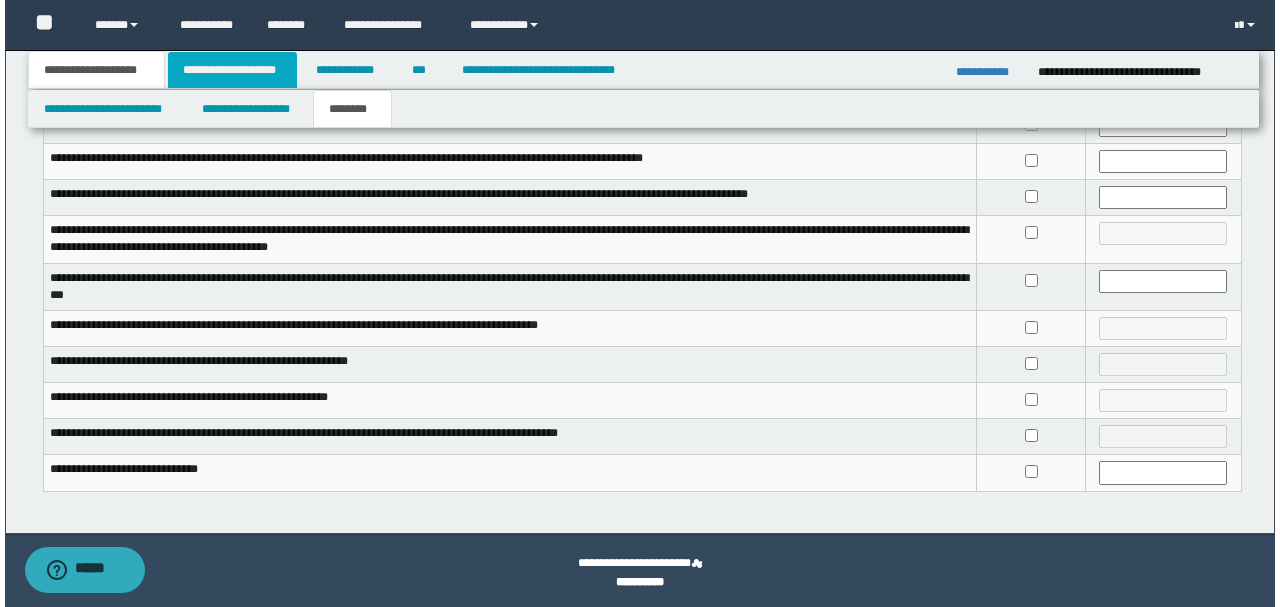 scroll, scrollTop: 0, scrollLeft: 0, axis: both 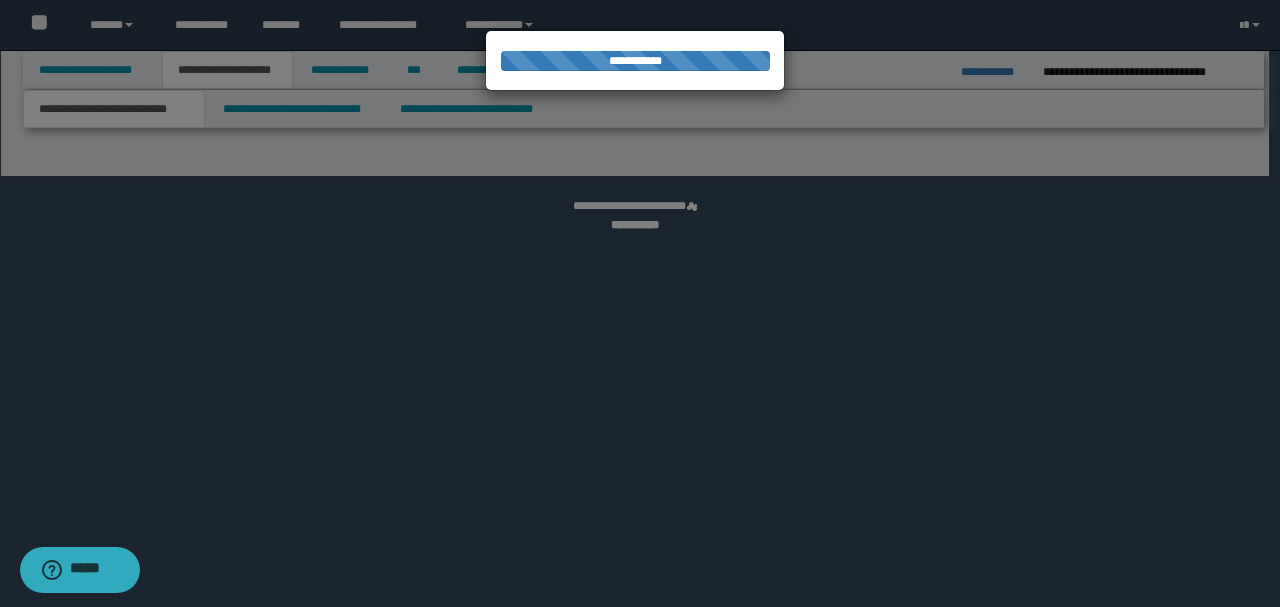 select on "*" 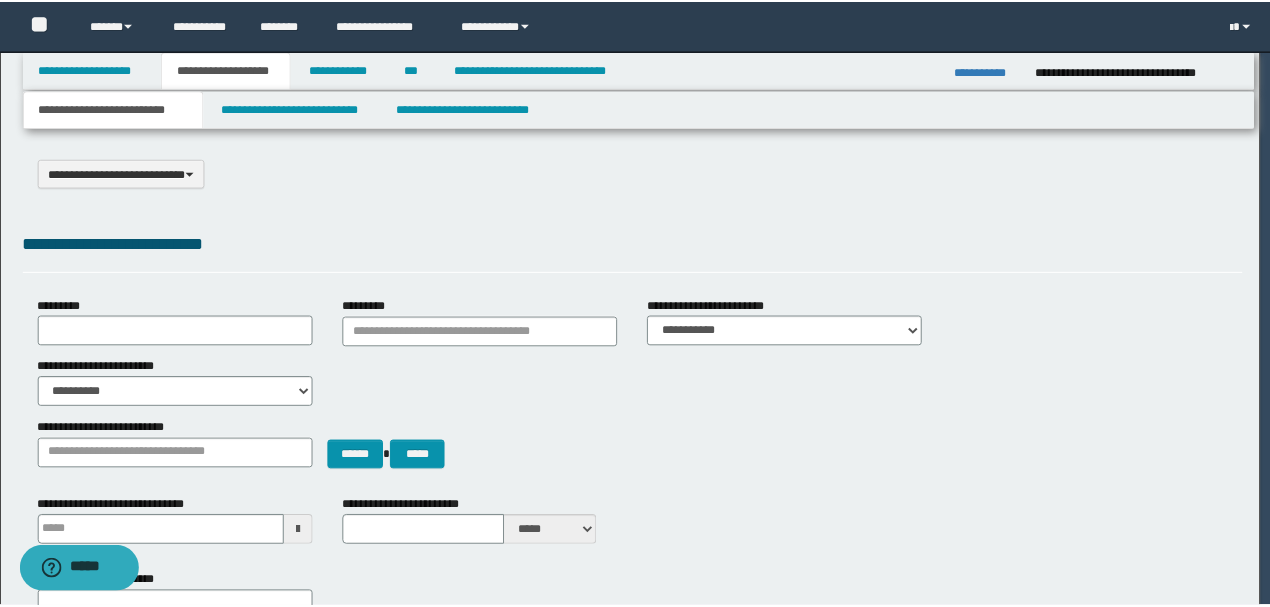 scroll, scrollTop: 0, scrollLeft: 0, axis: both 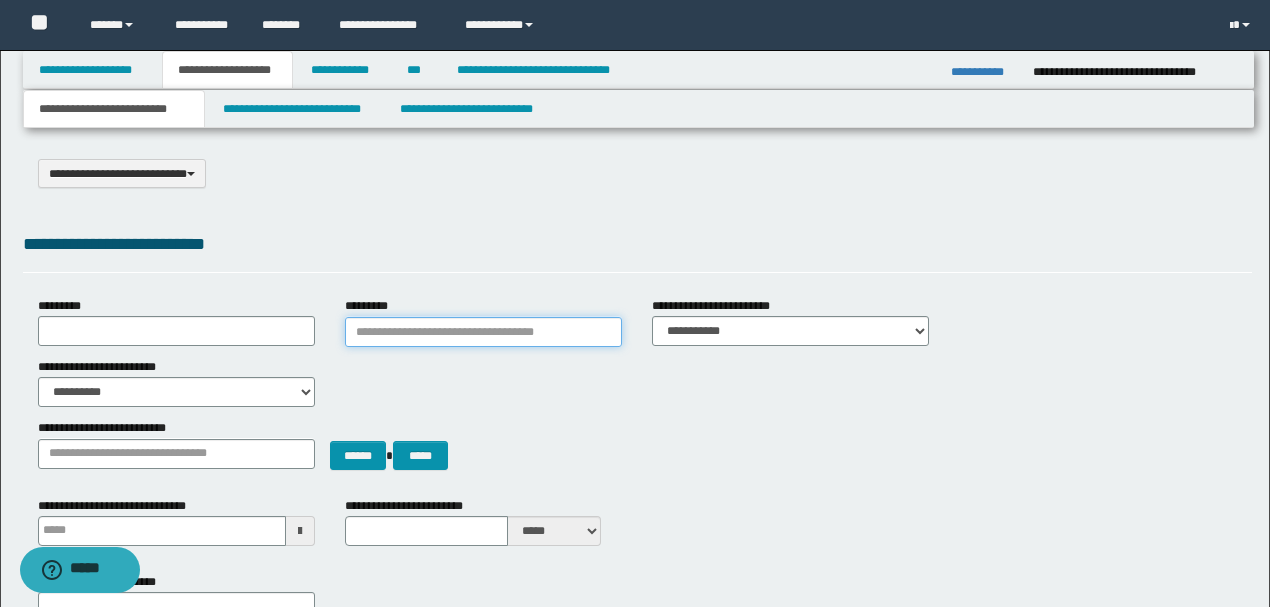 click on "*********" at bounding box center (483, 332) 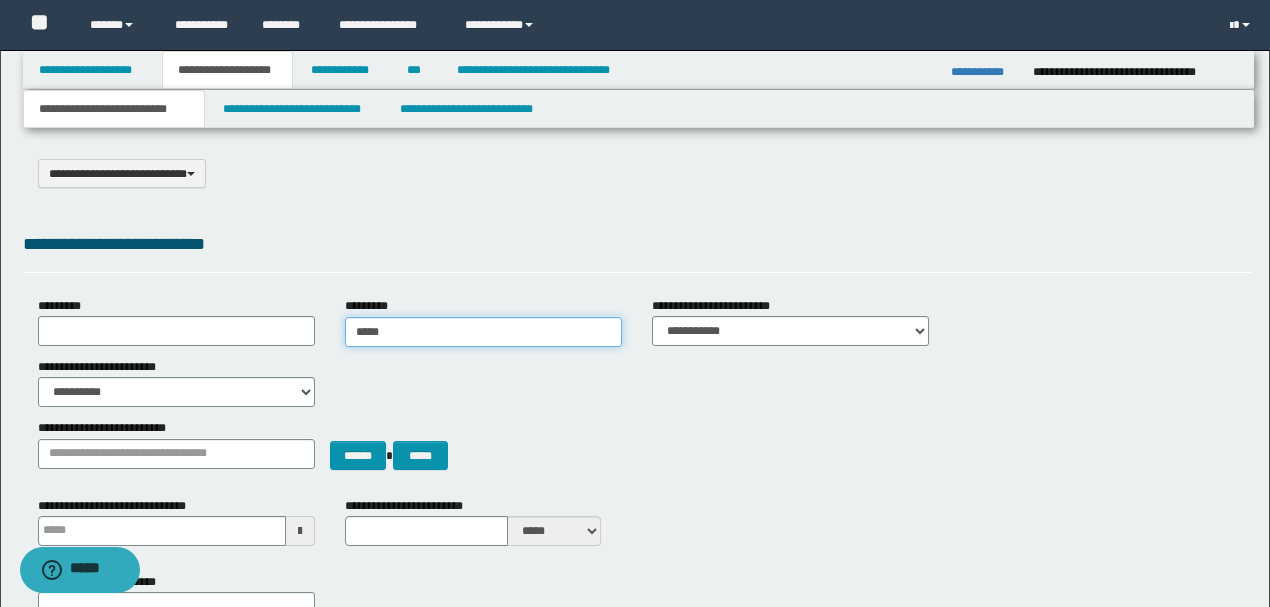 type on "******" 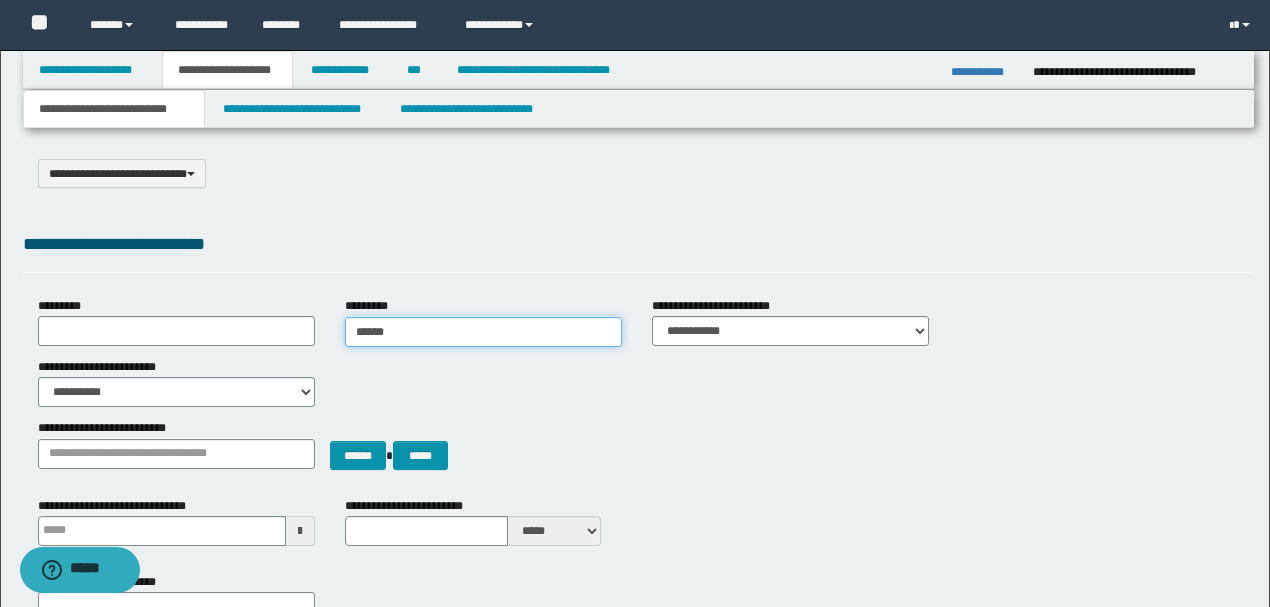 type on "******" 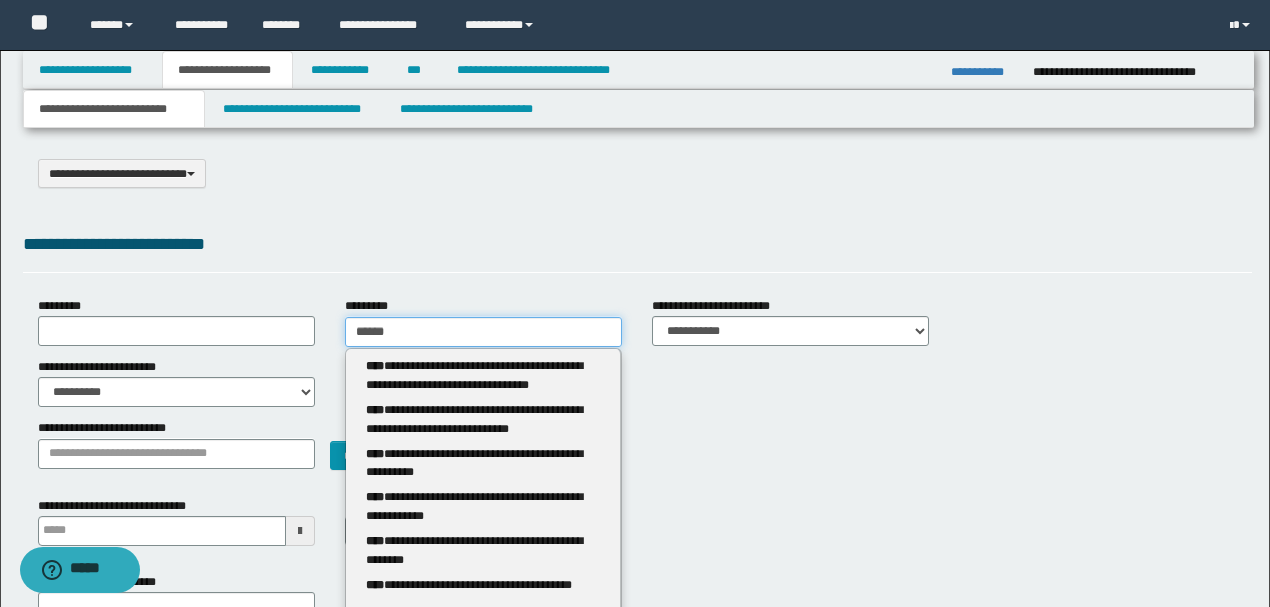 type 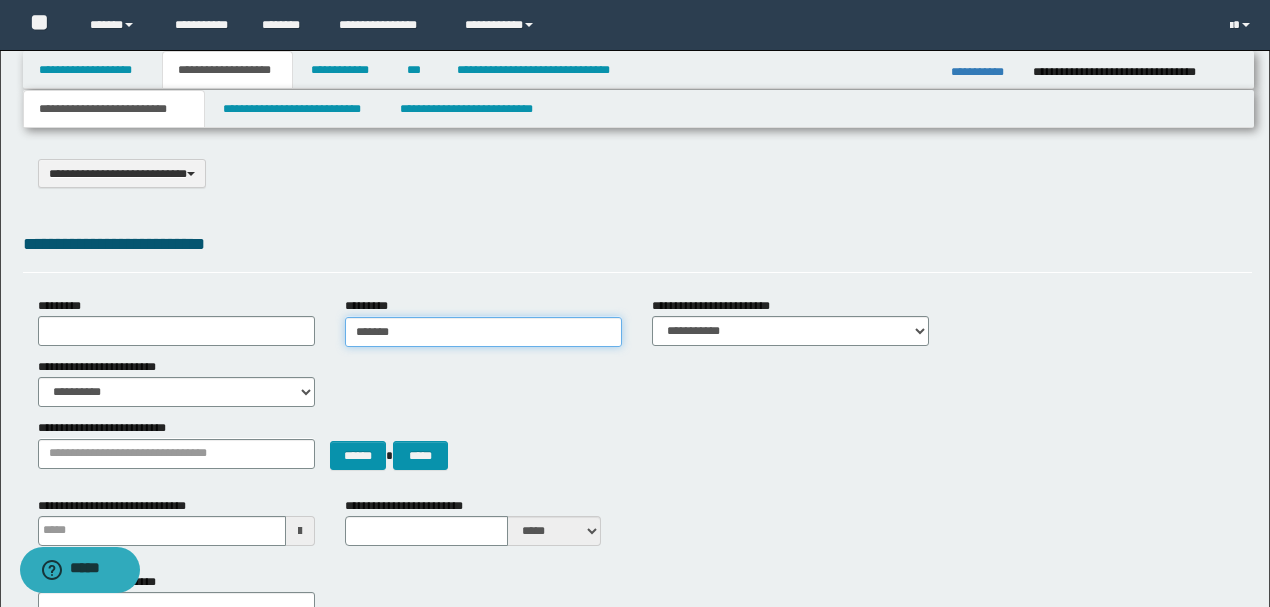 type on "*******" 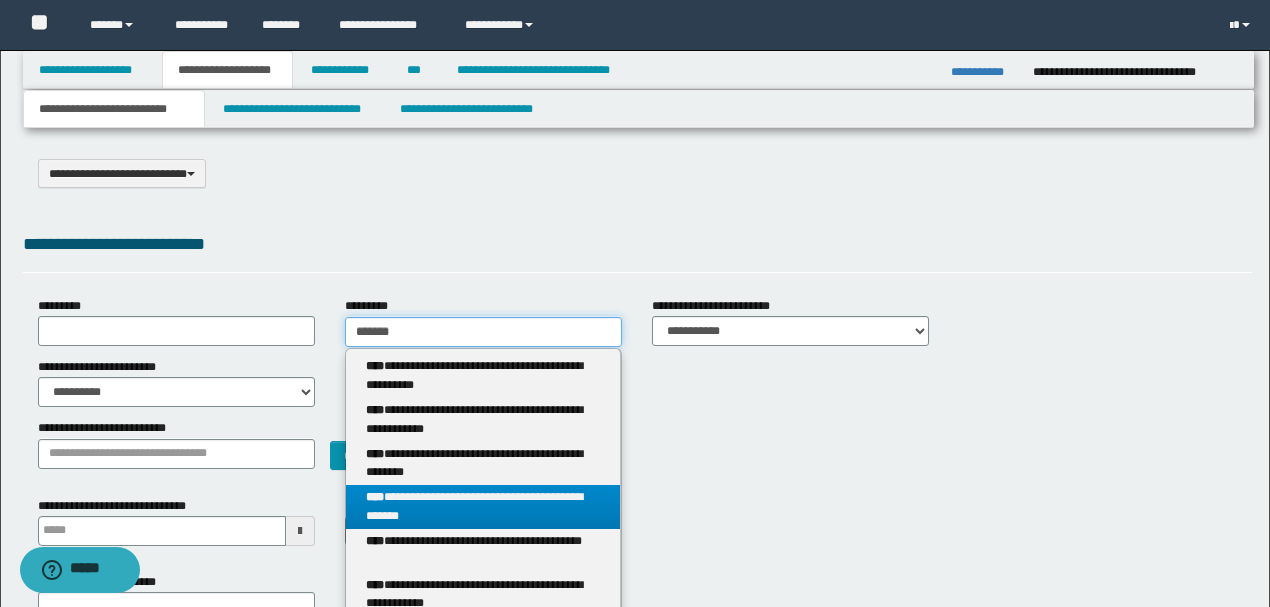 type on "*******" 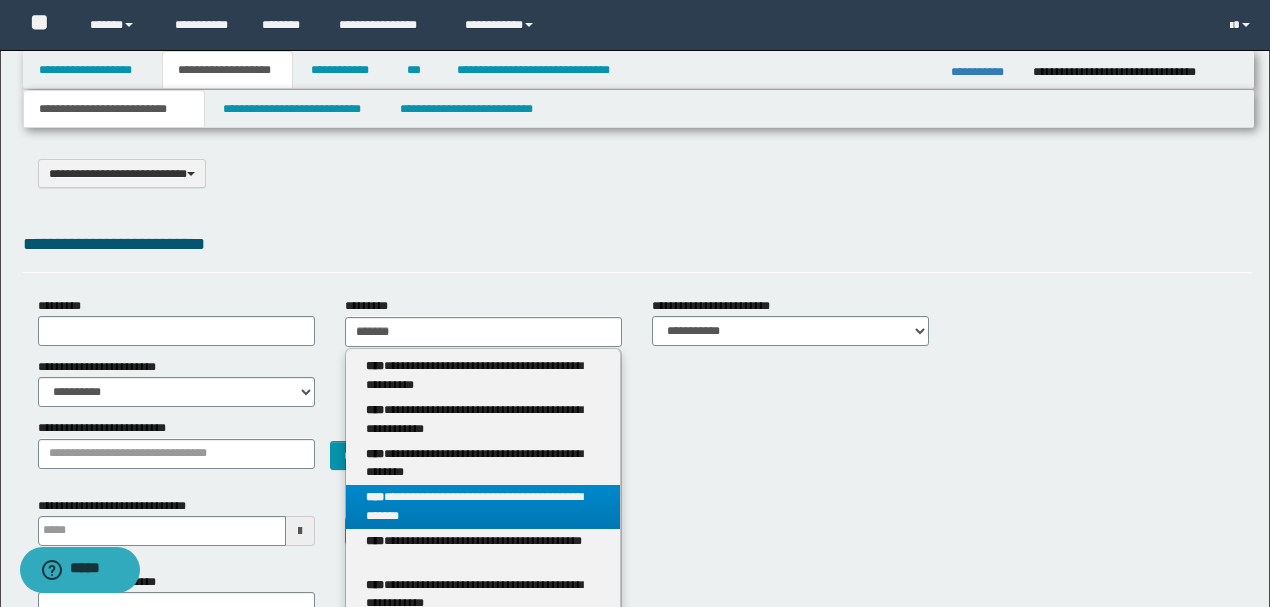 click on "**********" at bounding box center [483, 507] 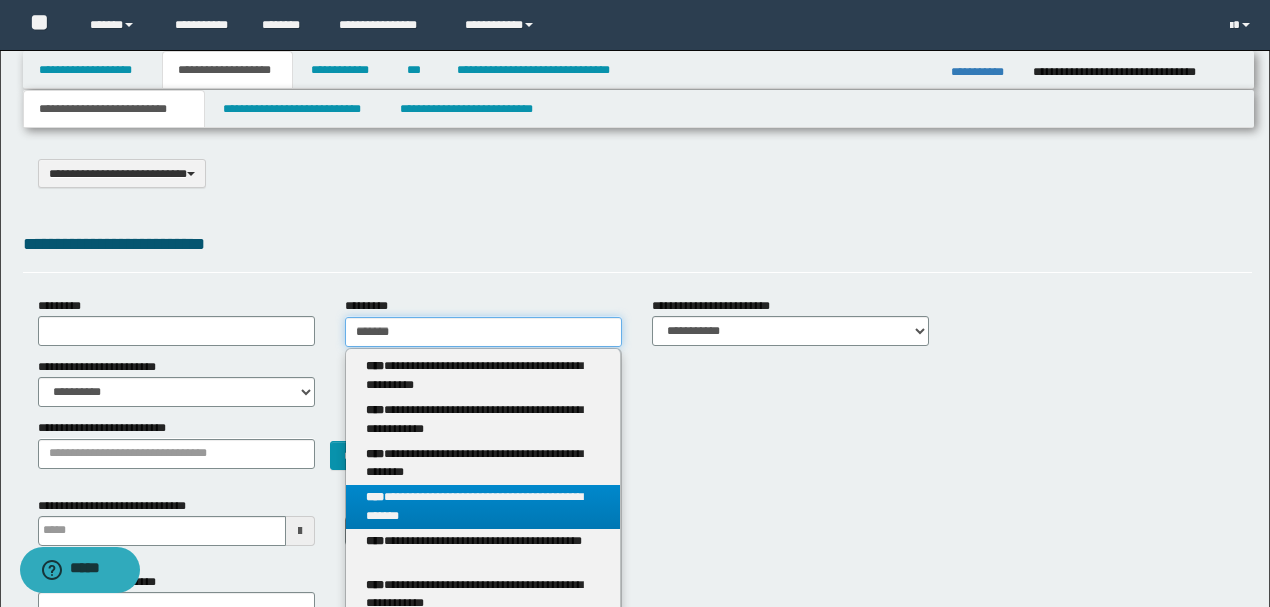 type 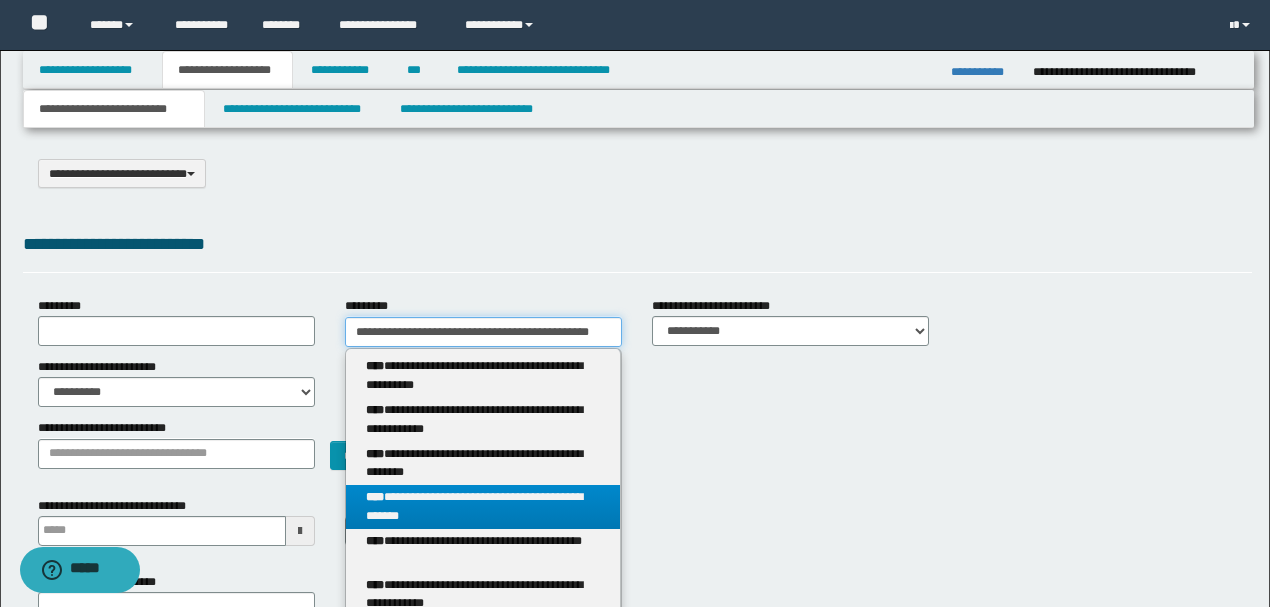 scroll, scrollTop: 0, scrollLeft: 4, axis: horizontal 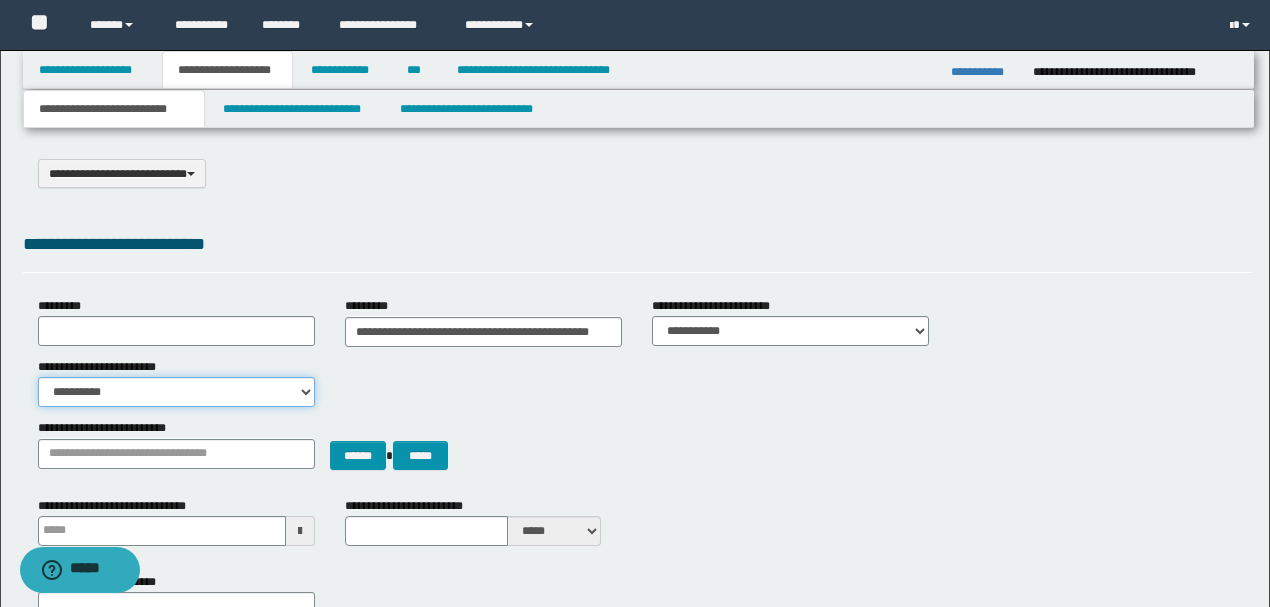 click on "**********" at bounding box center [176, 392] 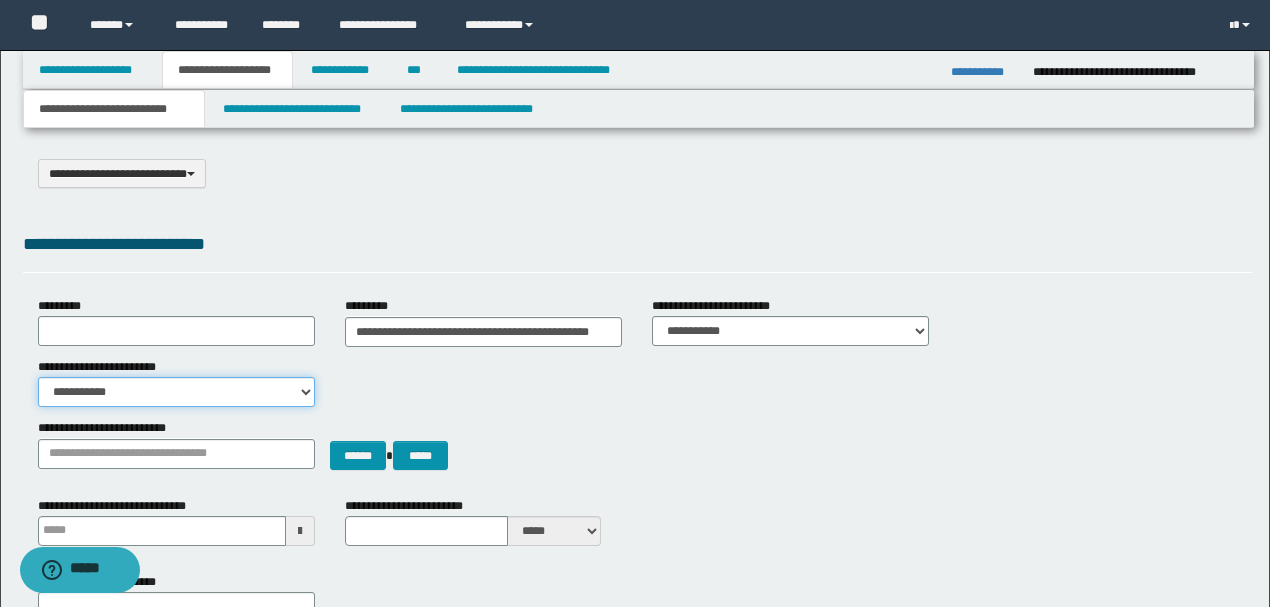 click on "**********" at bounding box center (176, 392) 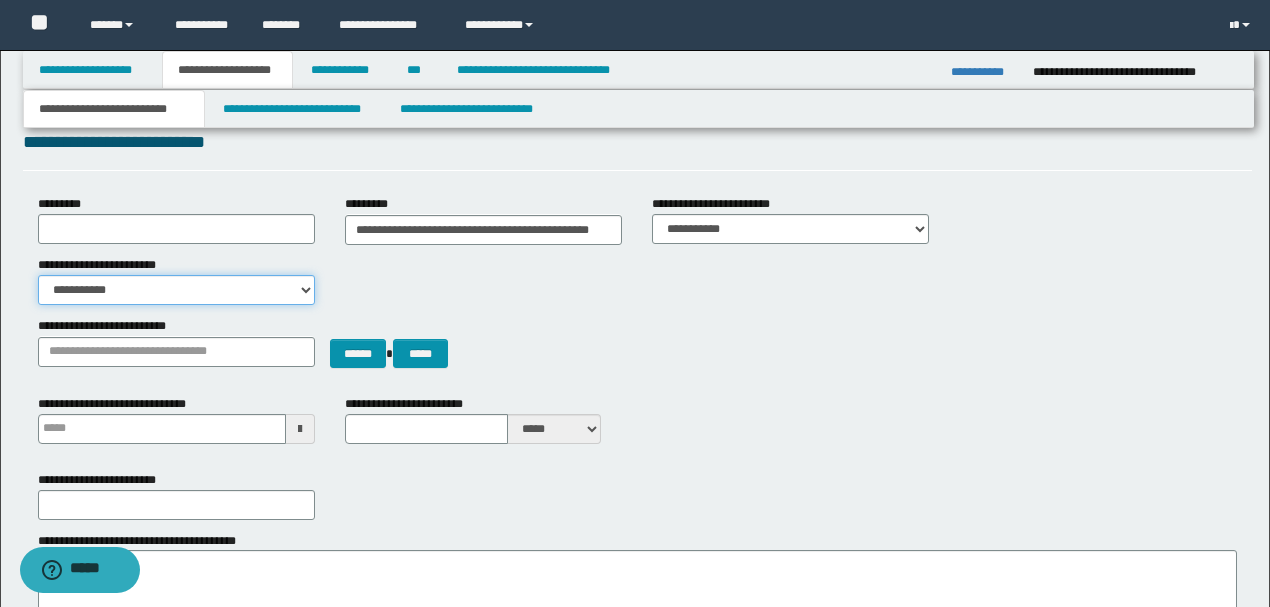 scroll, scrollTop: 66, scrollLeft: 0, axis: vertical 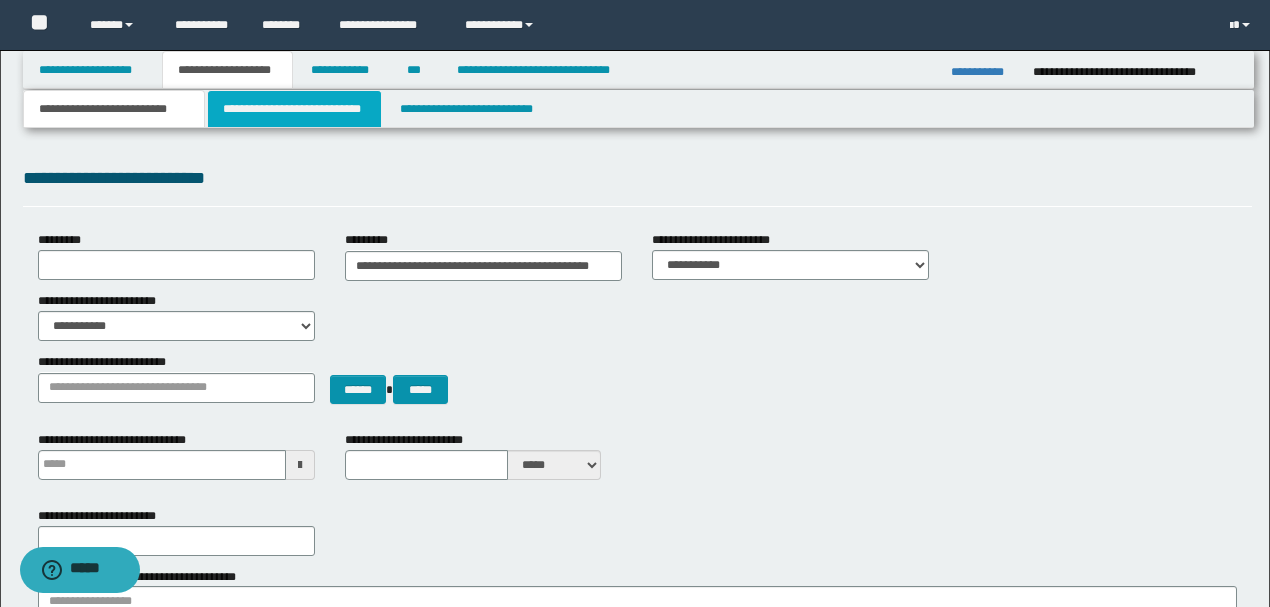 click on "**********" at bounding box center [294, 109] 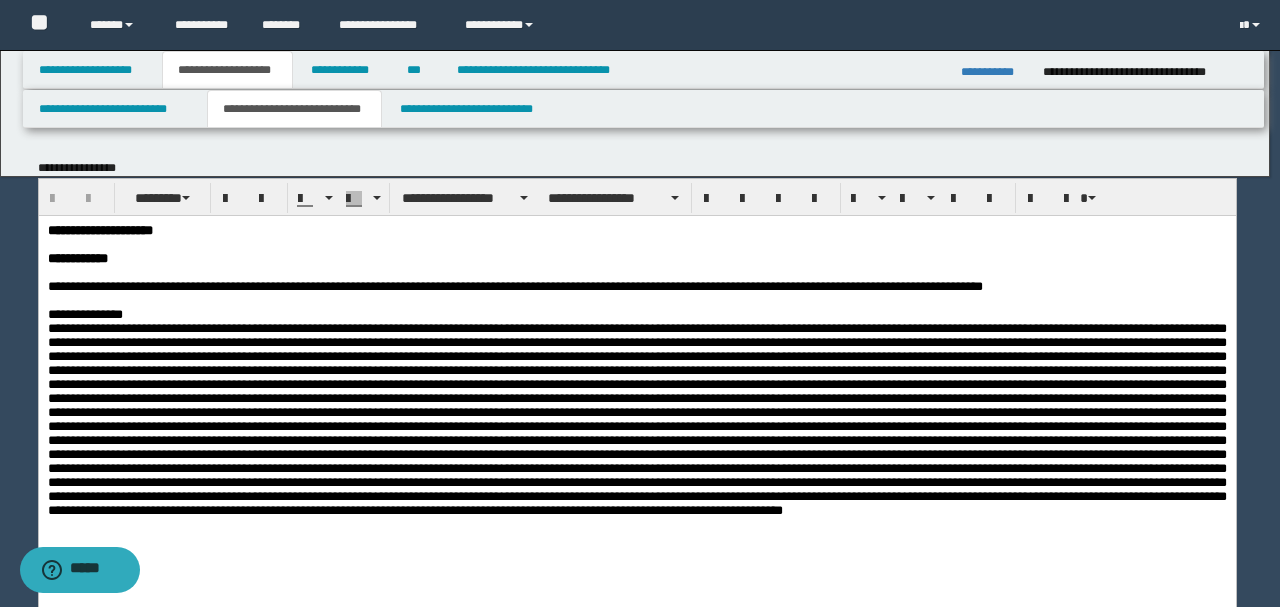 scroll, scrollTop: 0, scrollLeft: 0, axis: both 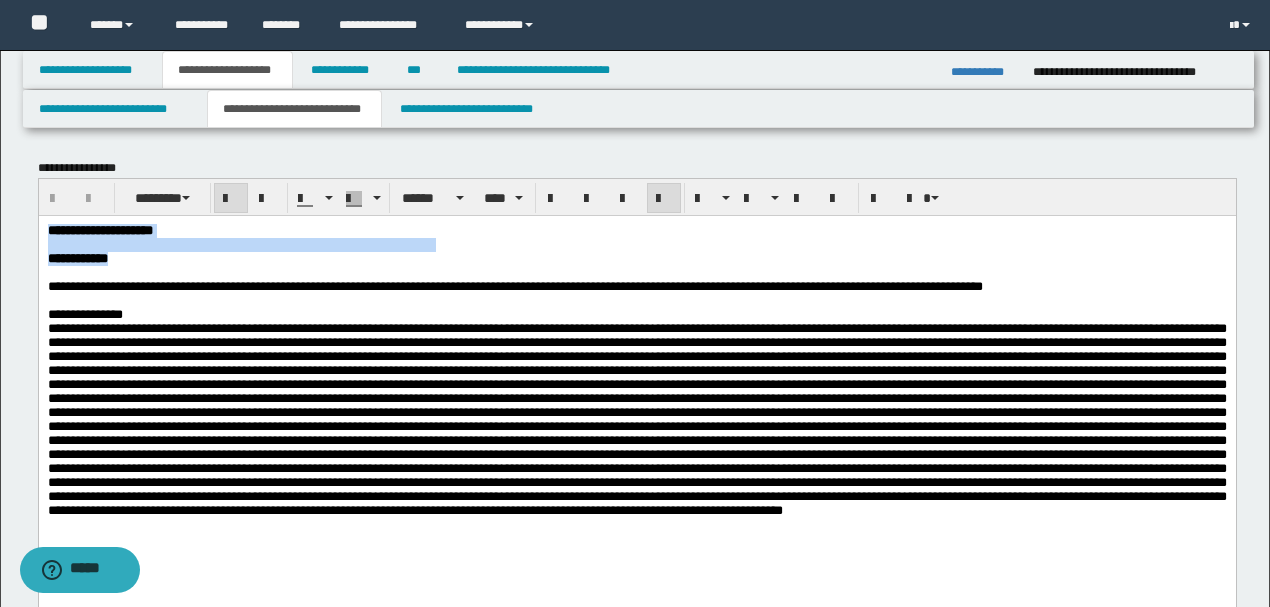 drag, startPoint x: 70, startPoint y: 264, endPoint x: 12, endPoint y: 230, distance: 67.23094 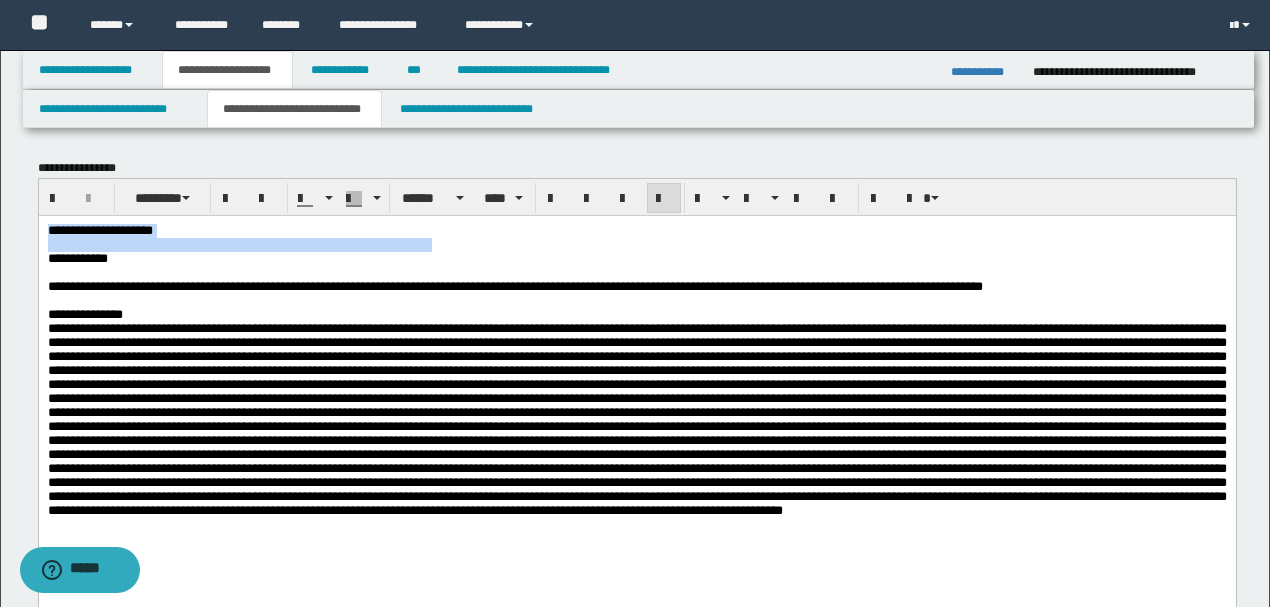 click on "**********" at bounding box center (636, 230) 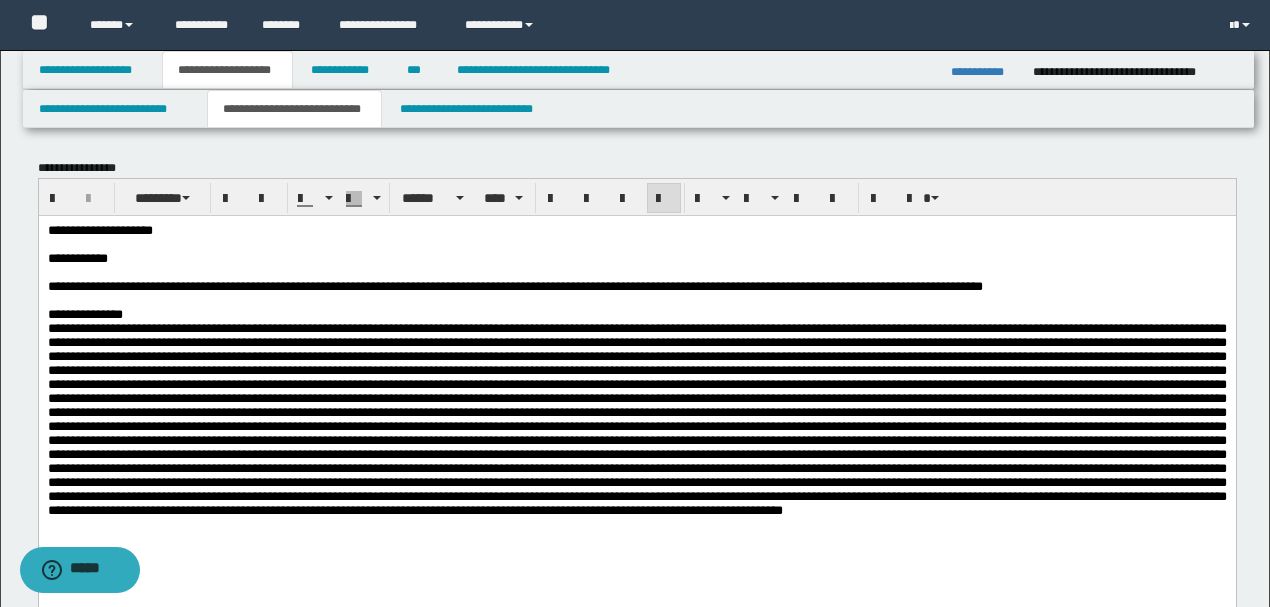 type 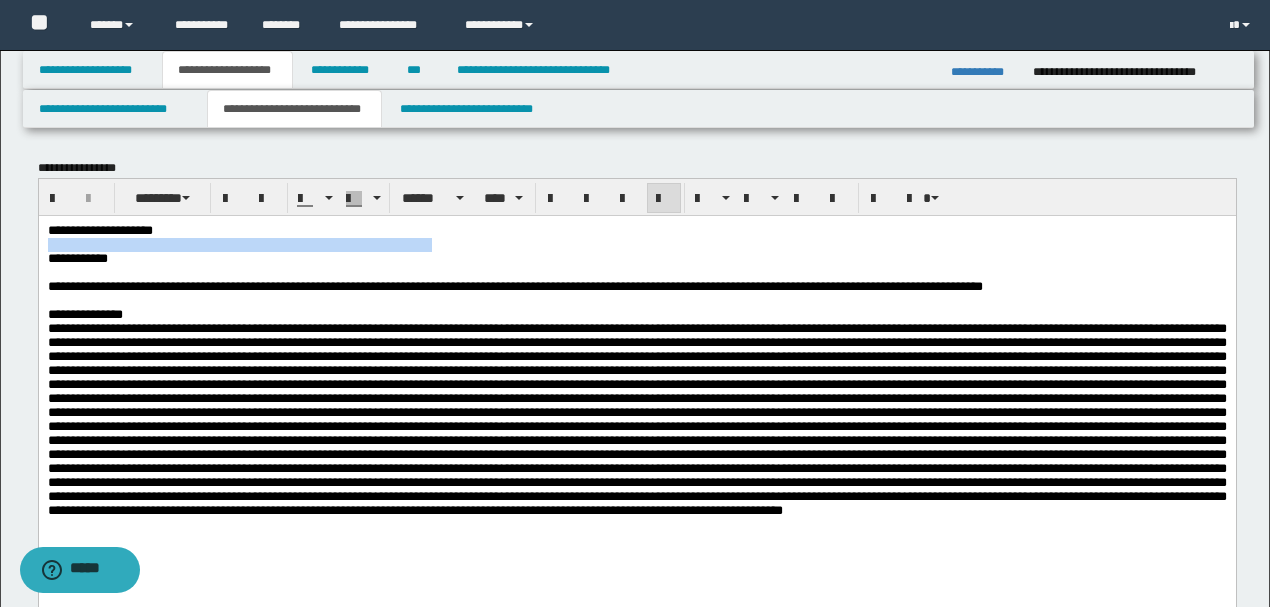 drag, startPoint x: 216, startPoint y: 231, endPoint x: 14, endPoint y: 264, distance: 204.6778 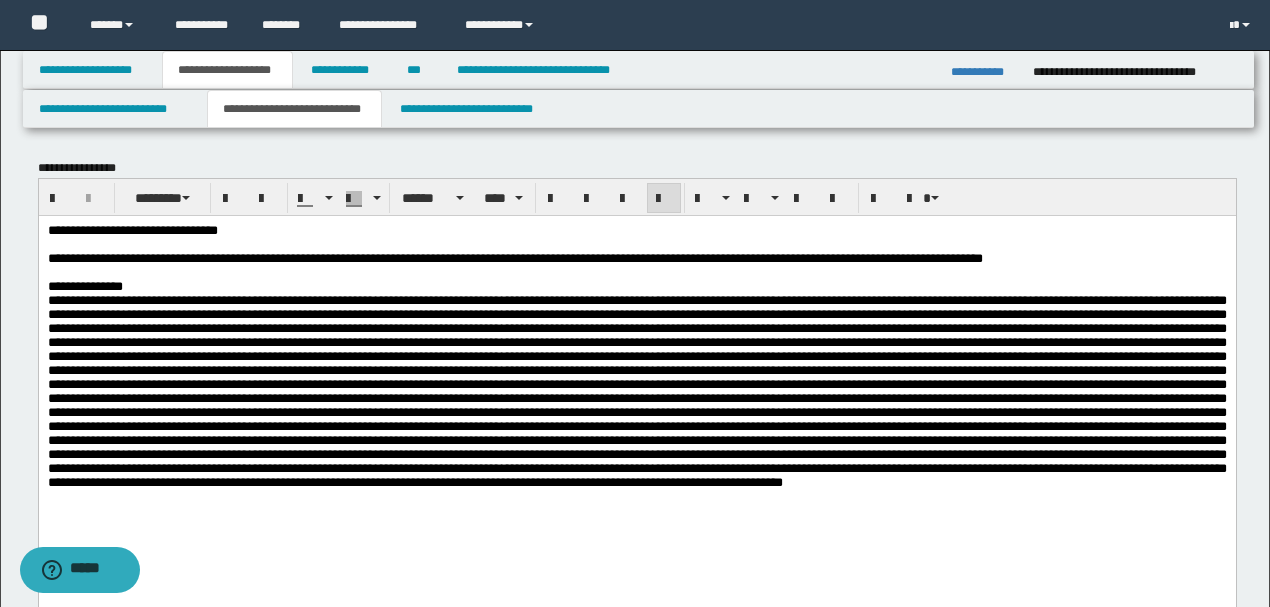 click on "**********" at bounding box center [636, 230] 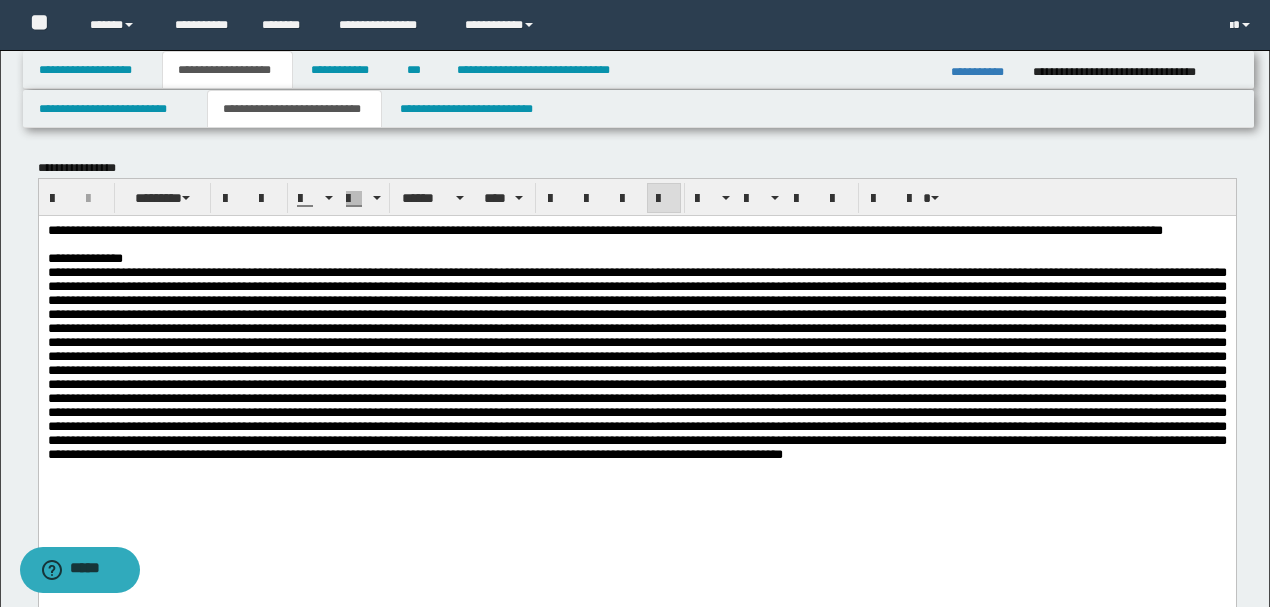 click on "**********" at bounding box center [694, 229] 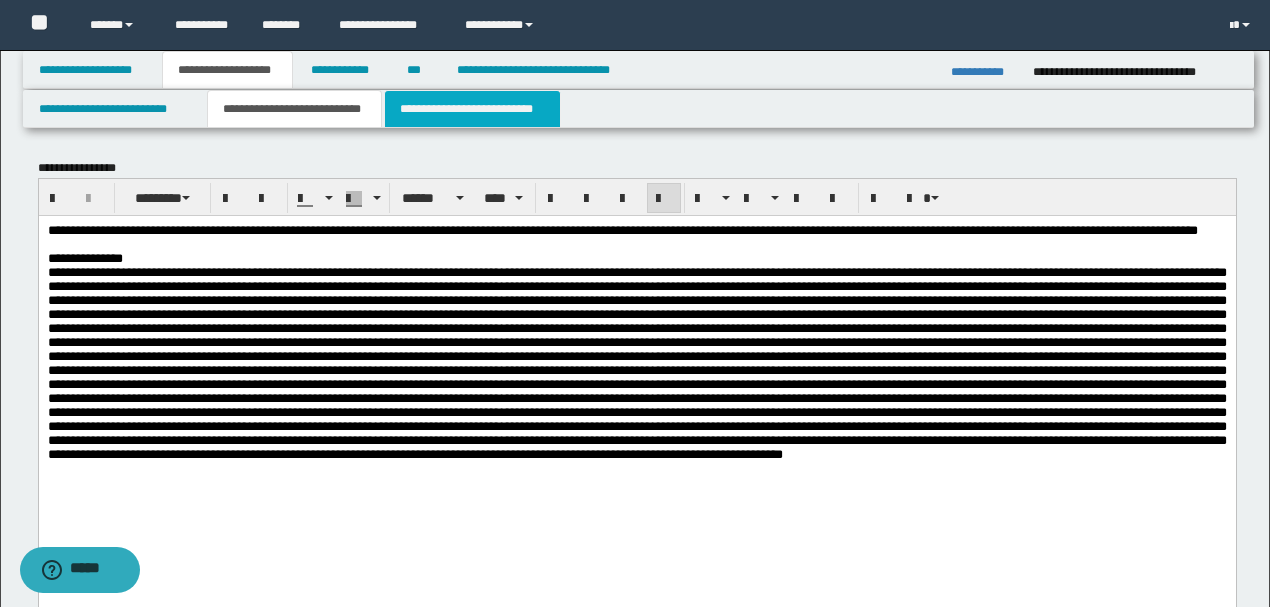 click on "**********" at bounding box center (472, 109) 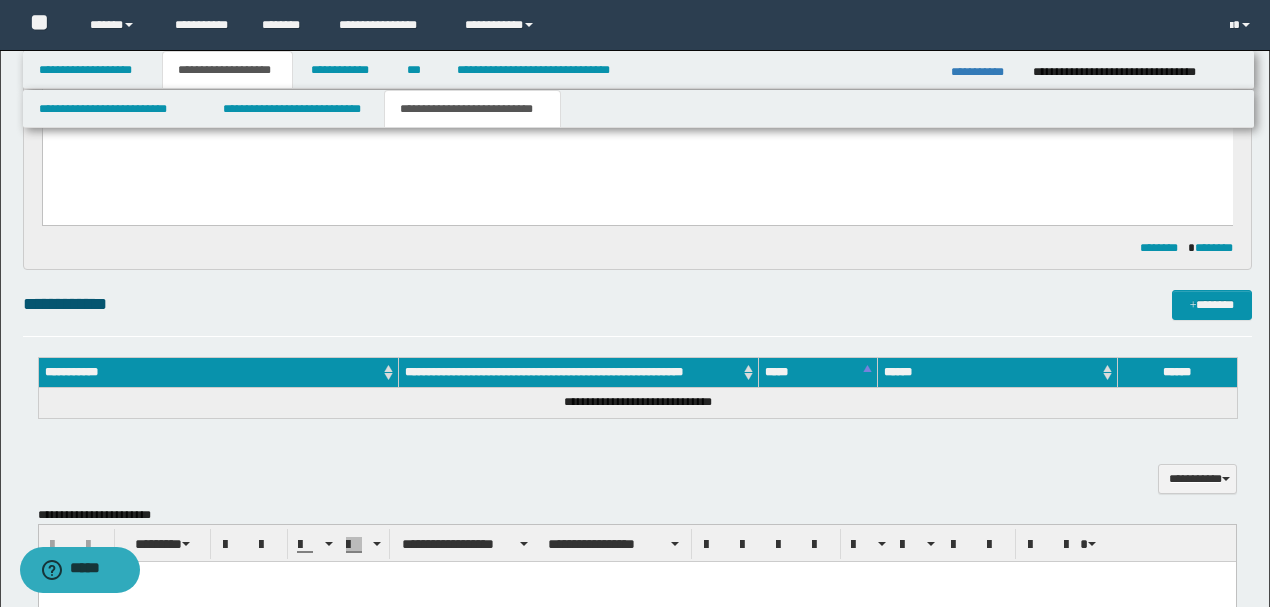 scroll, scrollTop: 0, scrollLeft: 0, axis: both 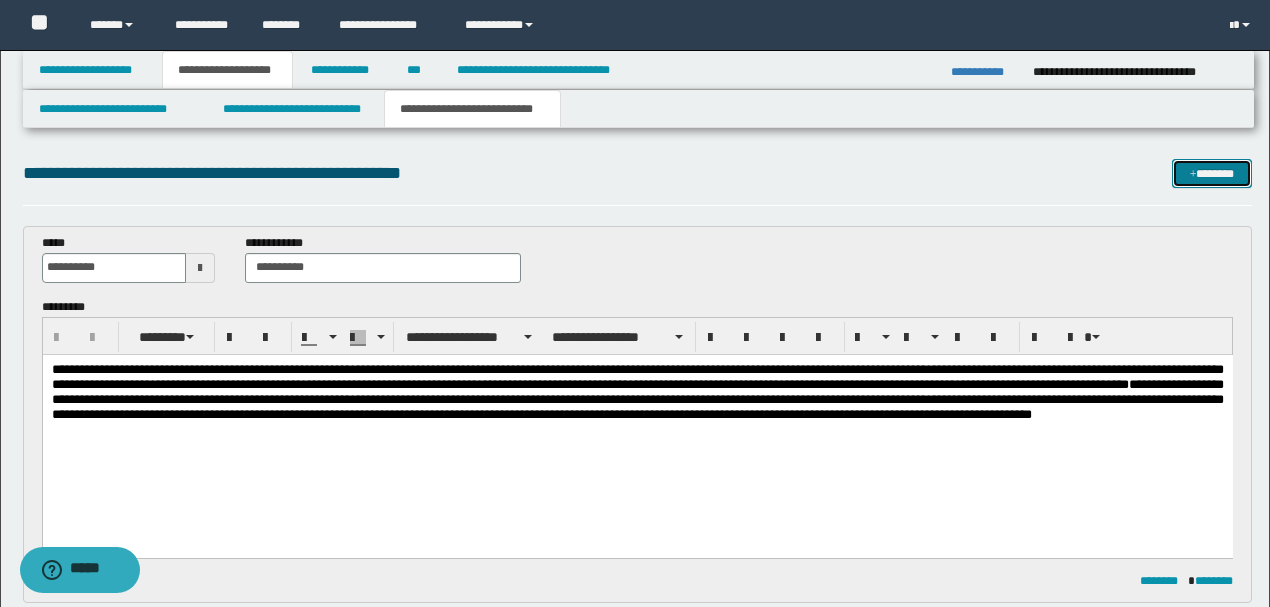 click on "*******" at bounding box center (1211, 173) 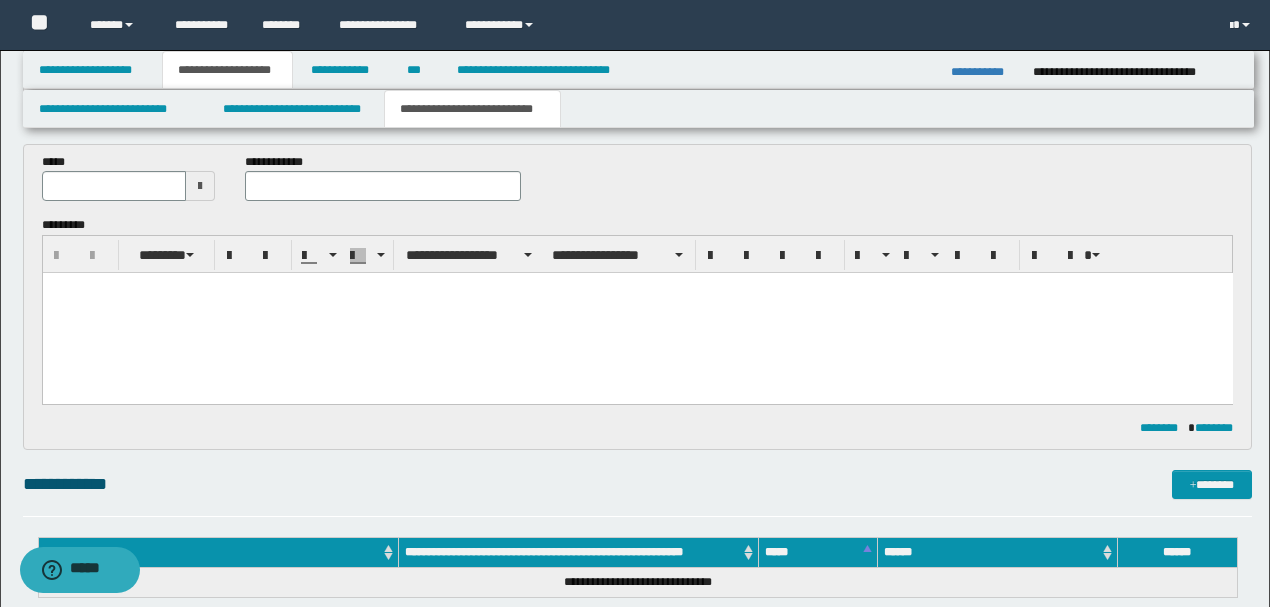 scroll, scrollTop: 396, scrollLeft: 0, axis: vertical 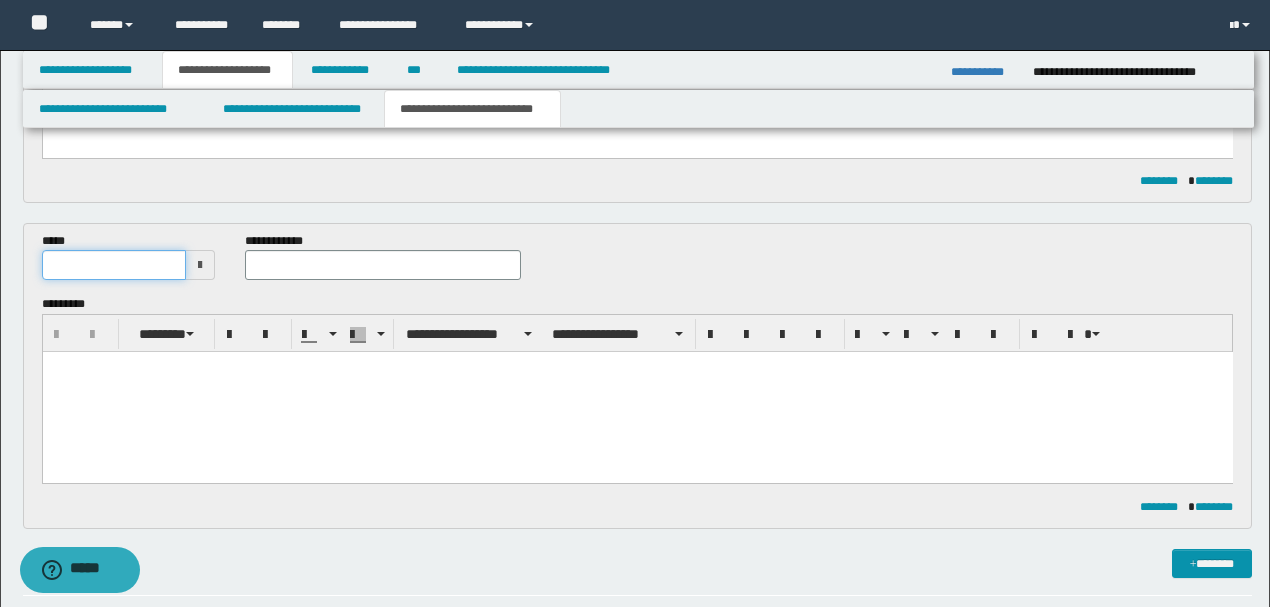 click at bounding box center (114, 265) 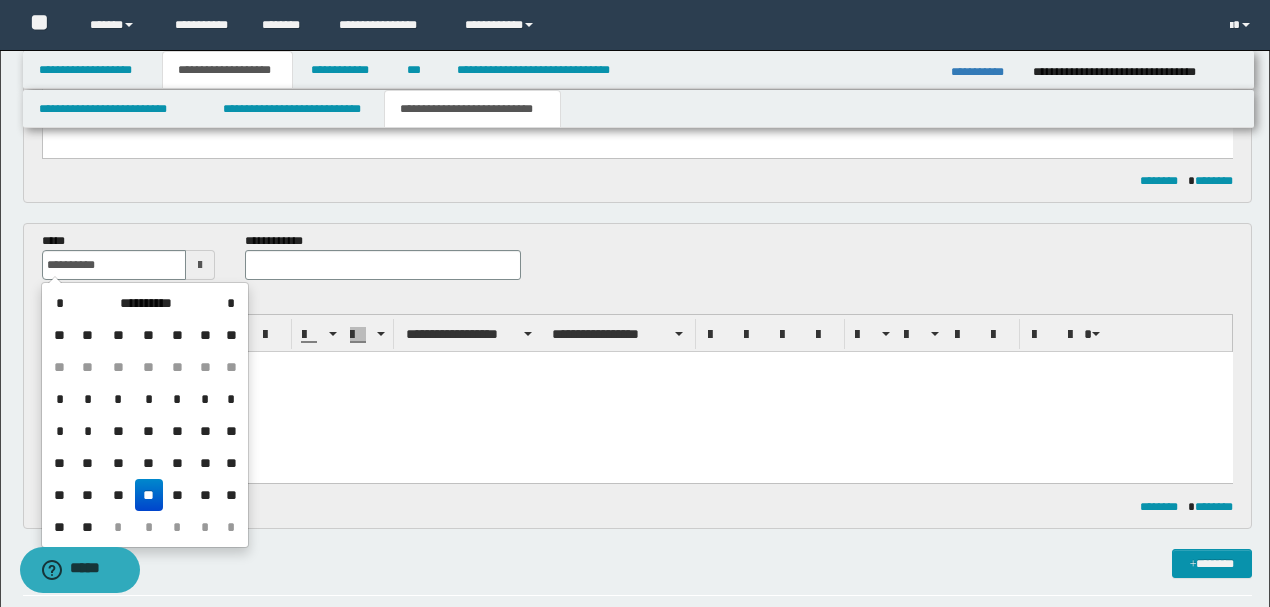 click on "**" at bounding box center (149, 495) 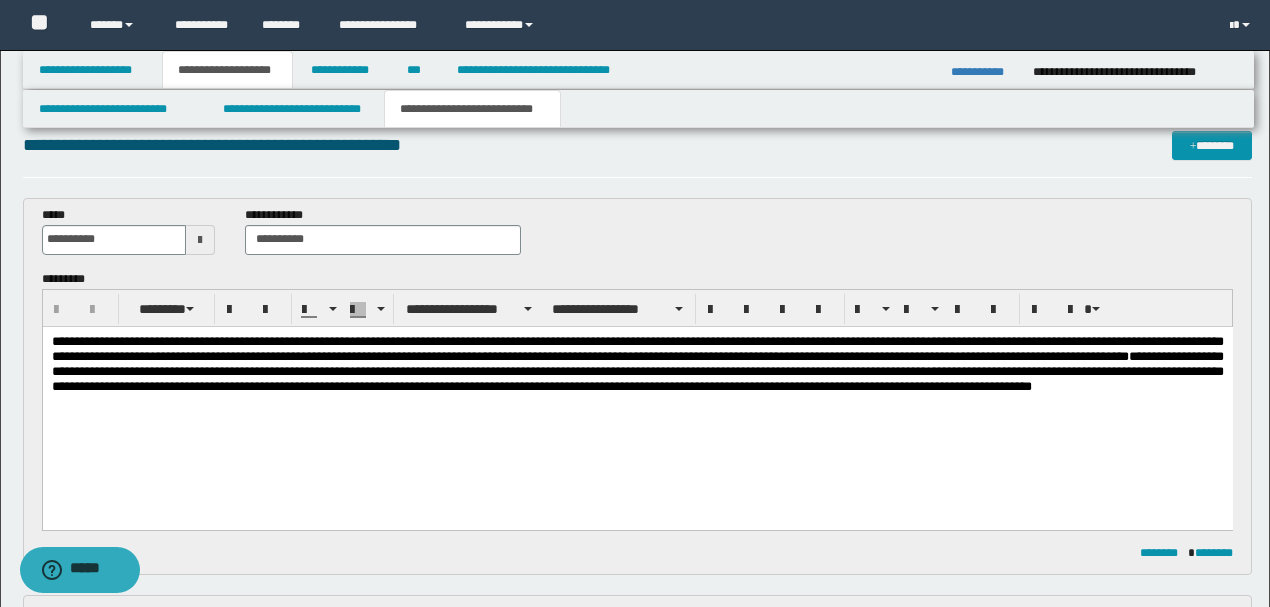 scroll, scrollTop: 0, scrollLeft: 0, axis: both 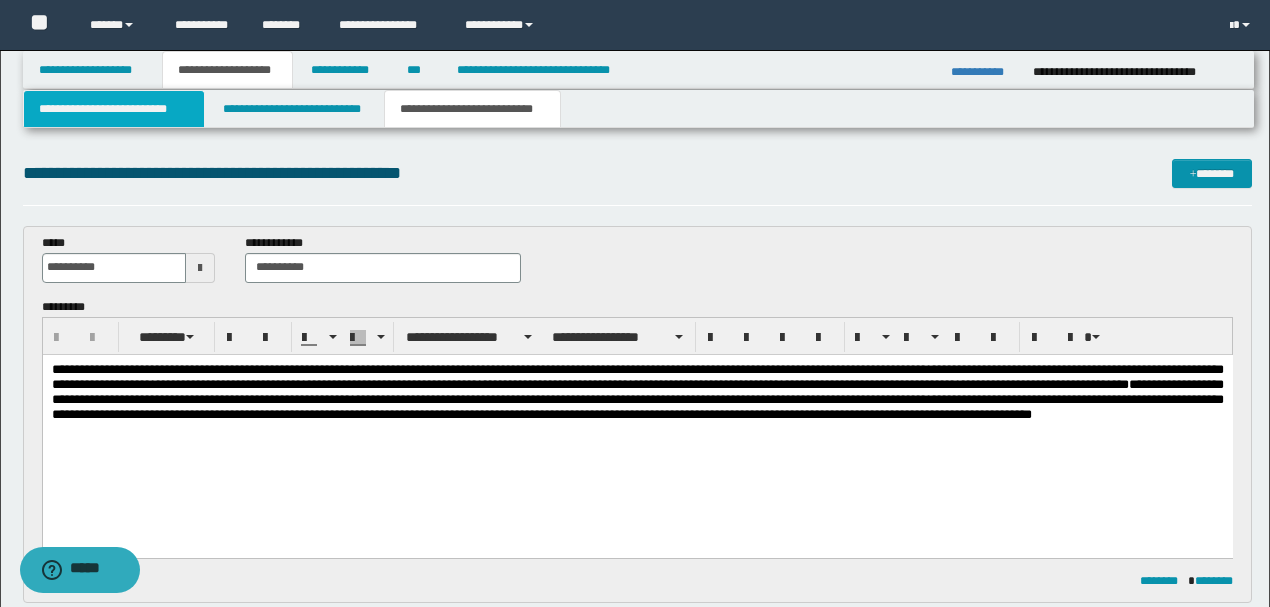 click on "**********" at bounding box center (114, 109) 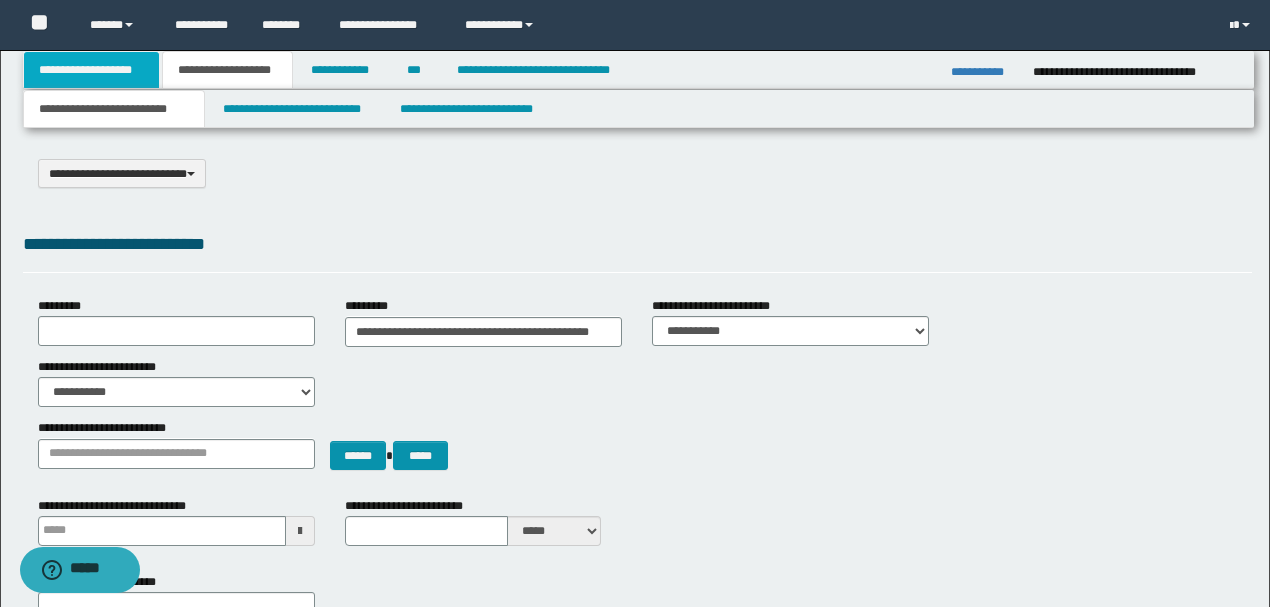 click on "**********" at bounding box center [92, 70] 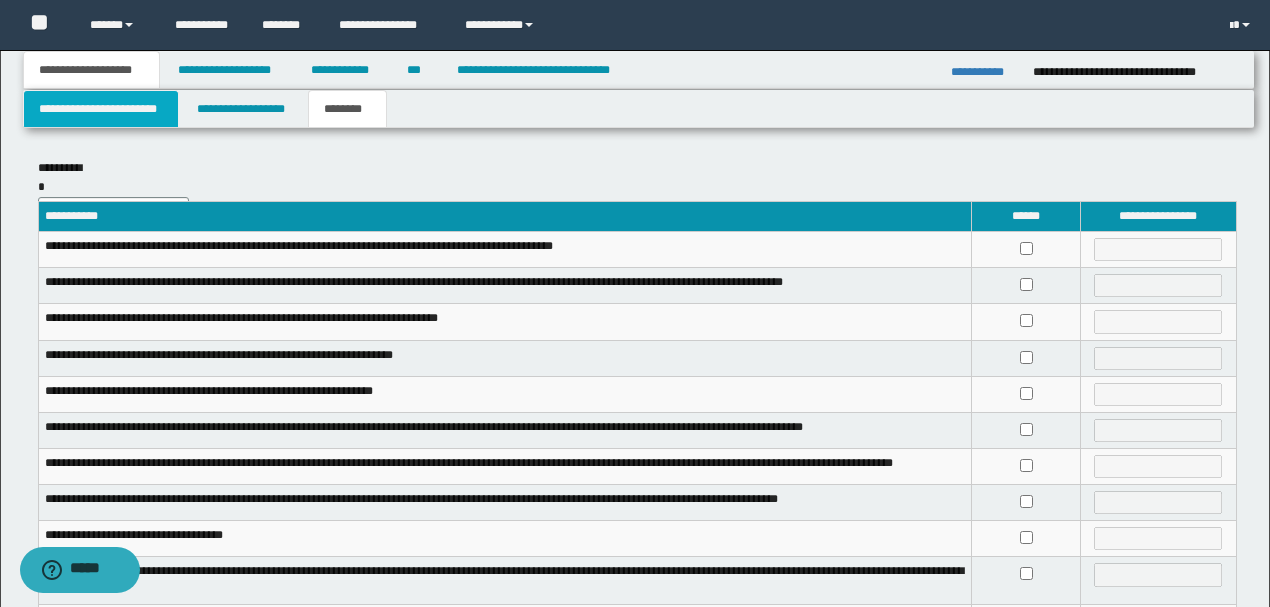 click on "**********" at bounding box center [101, 109] 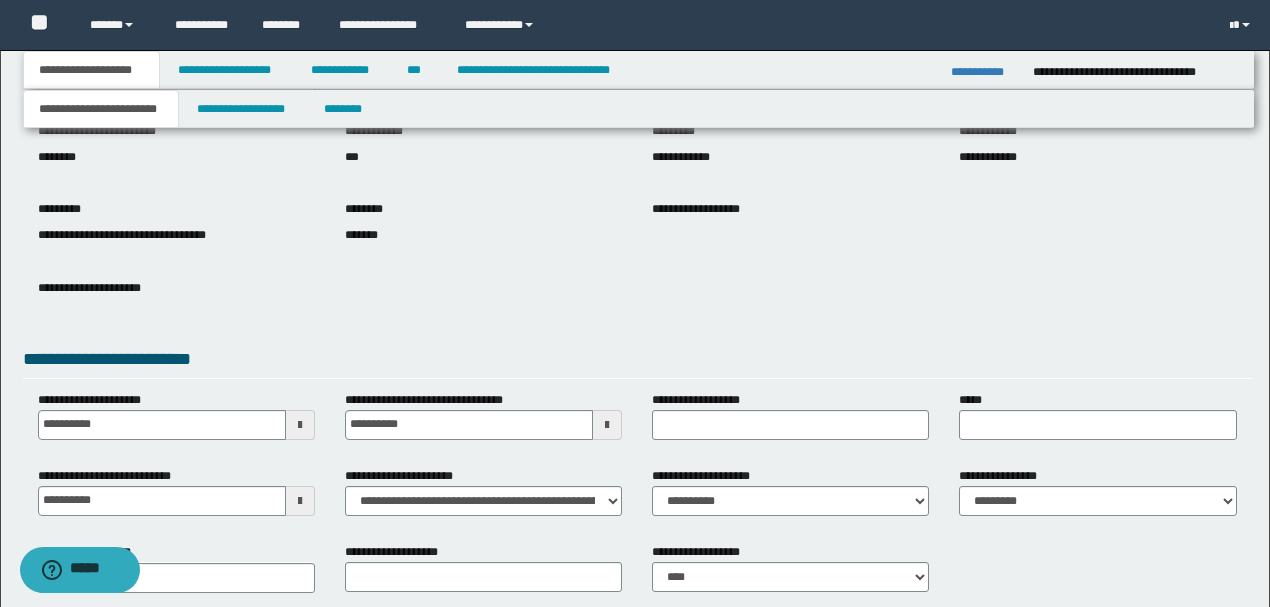scroll, scrollTop: 200, scrollLeft: 0, axis: vertical 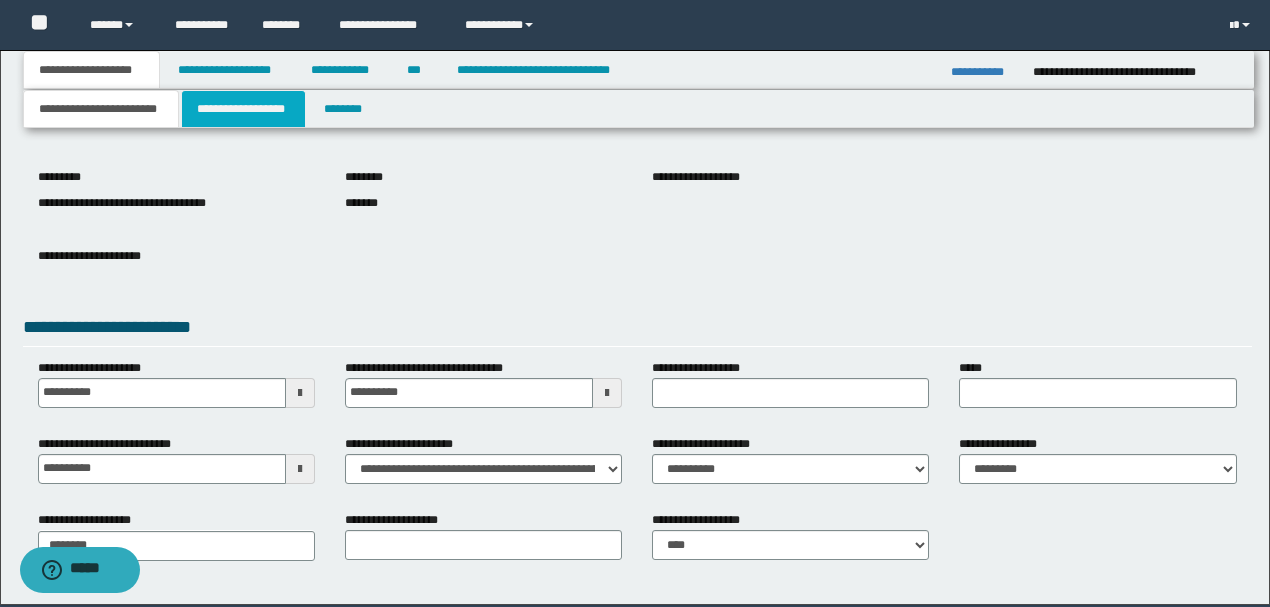 click on "**********" at bounding box center (243, 109) 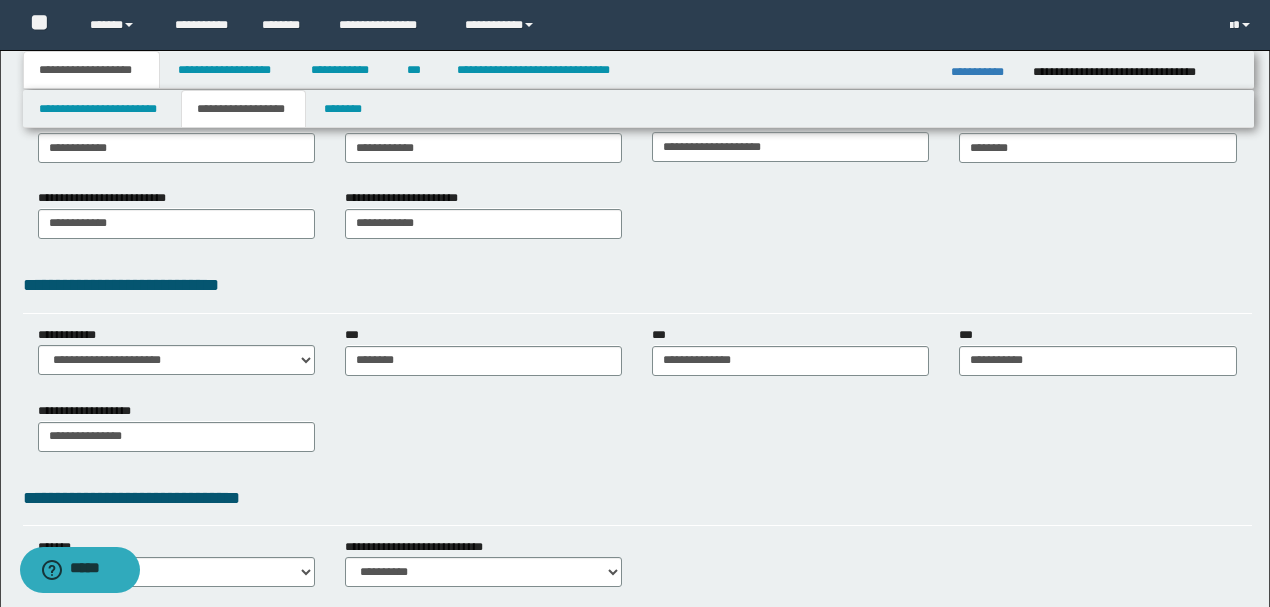 scroll, scrollTop: 400, scrollLeft: 0, axis: vertical 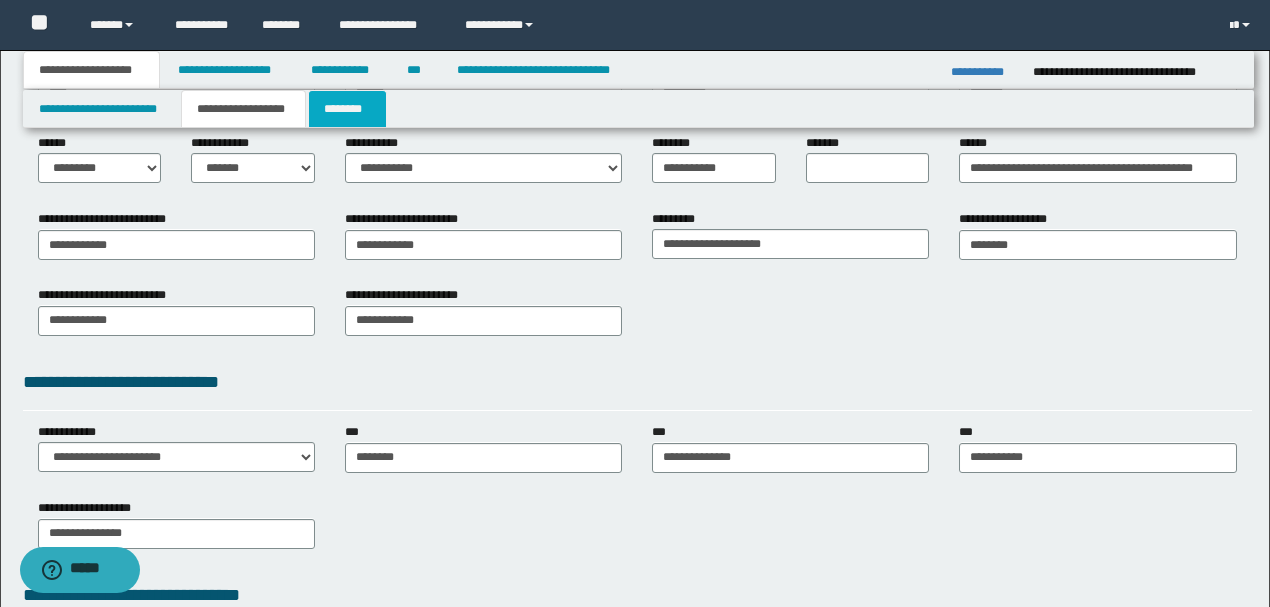 click on "********" at bounding box center [347, 109] 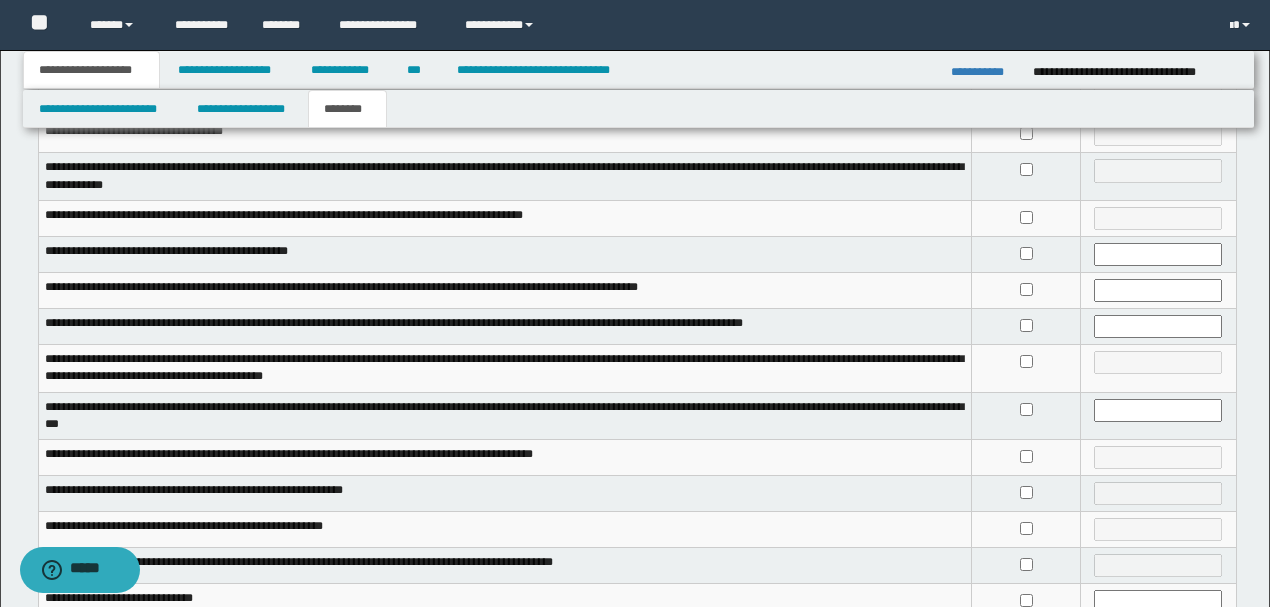 scroll, scrollTop: 404, scrollLeft: 0, axis: vertical 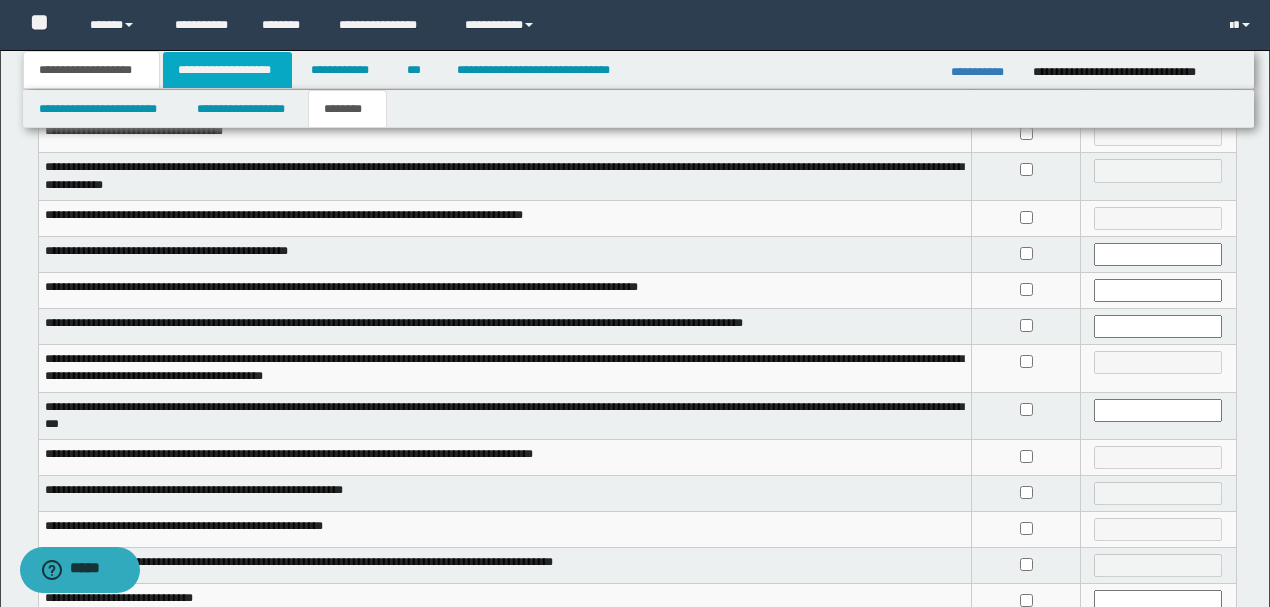 click on "**********" at bounding box center [227, 70] 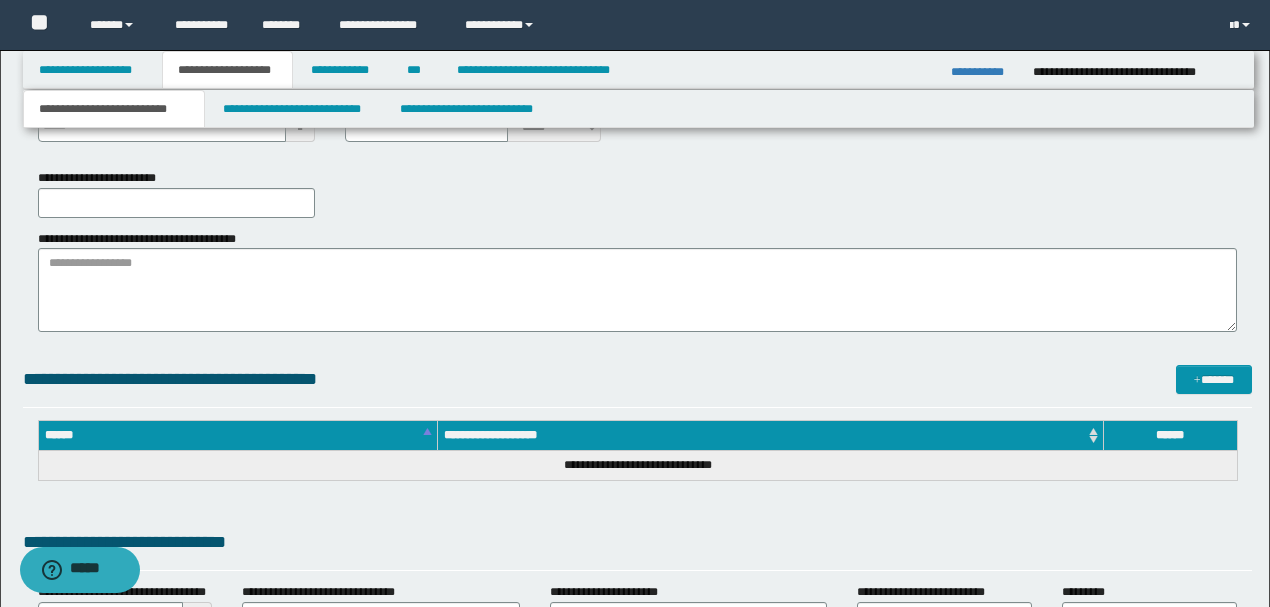 click on "**********" at bounding box center [114, 109] 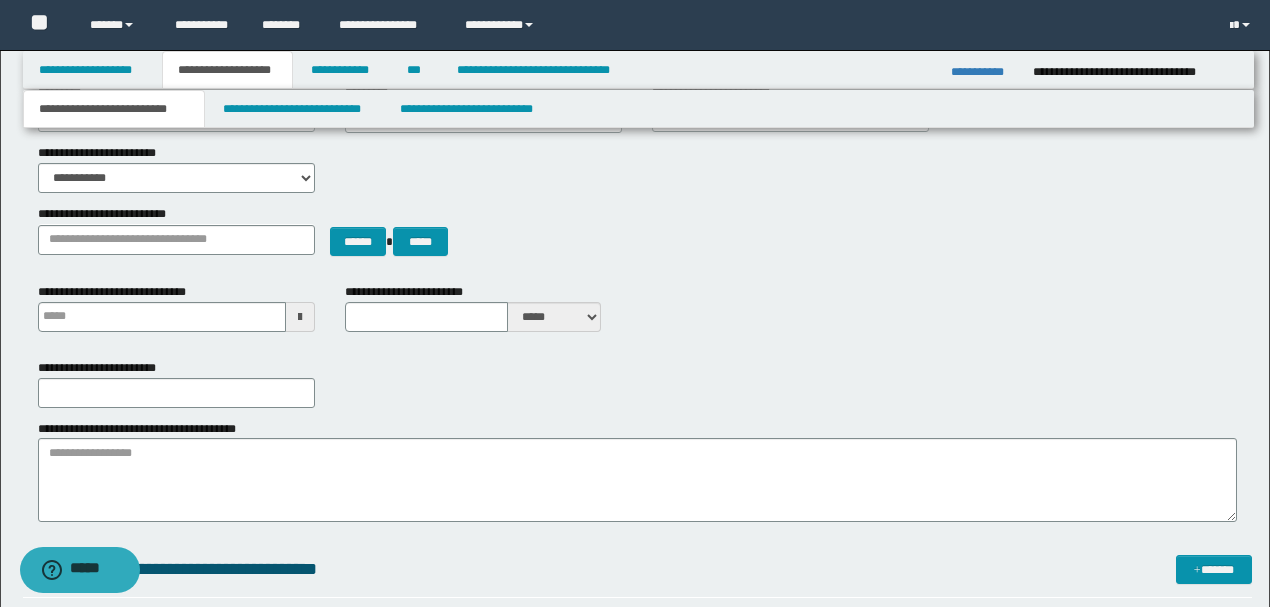 scroll, scrollTop: 0, scrollLeft: 0, axis: both 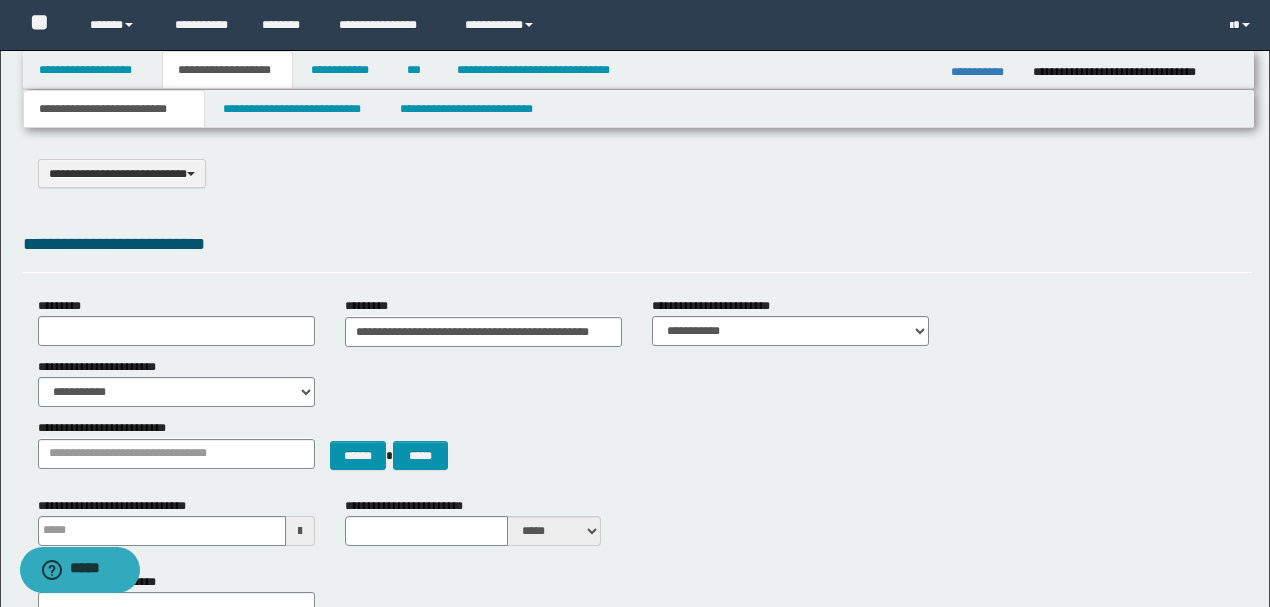 type 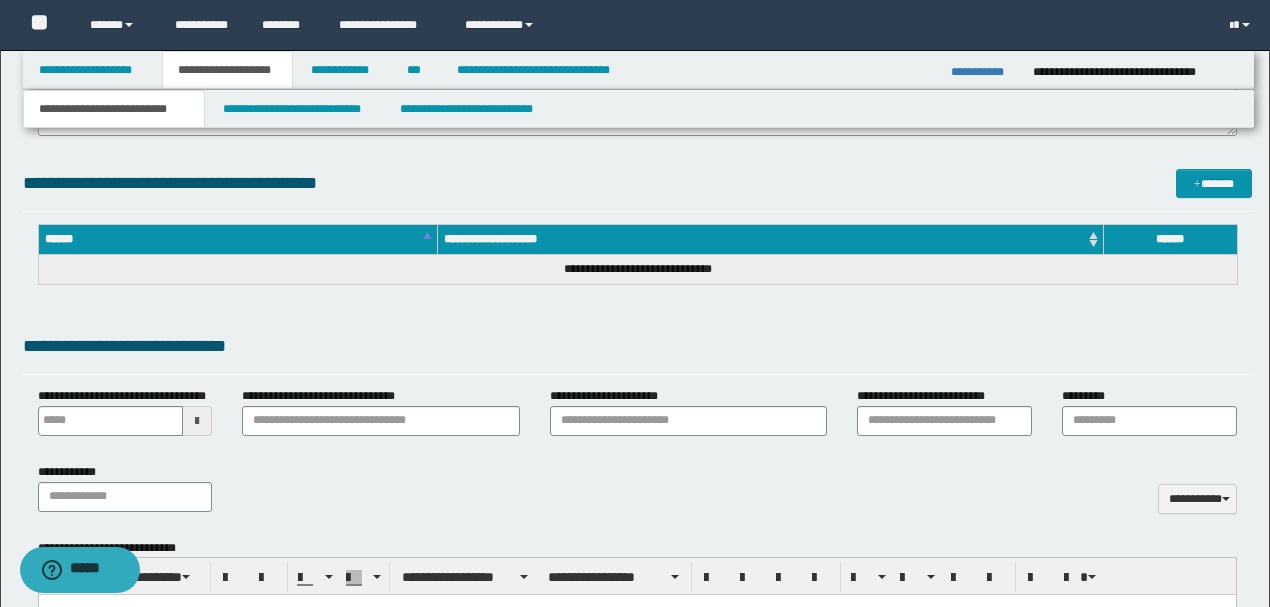 type 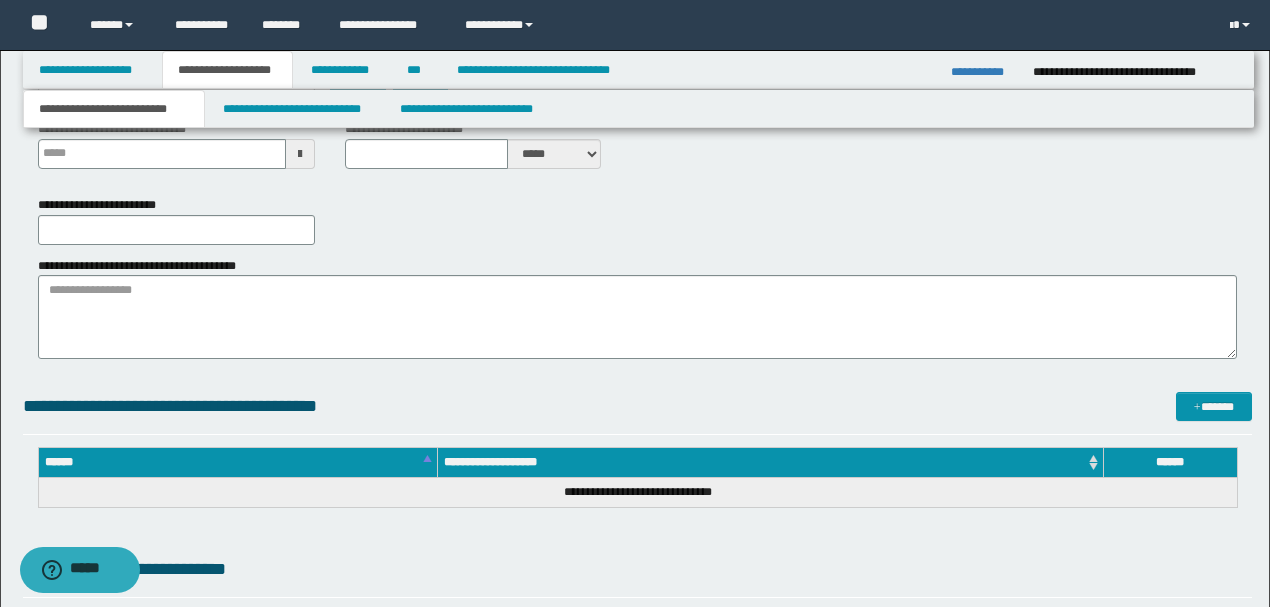 scroll, scrollTop: 266, scrollLeft: 0, axis: vertical 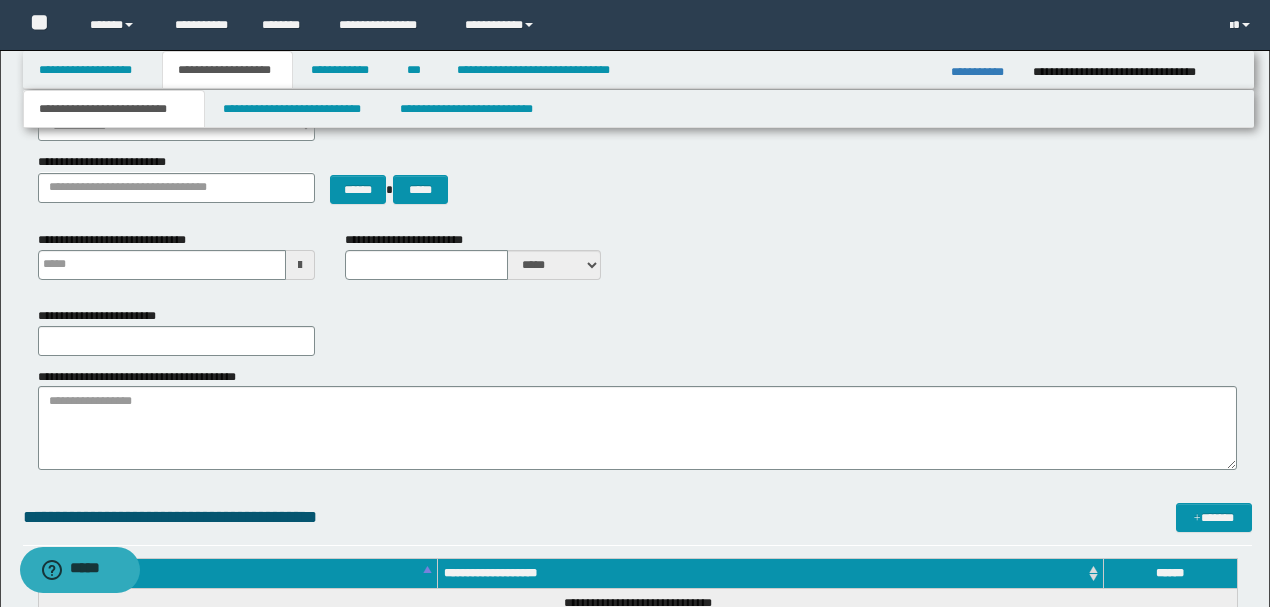 type 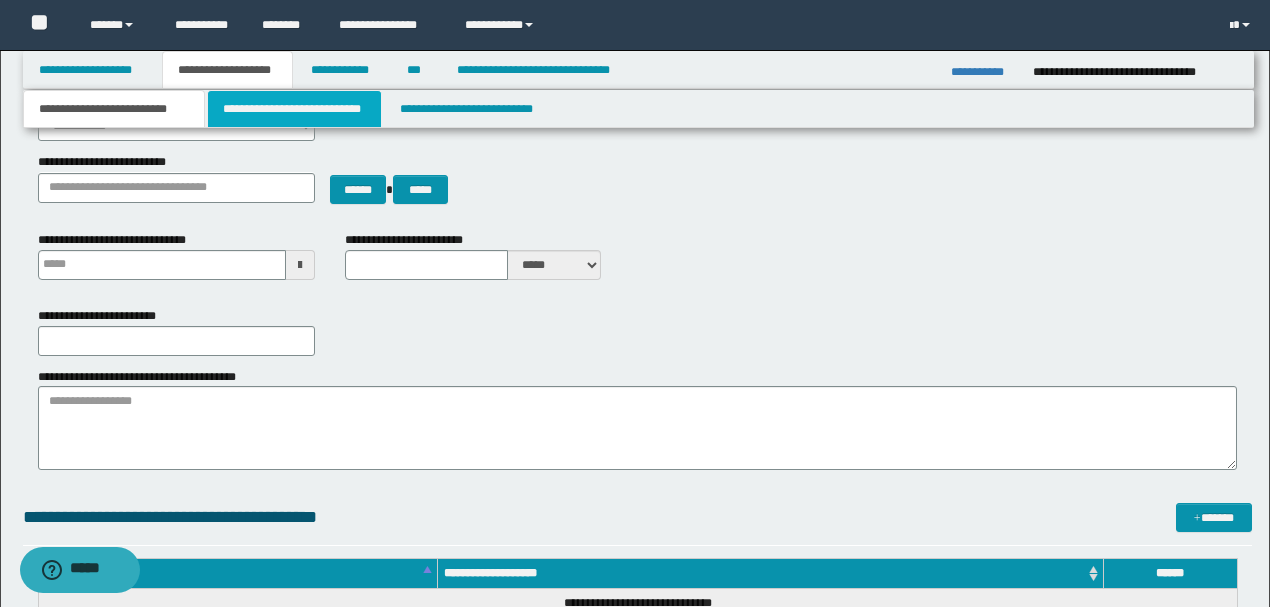 click on "**********" at bounding box center [294, 109] 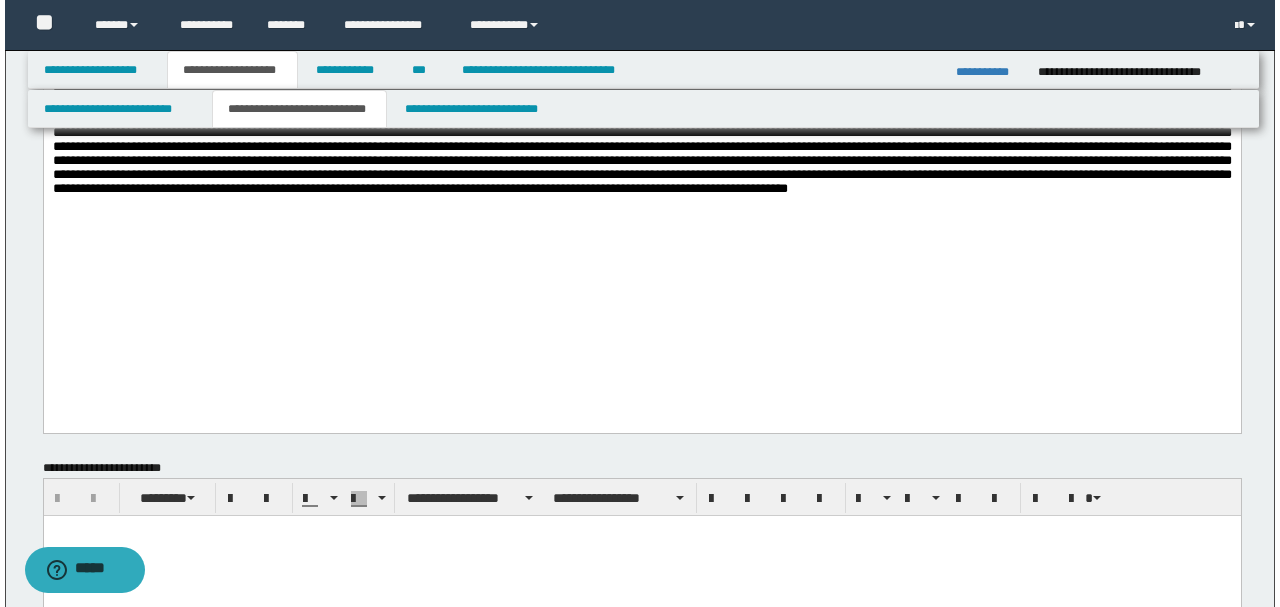 scroll, scrollTop: 0, scrollLeft: 0, axis: both 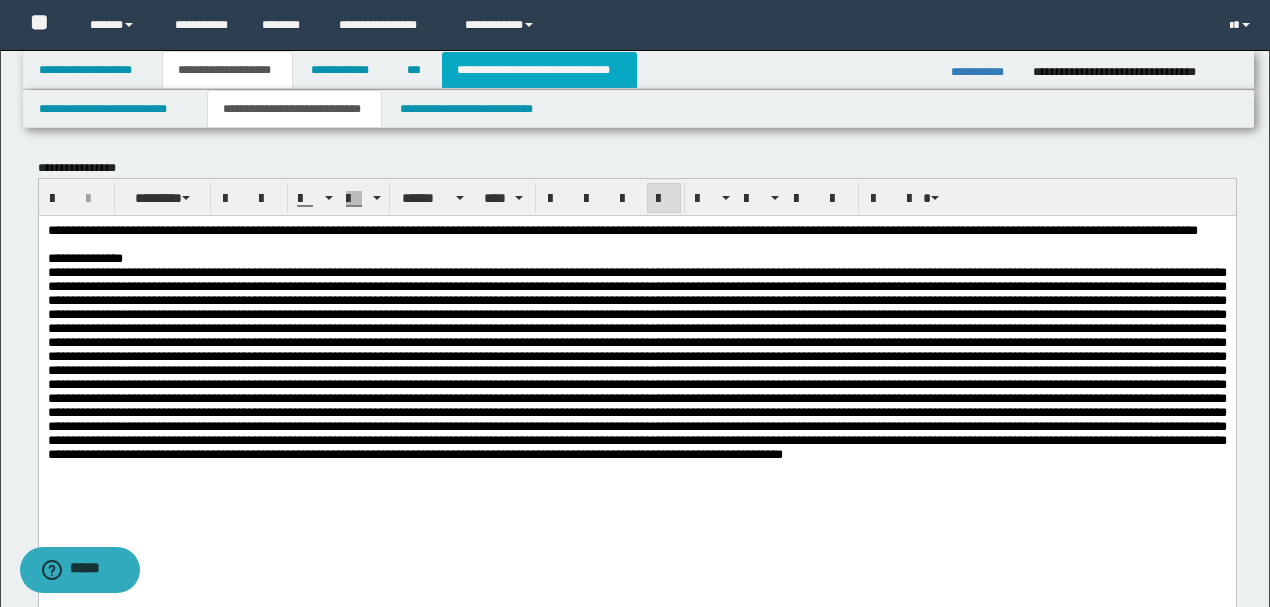 click on "**********" at bounding box center (539, 70) 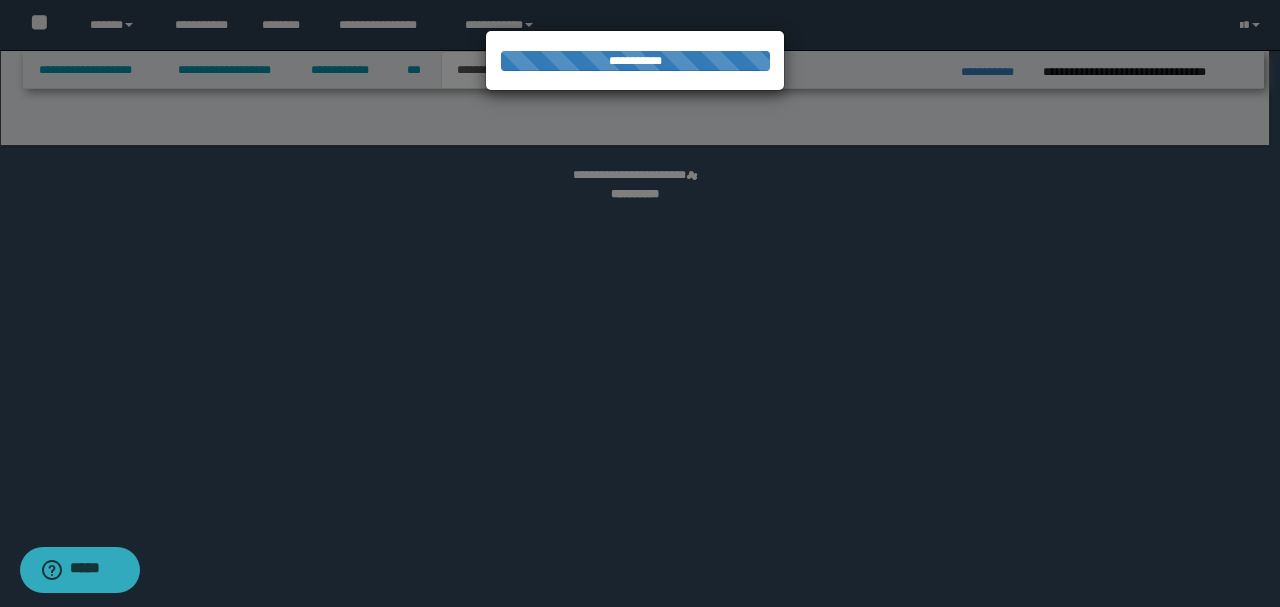 select on "*" 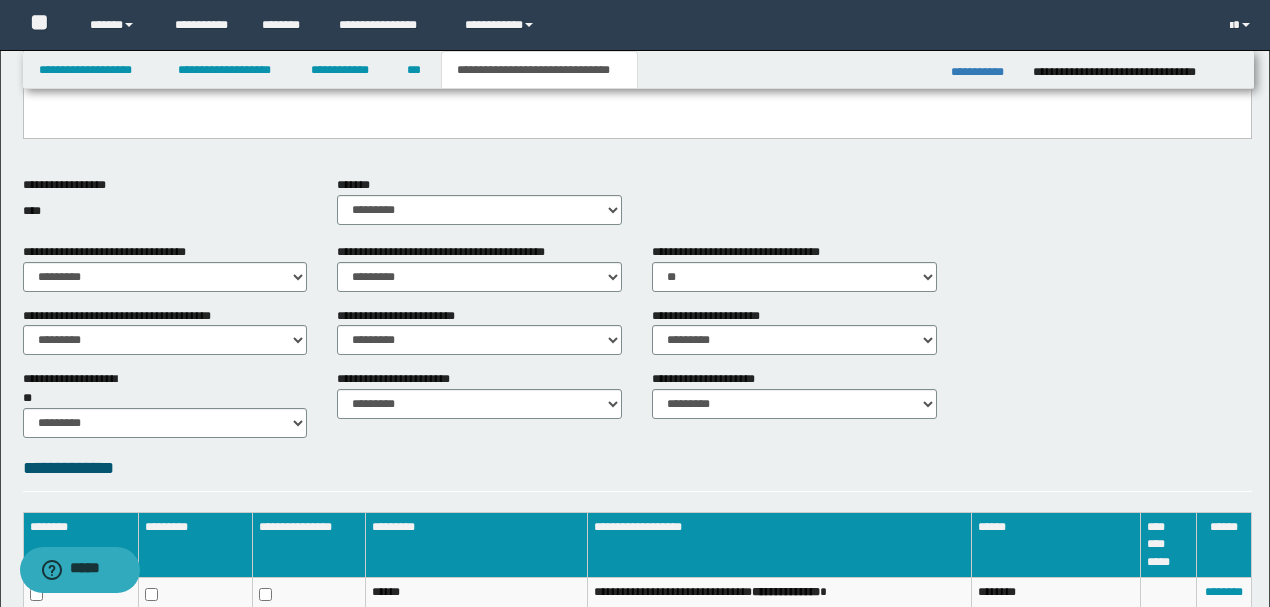 scroll, scrollTop: 600, scrollLeft: 0, axis: vertical 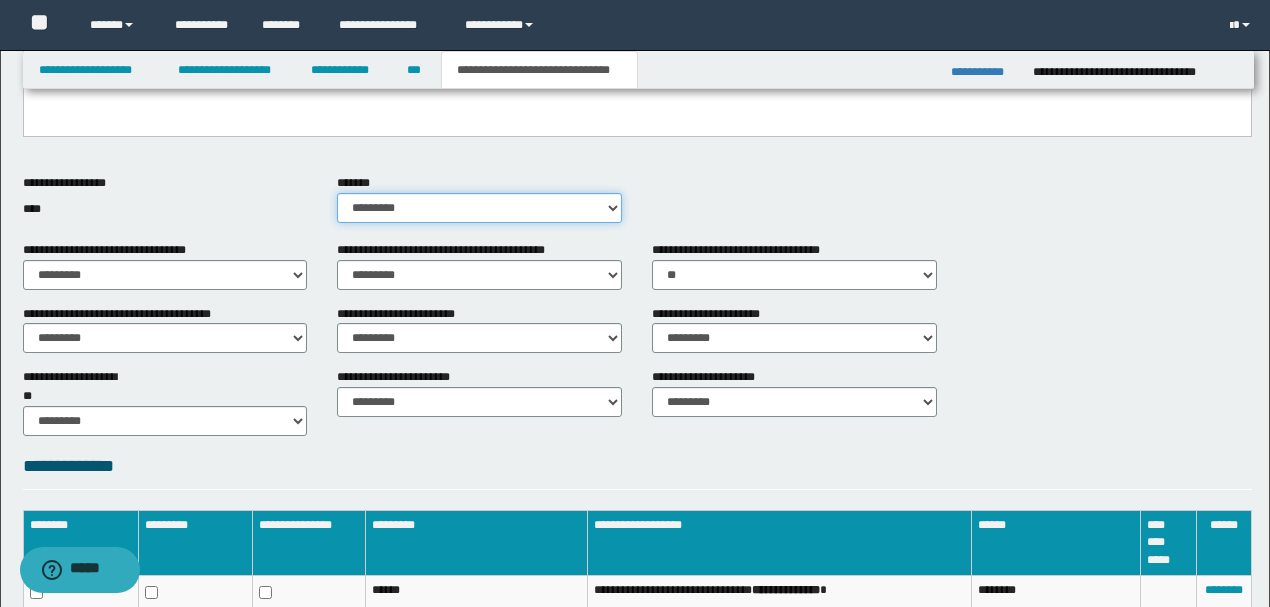click on "*********
**
**" at bounding box center (479, 208) 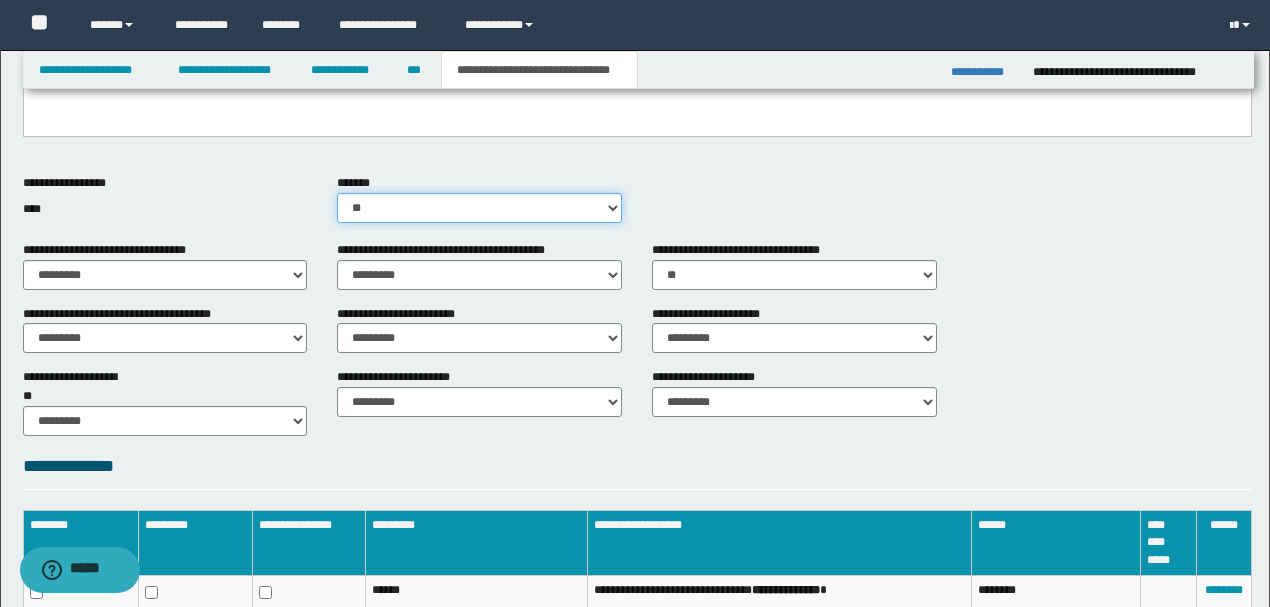 click on "*********
**
**" at bounding box center (479, 208) 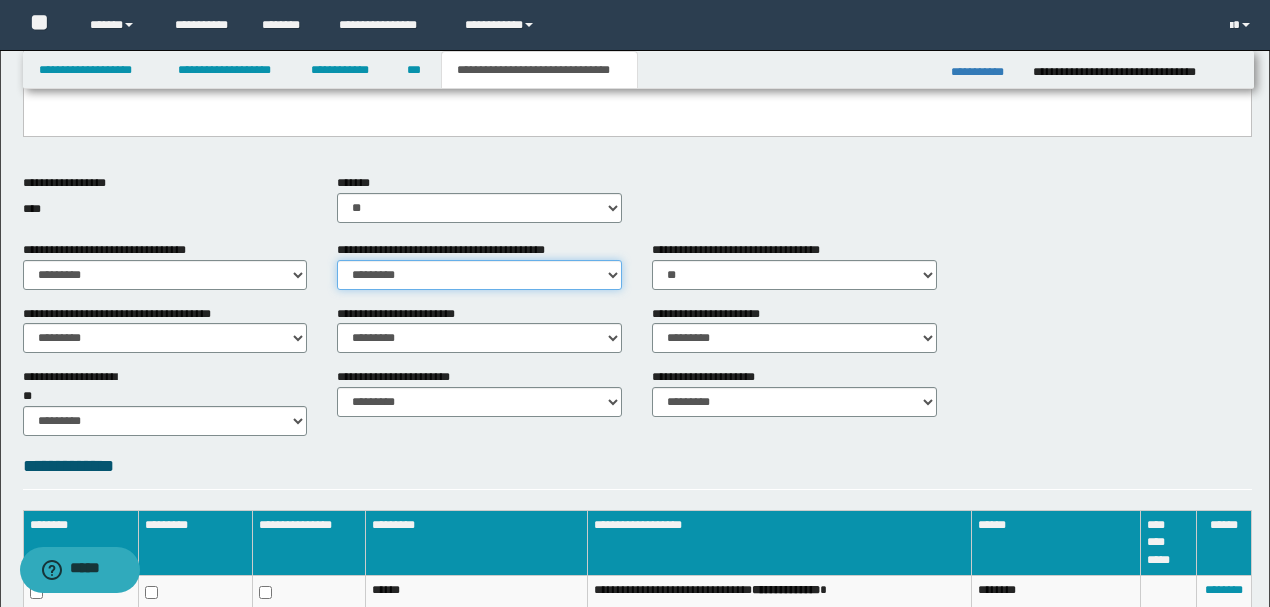 click on "*********
**
**" at bounding box center (479, 275) 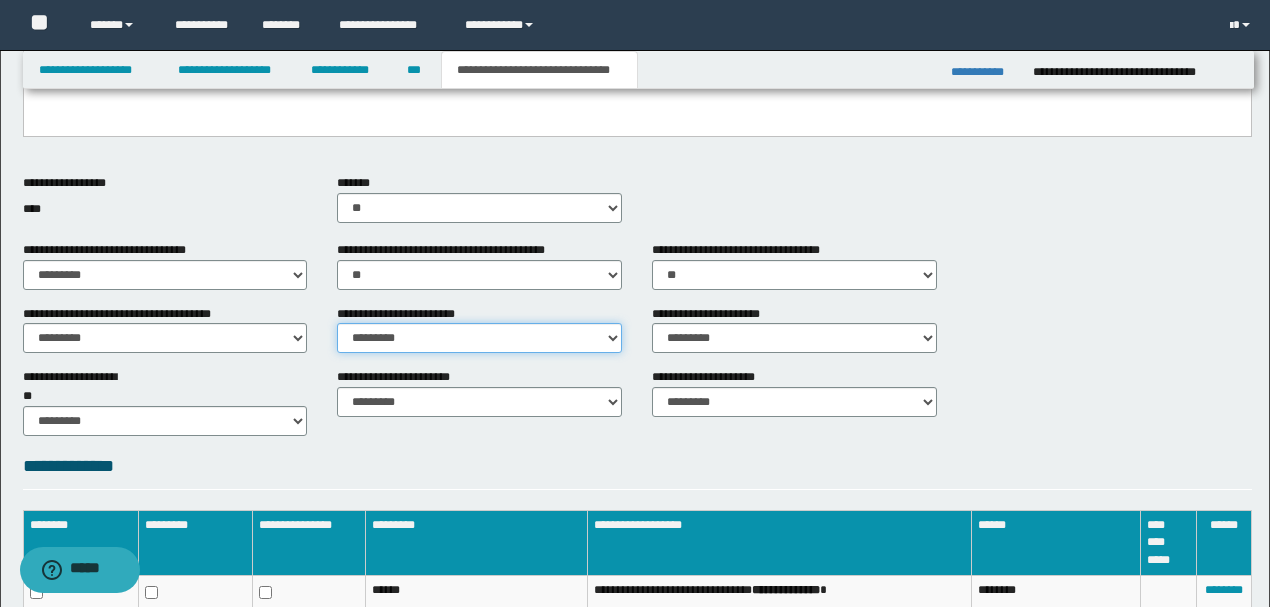 click on "*********
**
**" at bounding box center [479, 338] 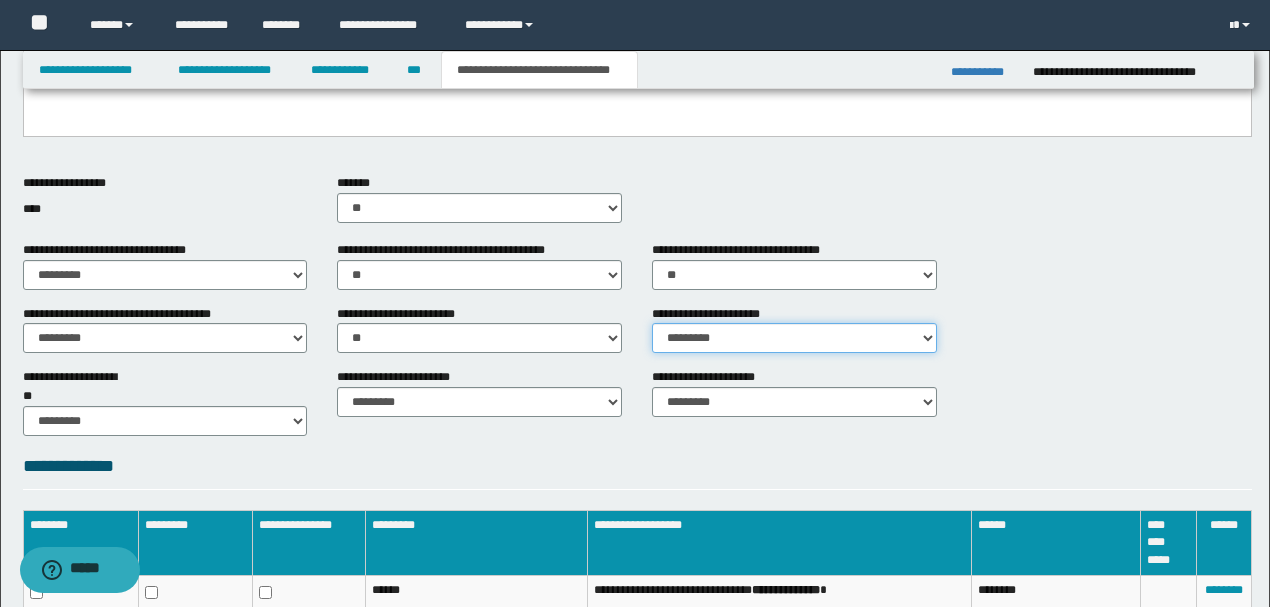click on "*********
**
**" at bounding box center [794, 338] 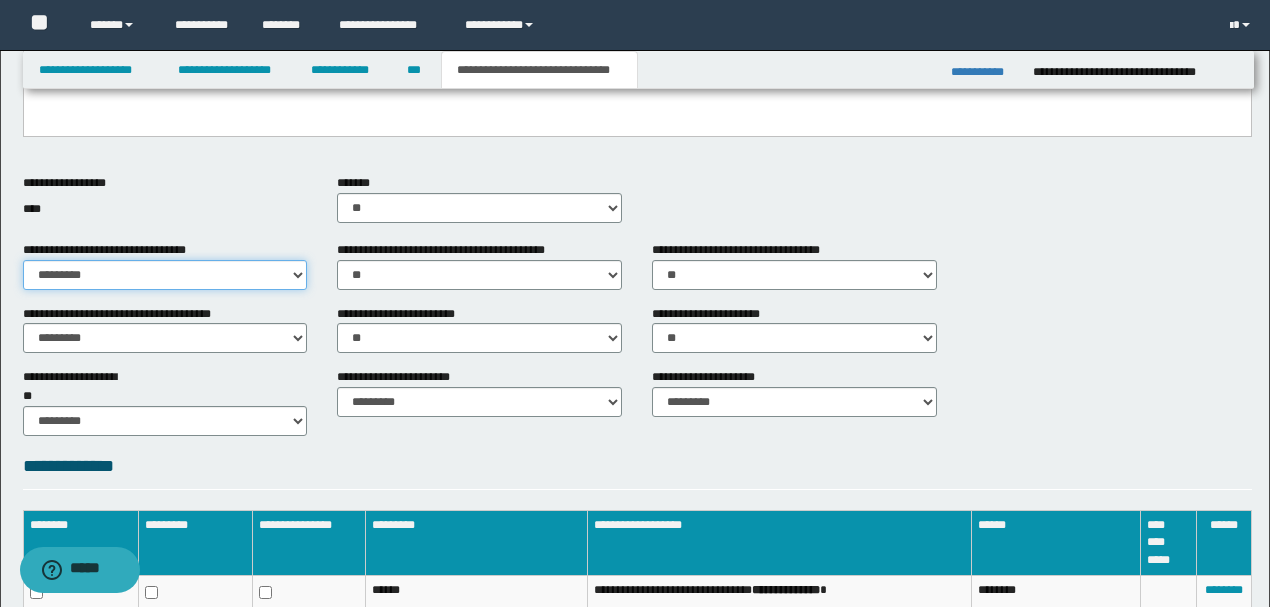 click on "*********
**
**" at bounding box center [165, 275] 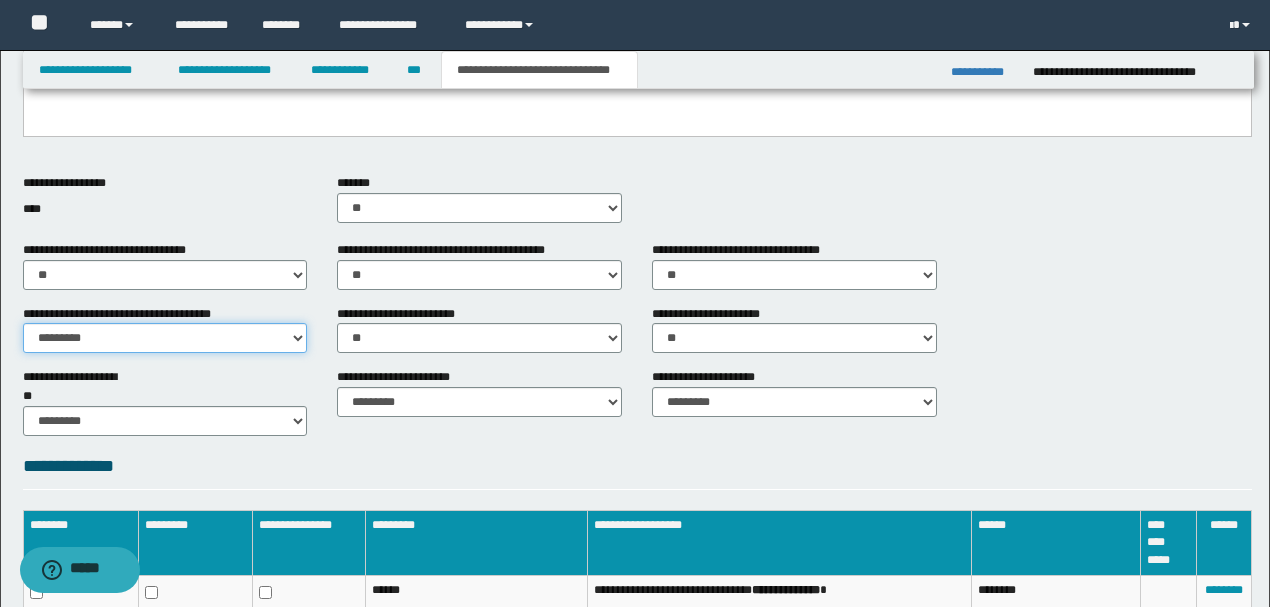 click on "*********
**
**" at bounding box center (165, 338) 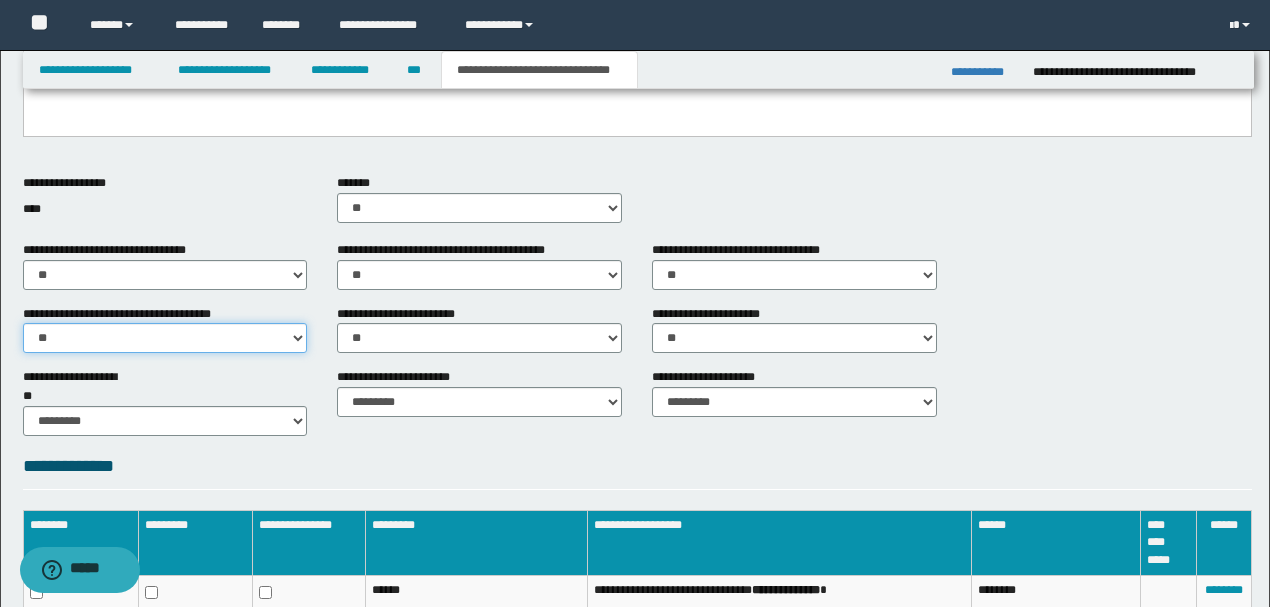 click on "*********
**
**" at bounding box center (165, 338) 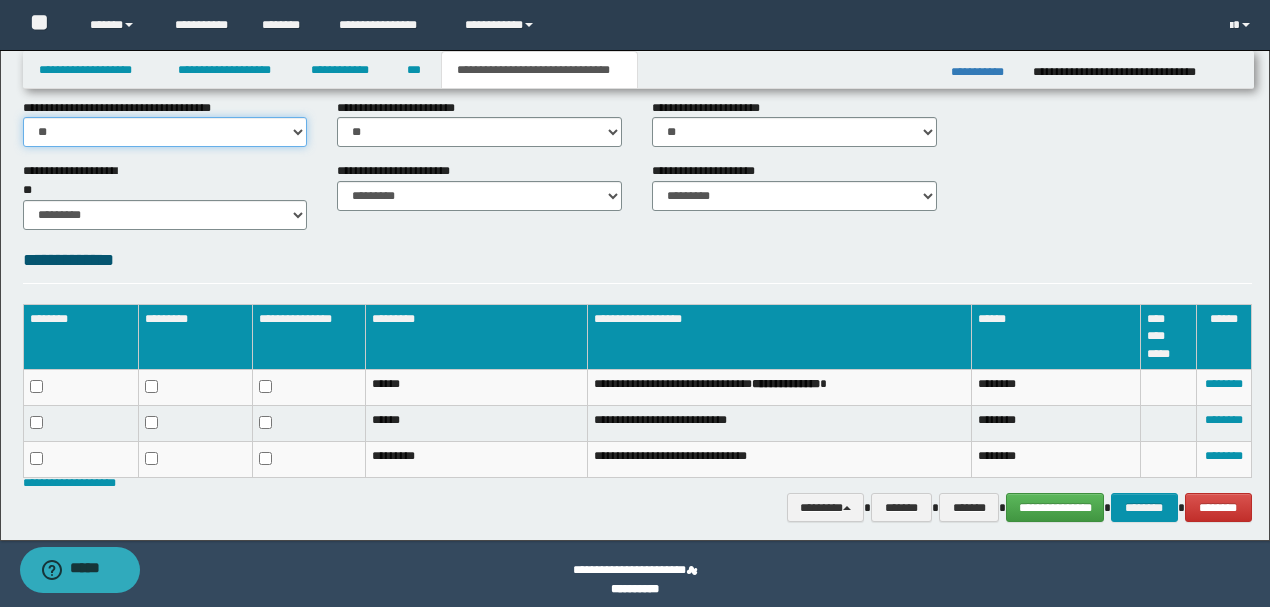 scroll, scrollTop: 817, scrollLeft: 0, axis: vertical 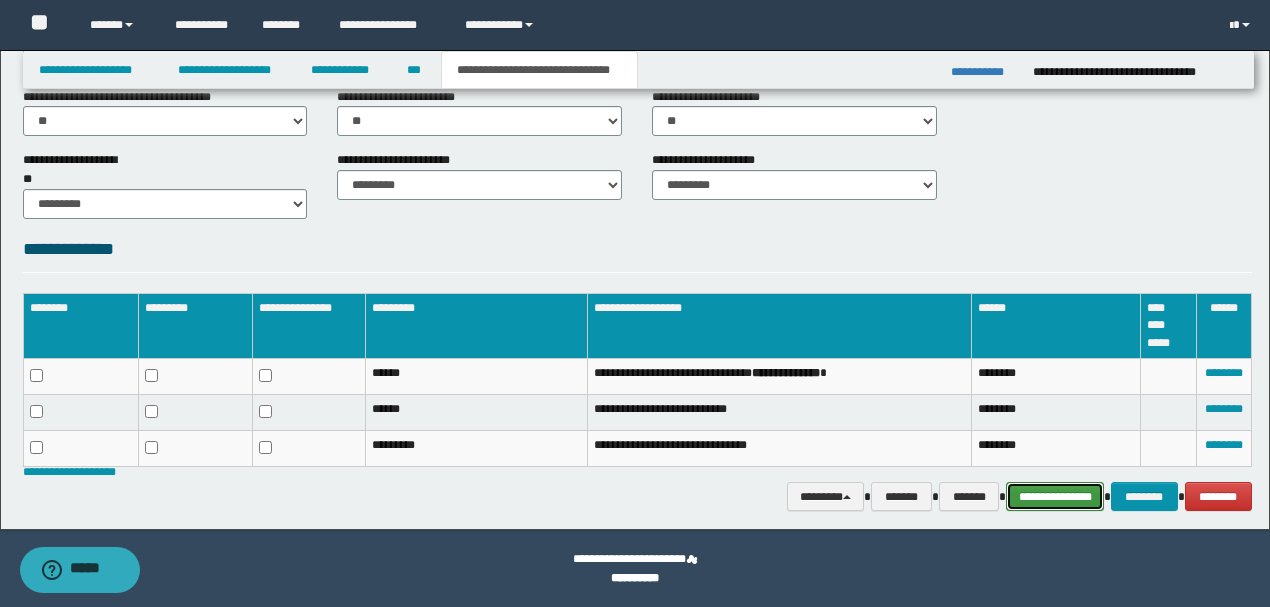 click on "**********" at bounding box center [1055, 496] 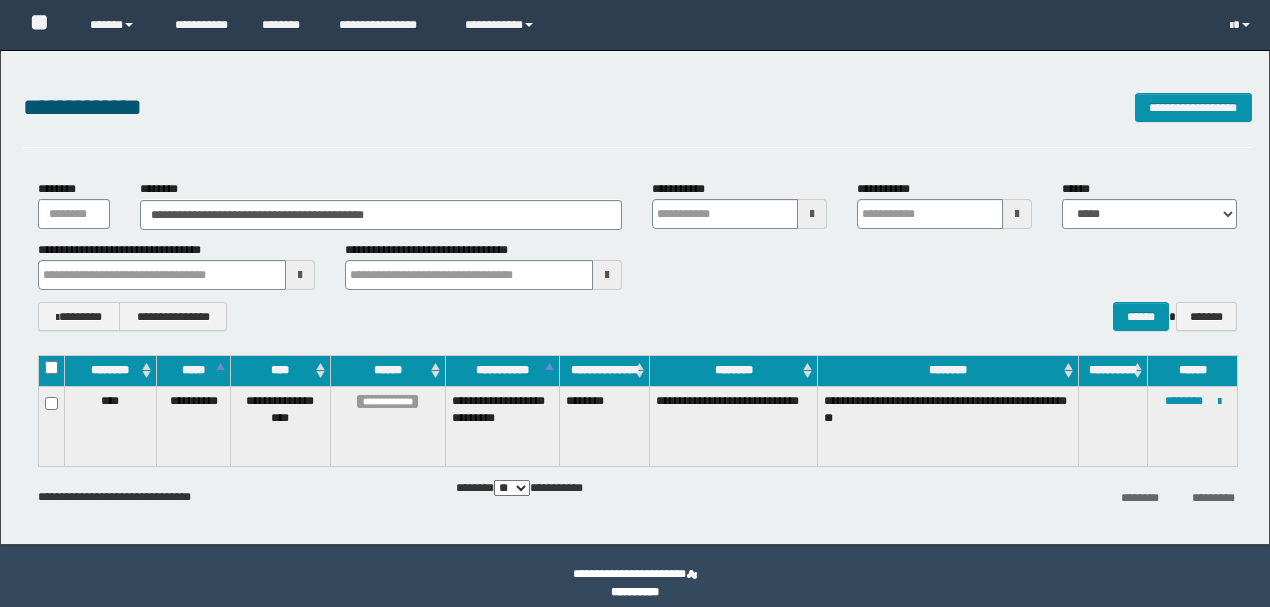 scroll, scrollTop: 0, scrollLeft: 0, axis: both 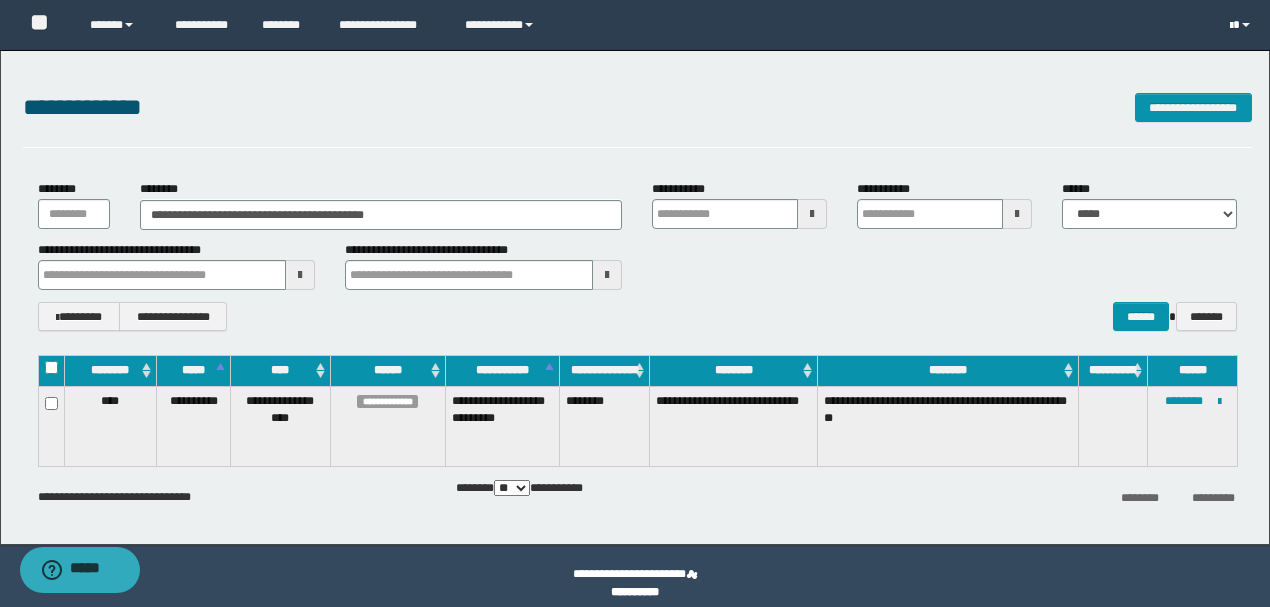 click at bounding box center (1242, 25) 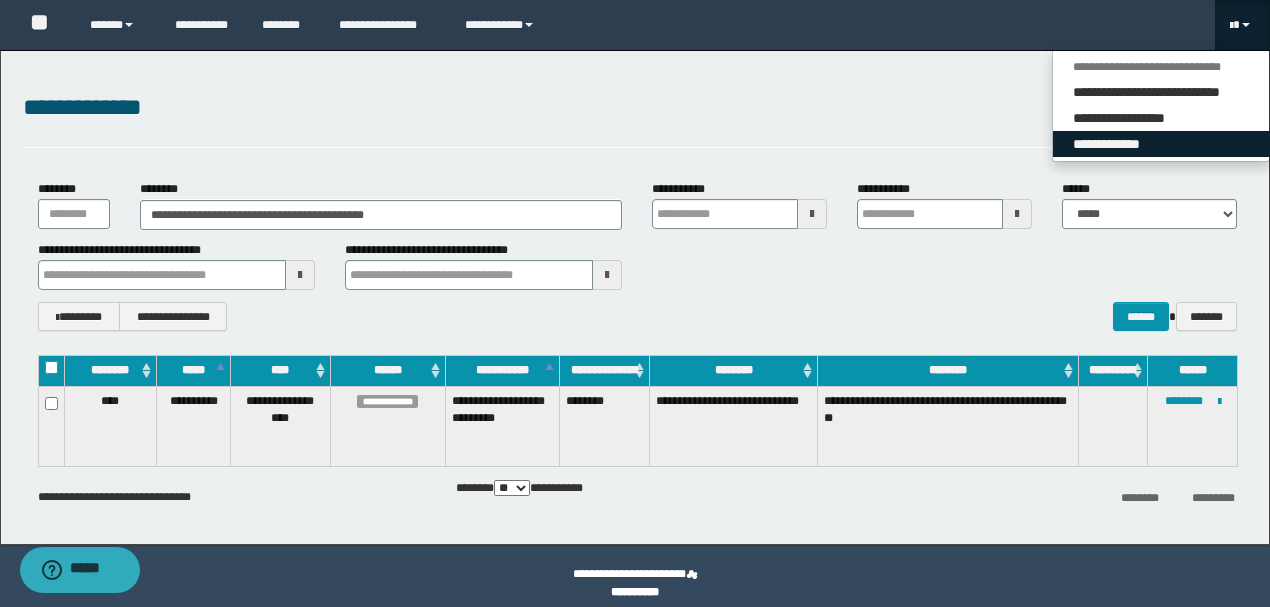click on "**********" at bounding box center [1161, 144] 